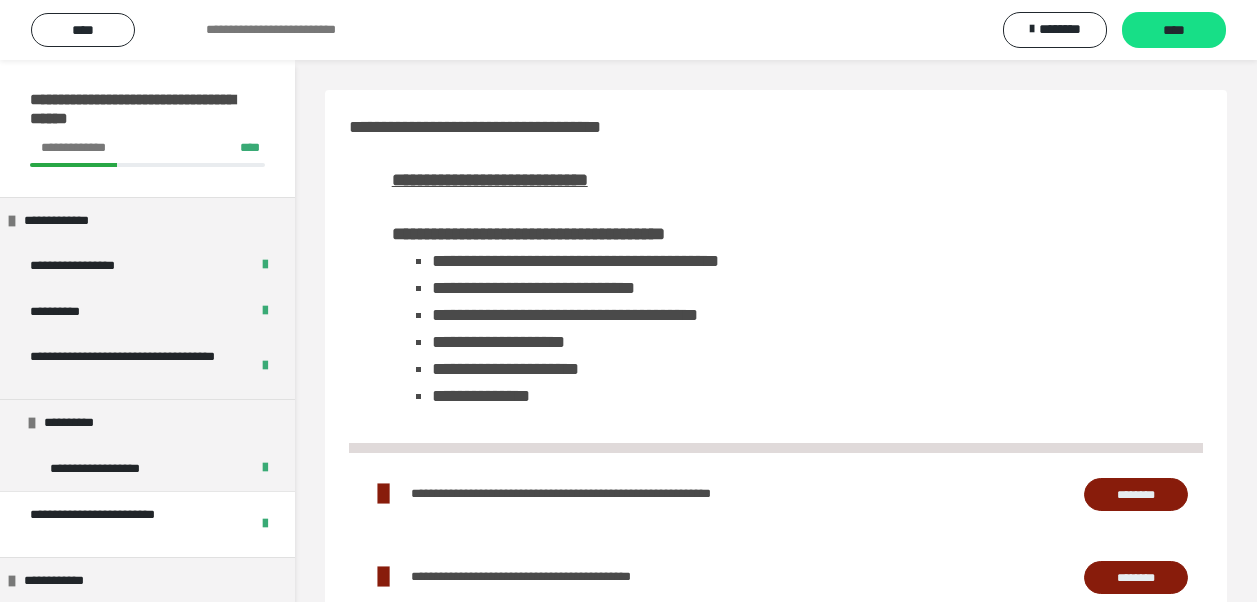 scroll, scrollTop: 0, scrollLeft: 0, axis: both 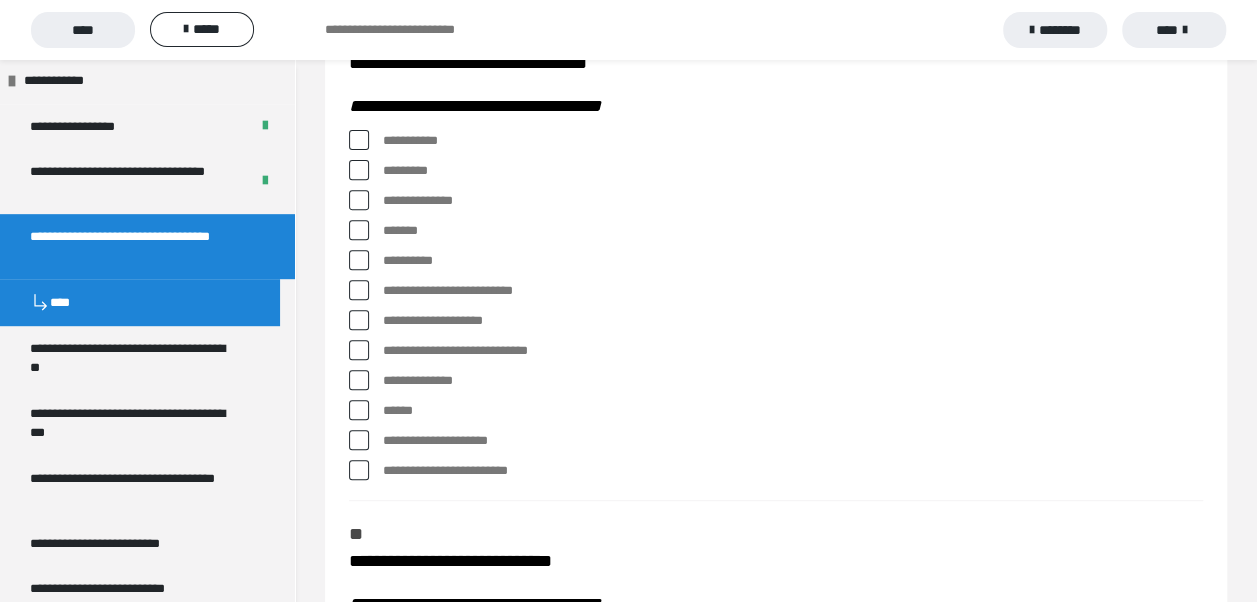 click at bounding box center [359, 470] 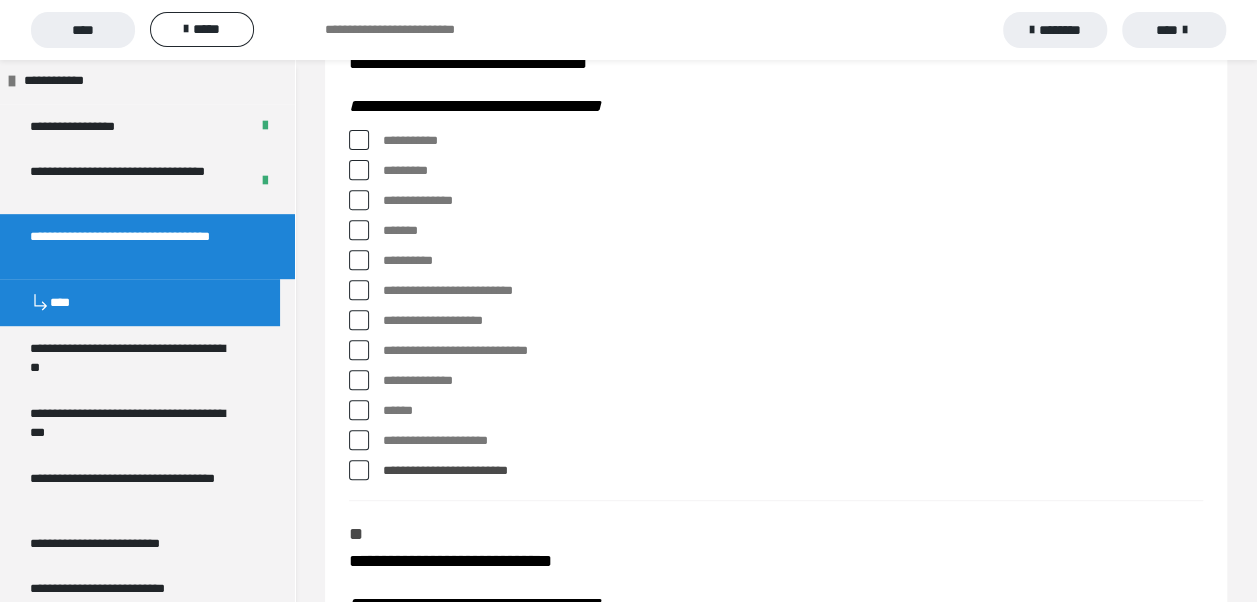 click at bounding box center [359, 470] 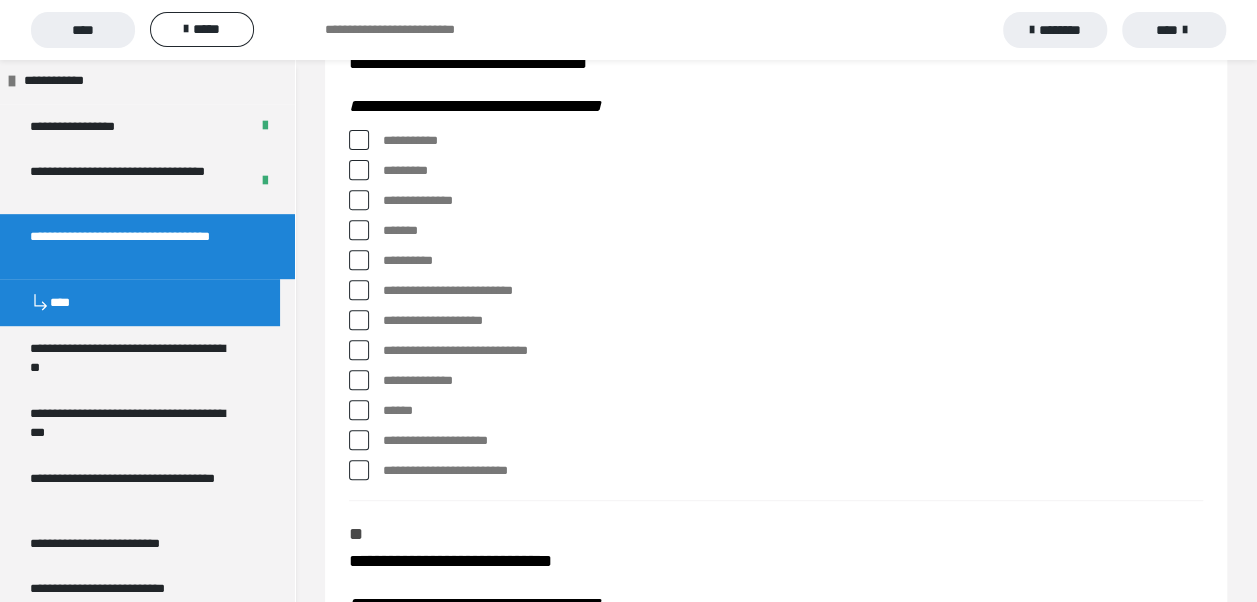 click at bounding box center [359, 260] 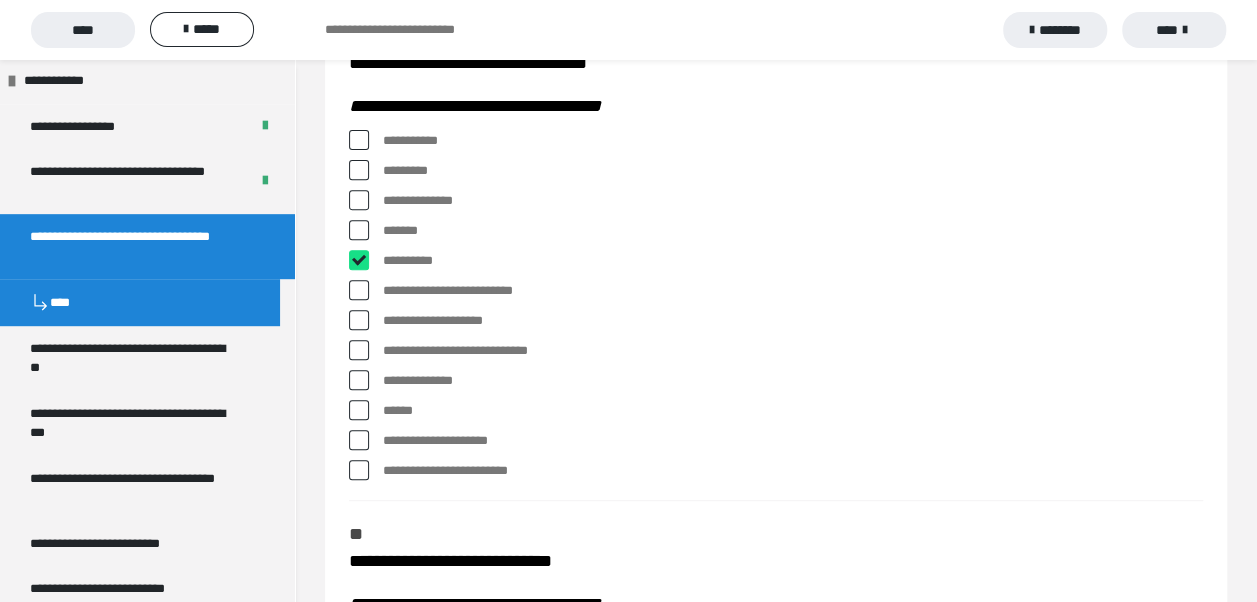 checkbox on "****" 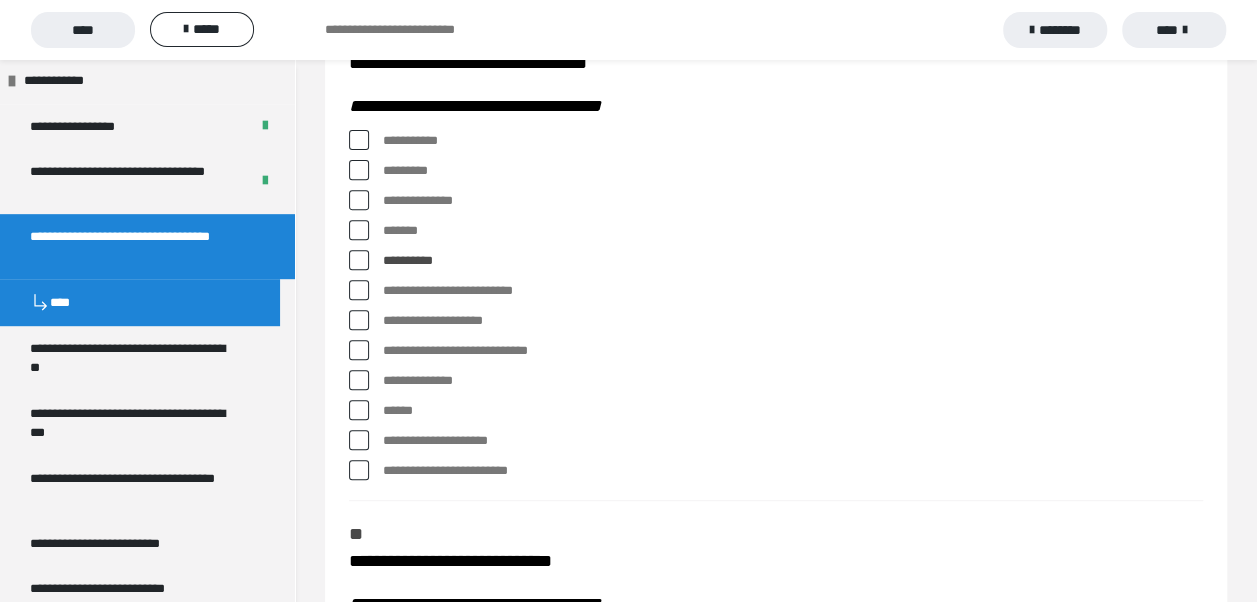click at bounding box center (359, 410) 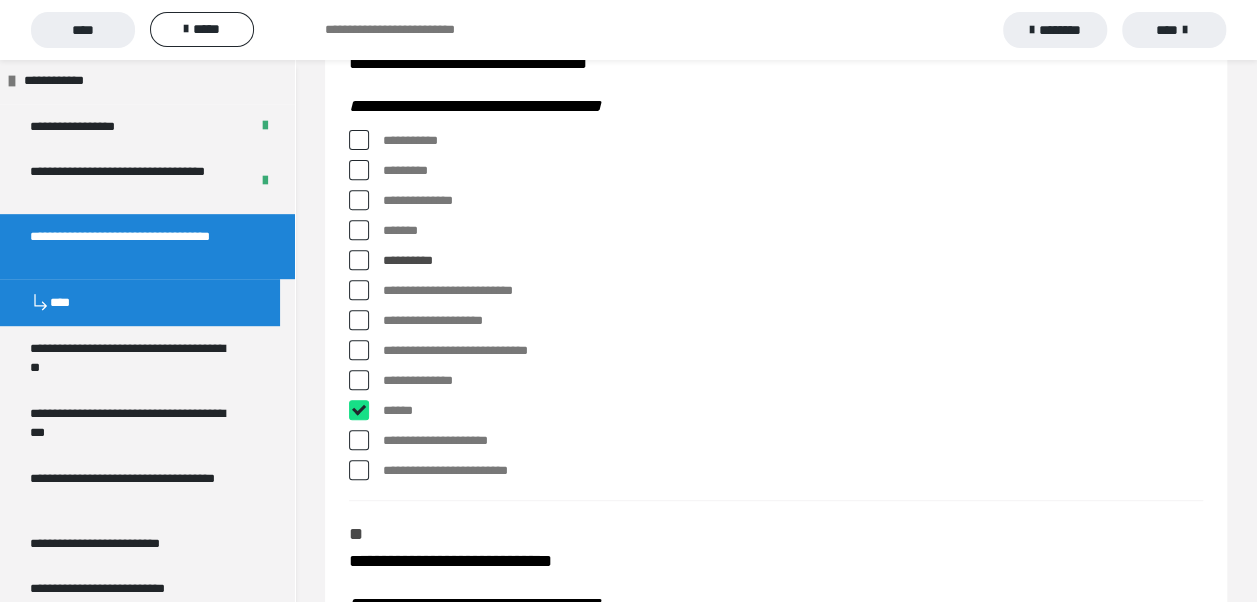 checkbox on "****" 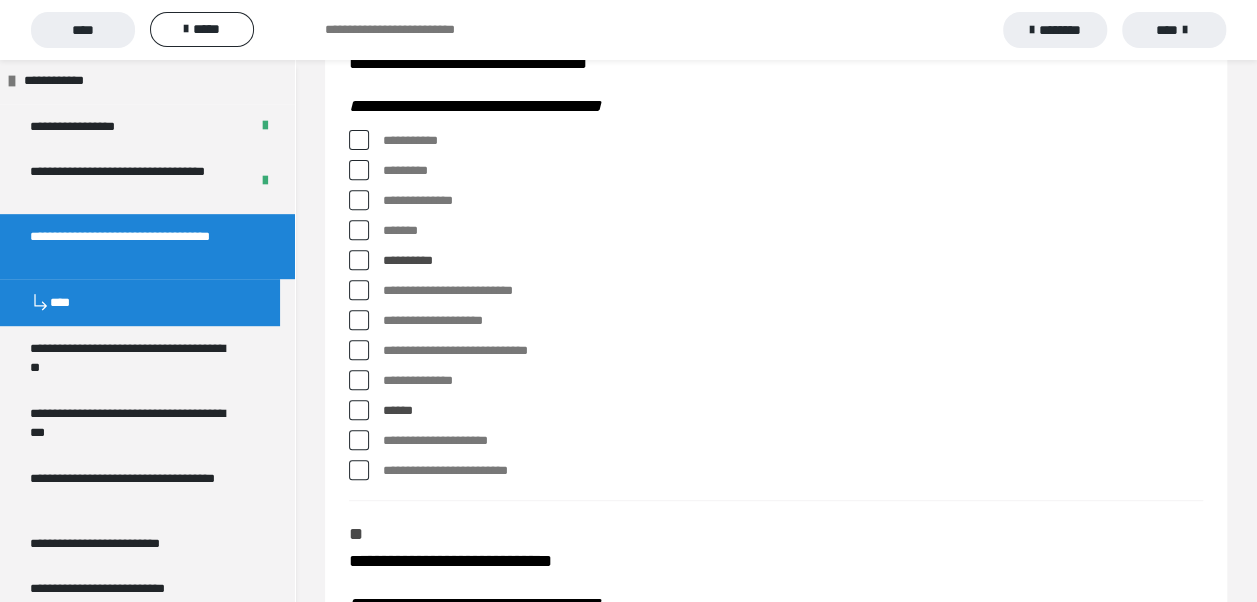 click at bounding box center (359, 440) 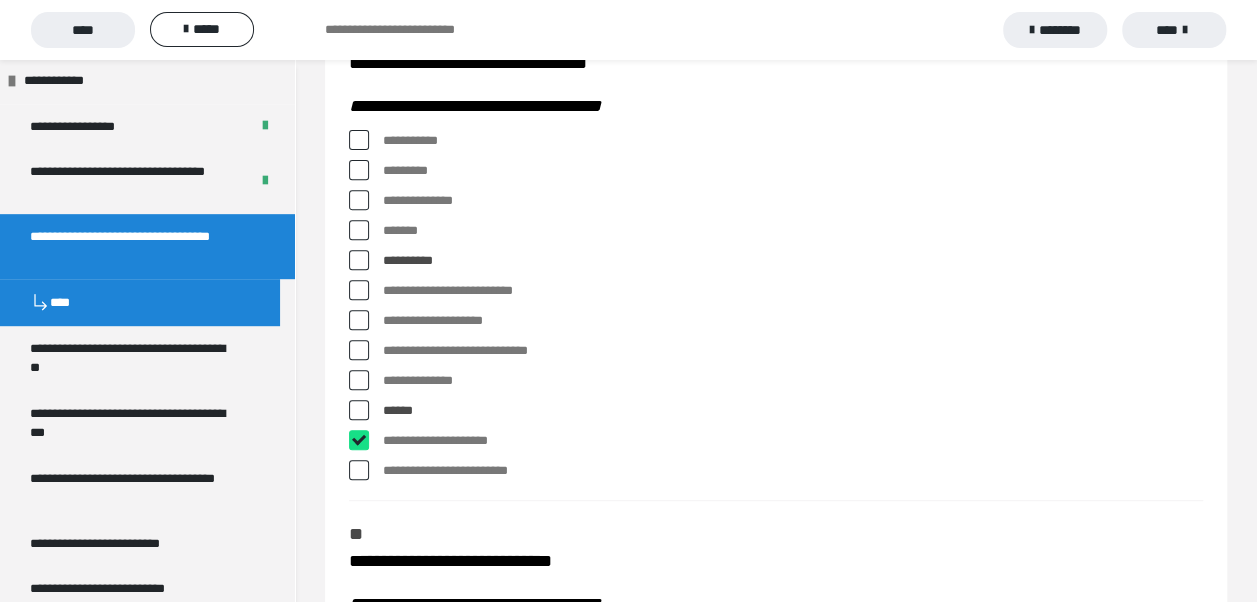 checkbox on "****" 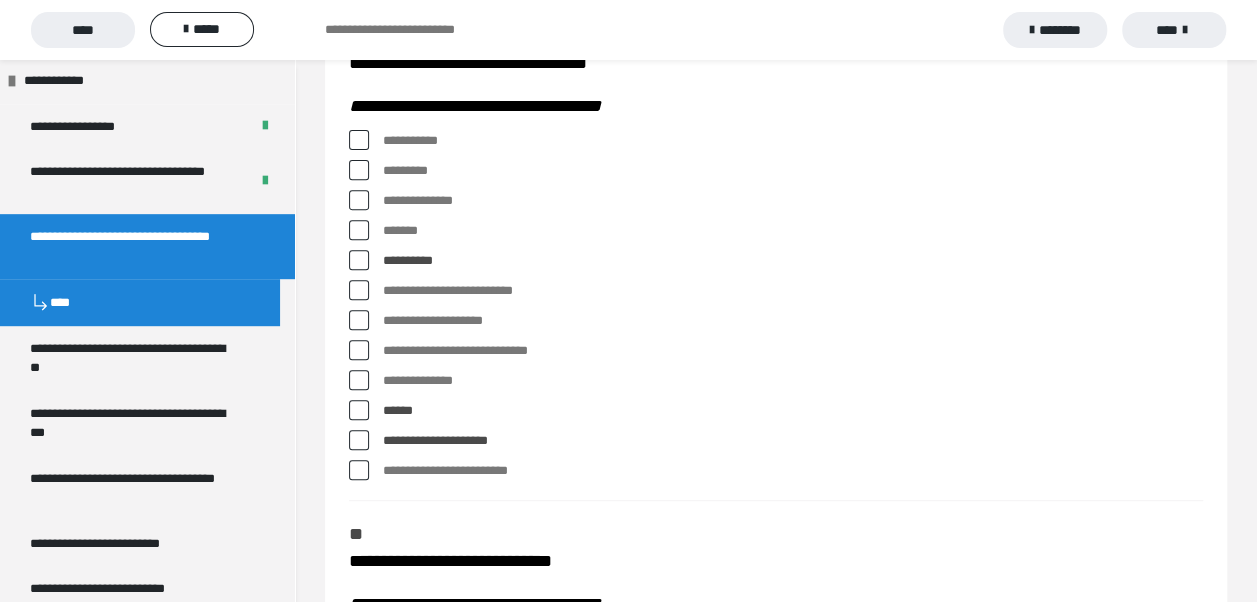 click at bounding box center [359, 140] 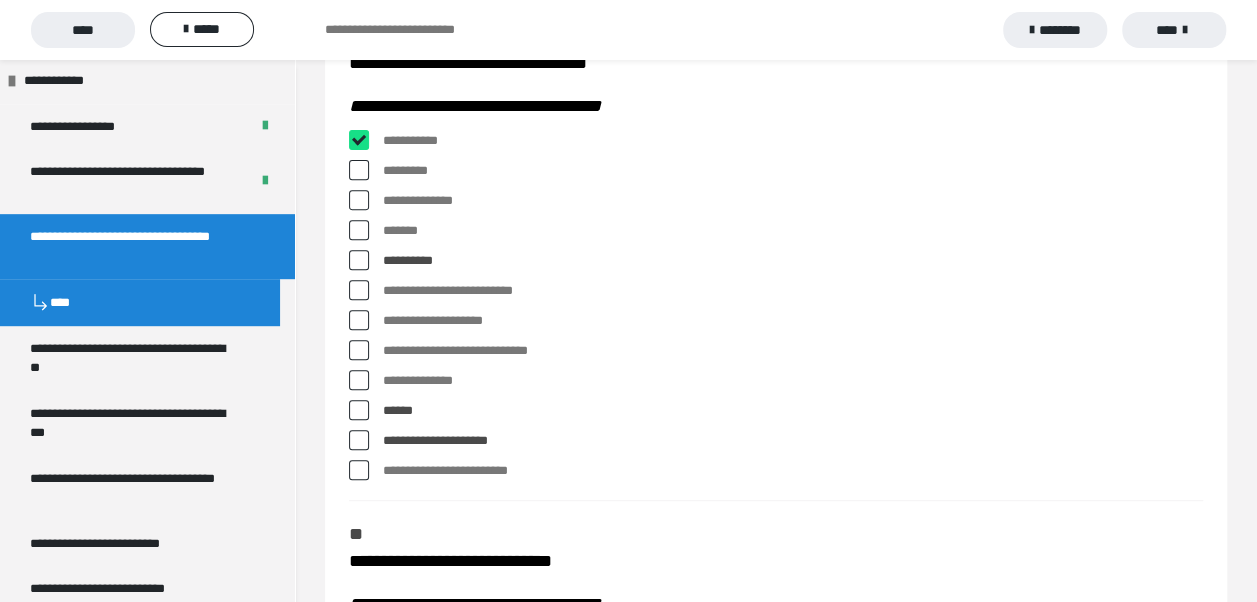 checkbox on "****" 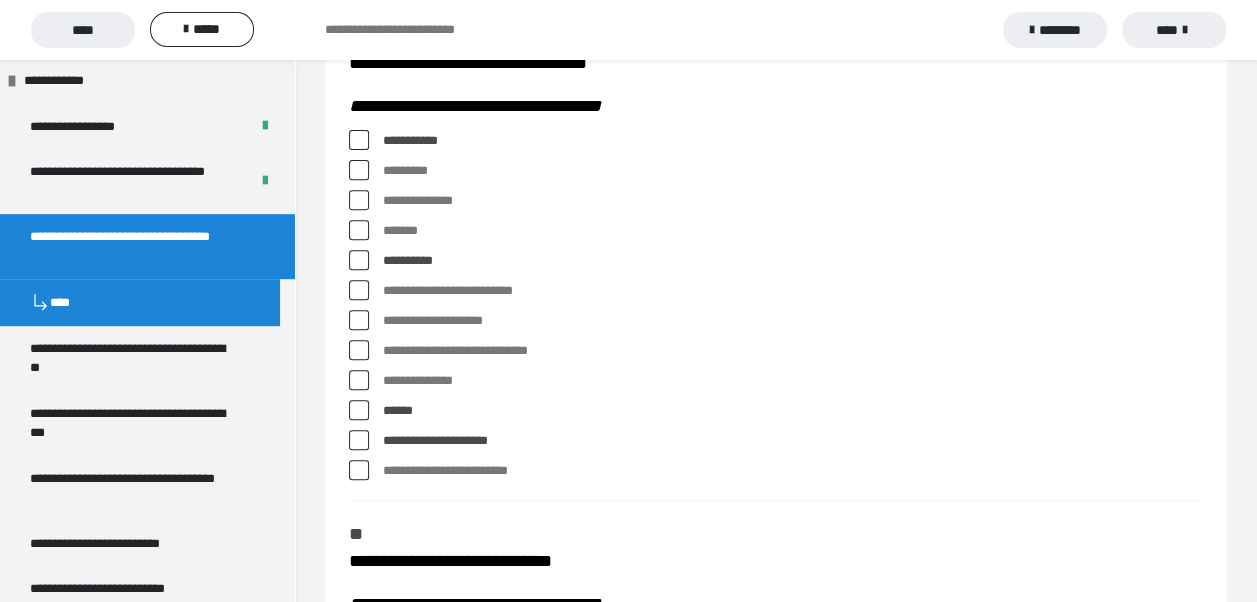 click at bounding box center [359, 290] 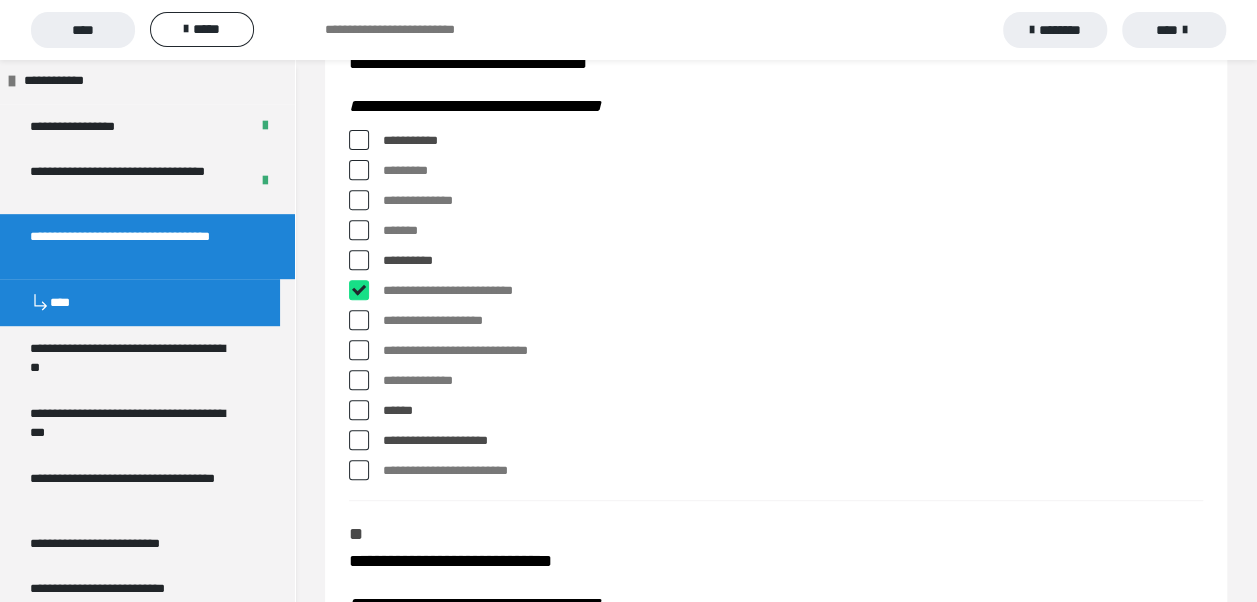 checkbox on "****" 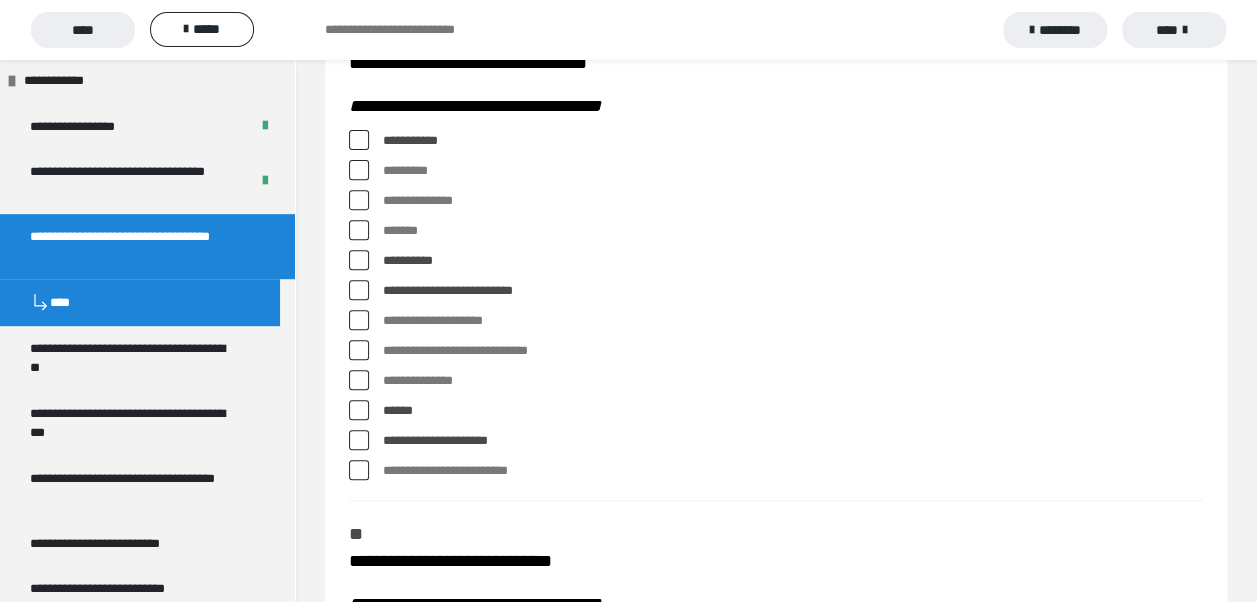 click at bounding box center (359, 380) 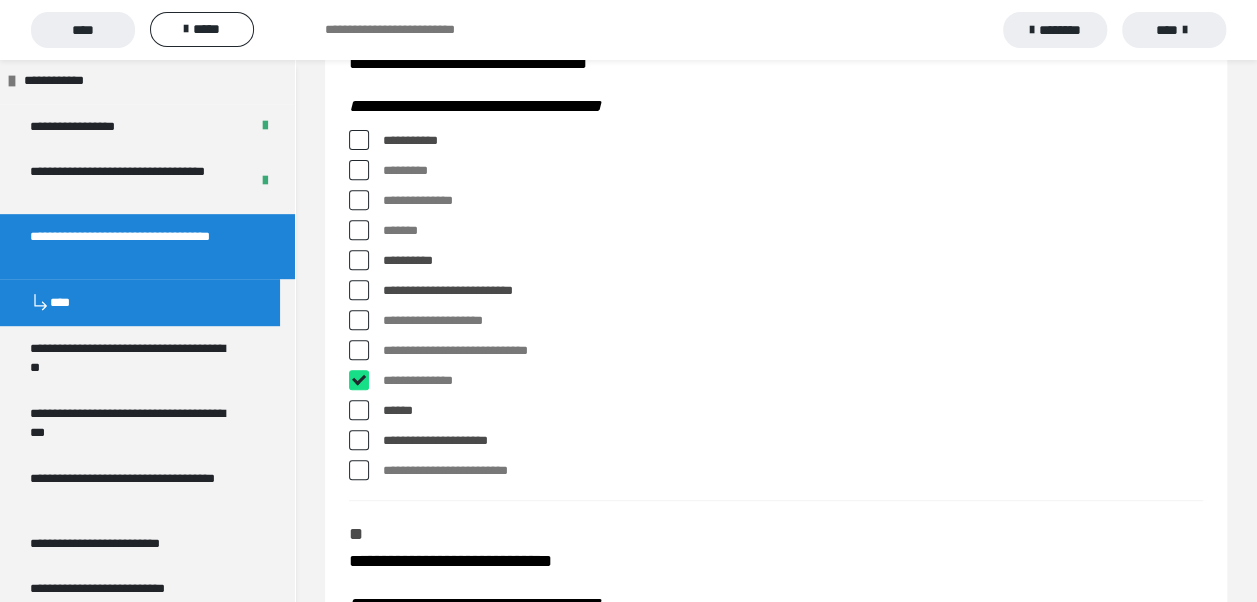 checkbox on "****" 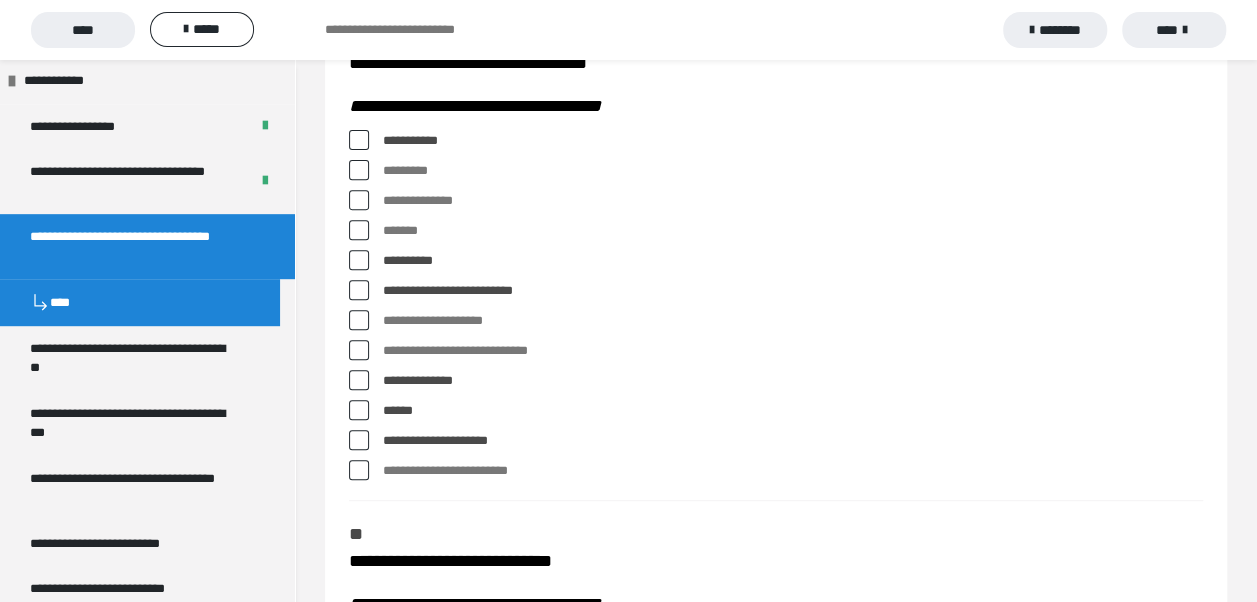 click at bounding box center (359, 170) 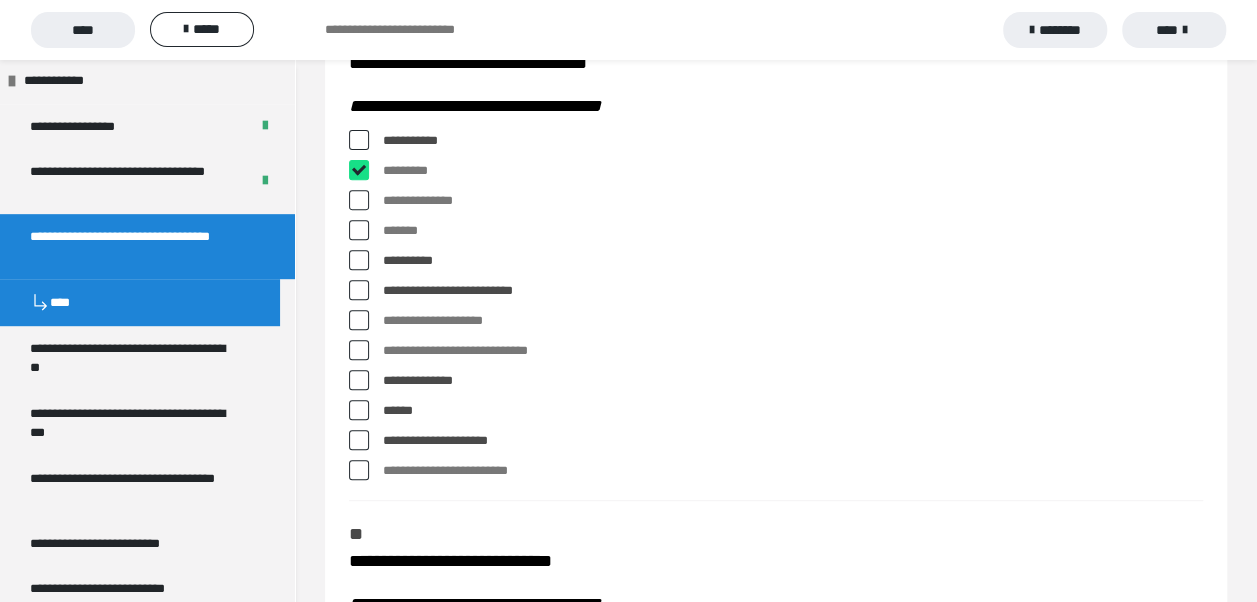 checkbox on "****" 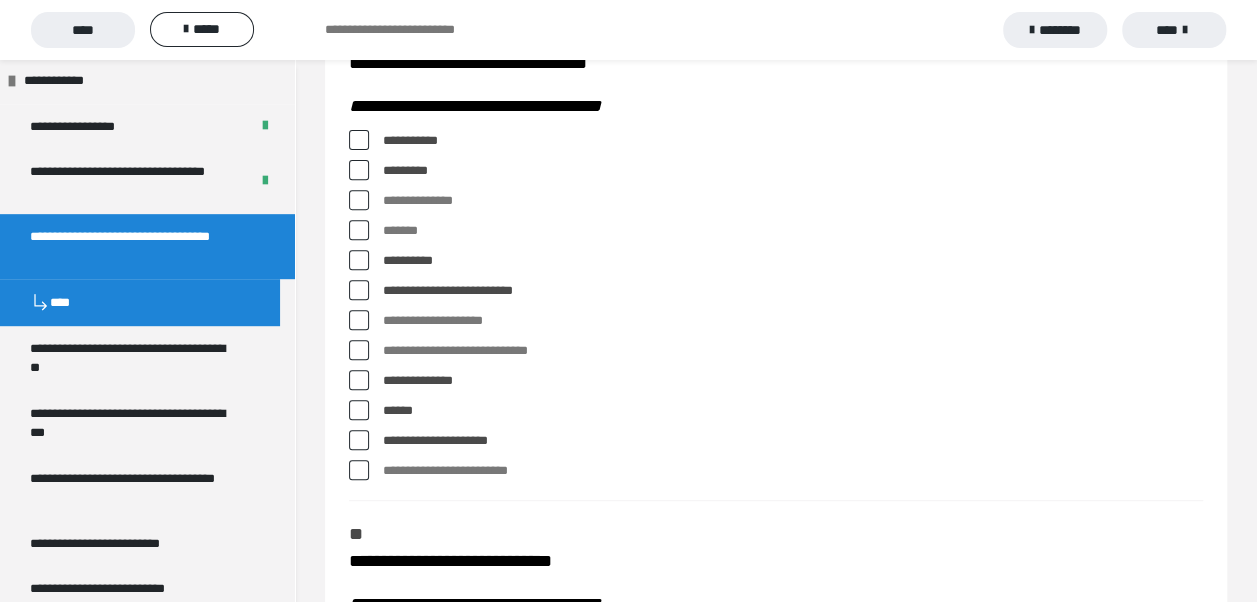 click at bounding box center [359, 140] 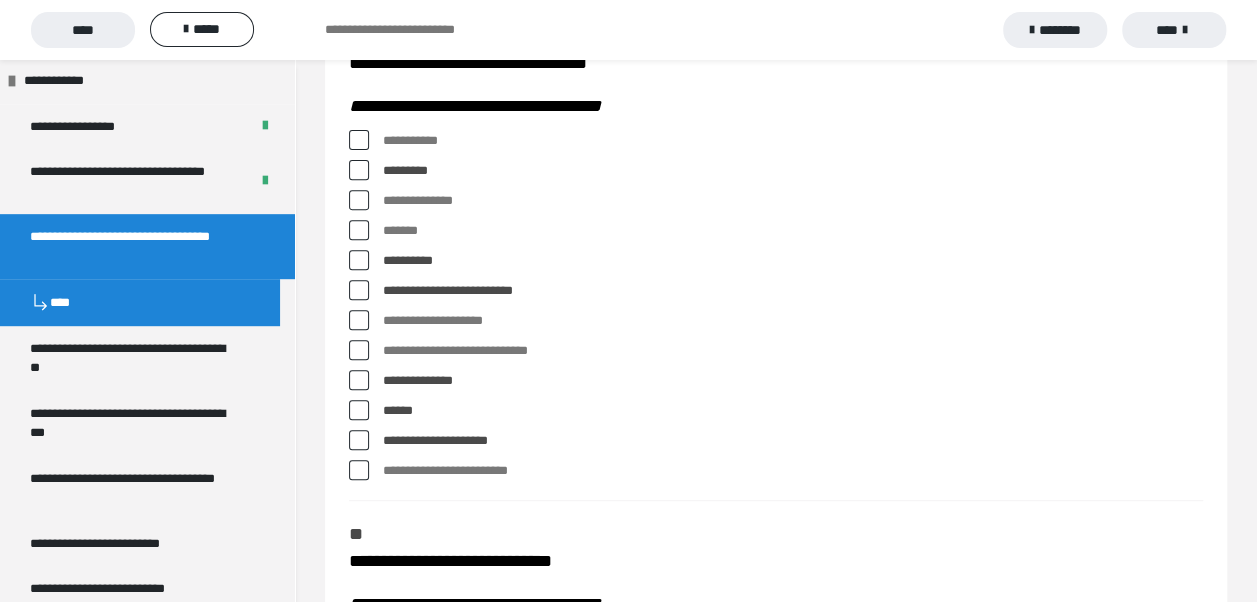 click at bounding box center (359, 290) 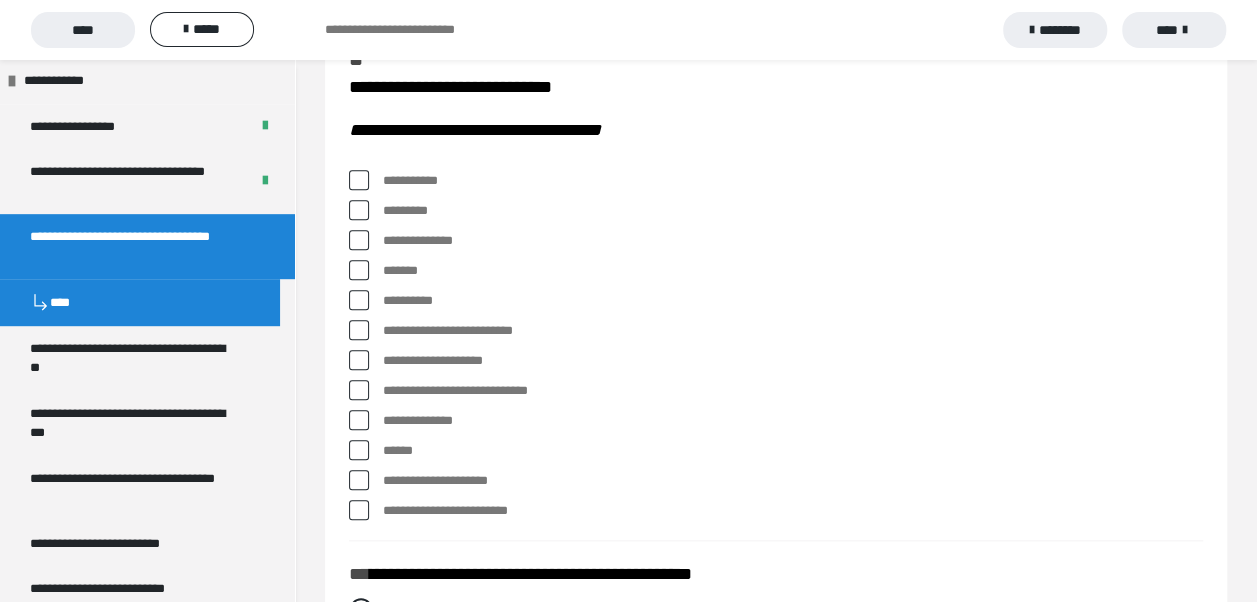 scroll, scrollTop: 800, scrollLeft: 0, axis: vertical 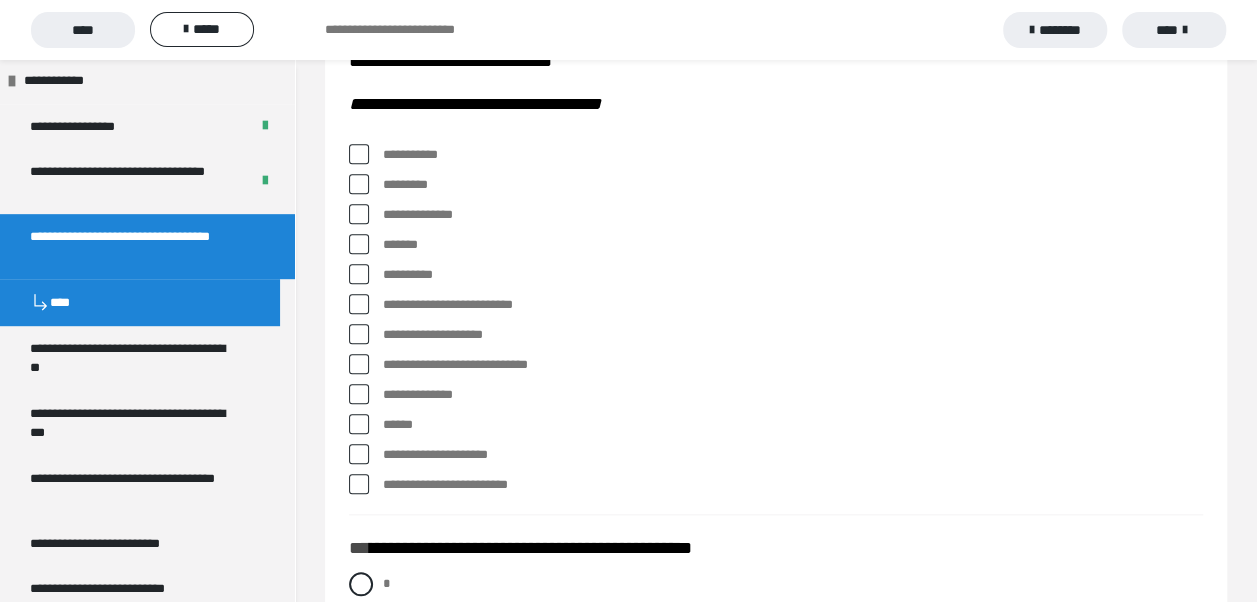 click at bounding box center (359, 154) 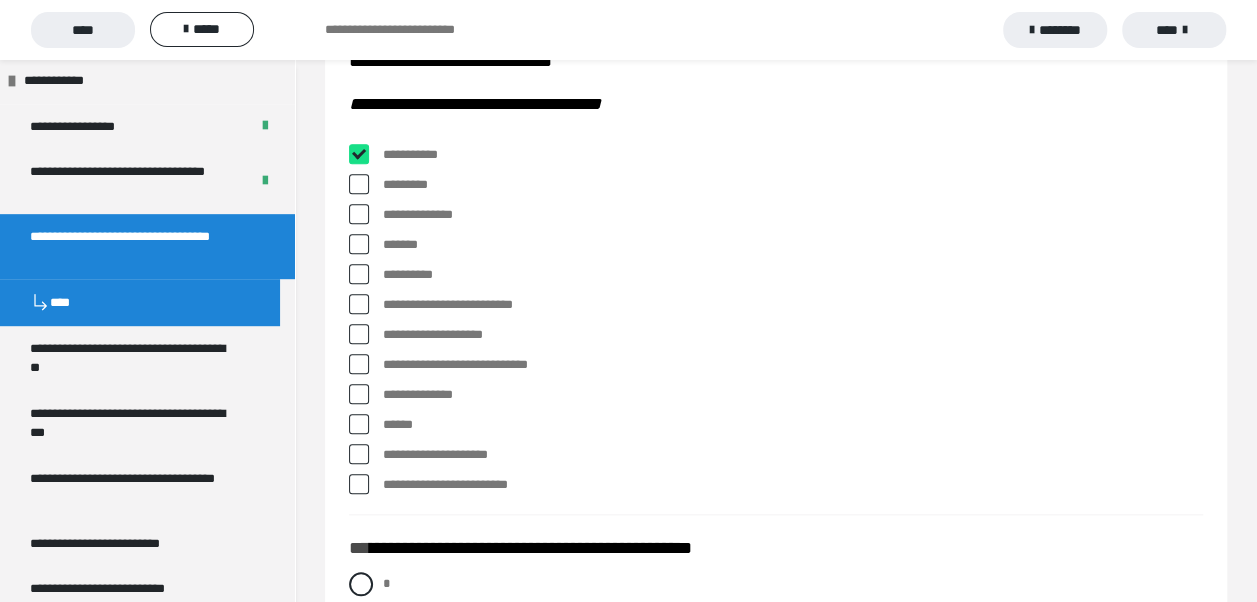 checkbox on "****" 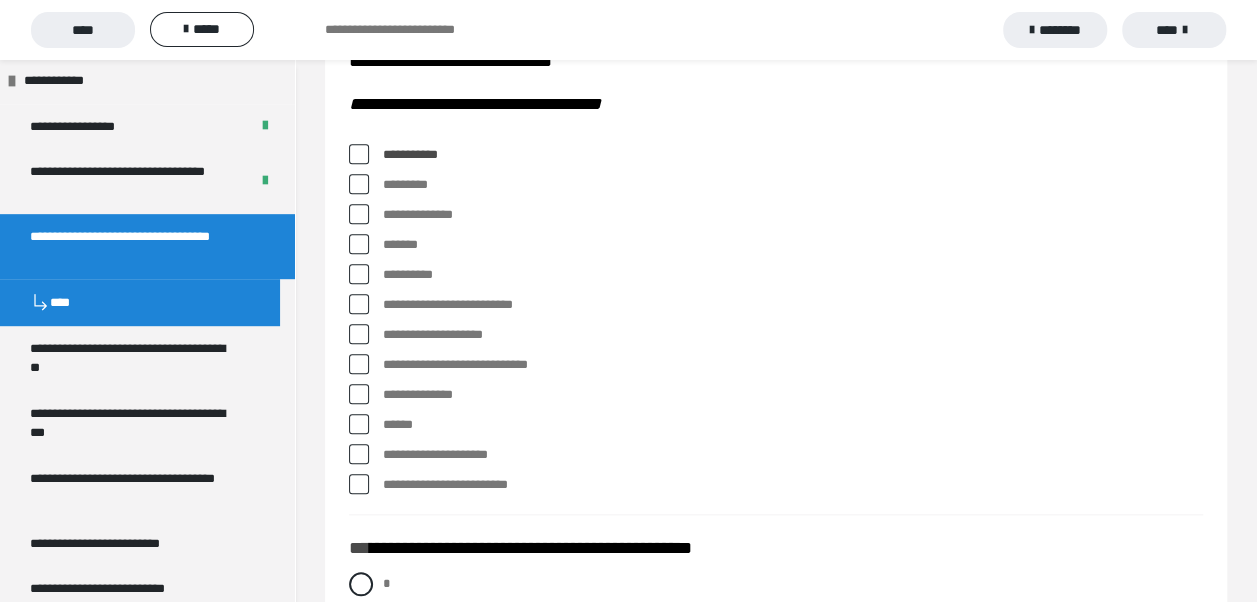 click at bounding box center (359, 214) 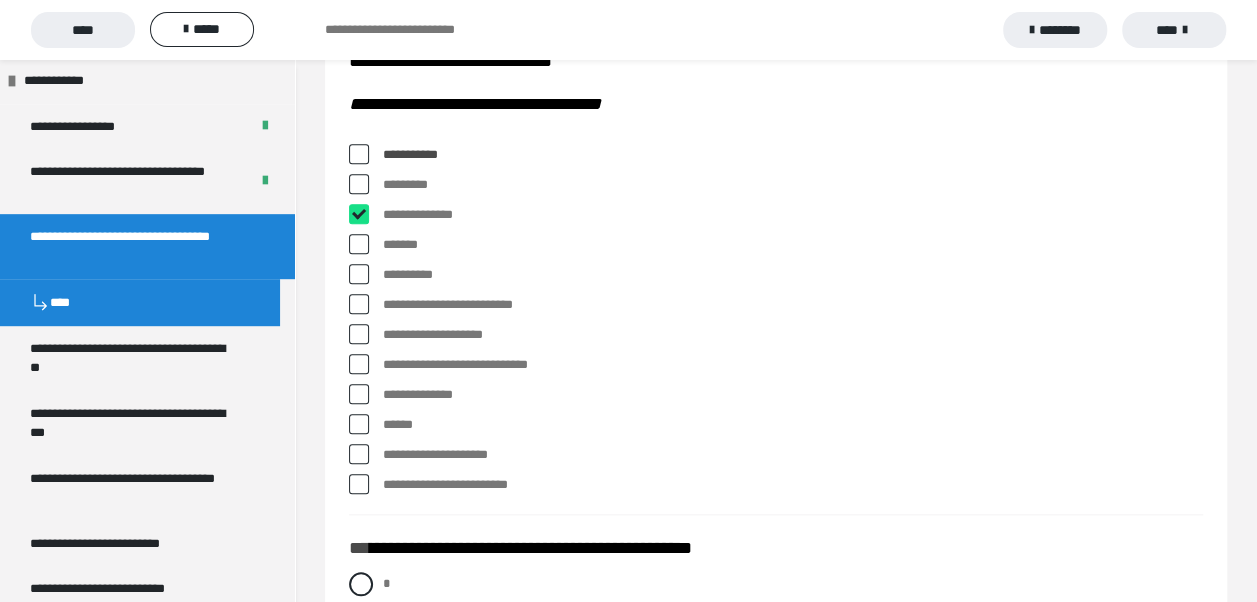 checkbox on "****" 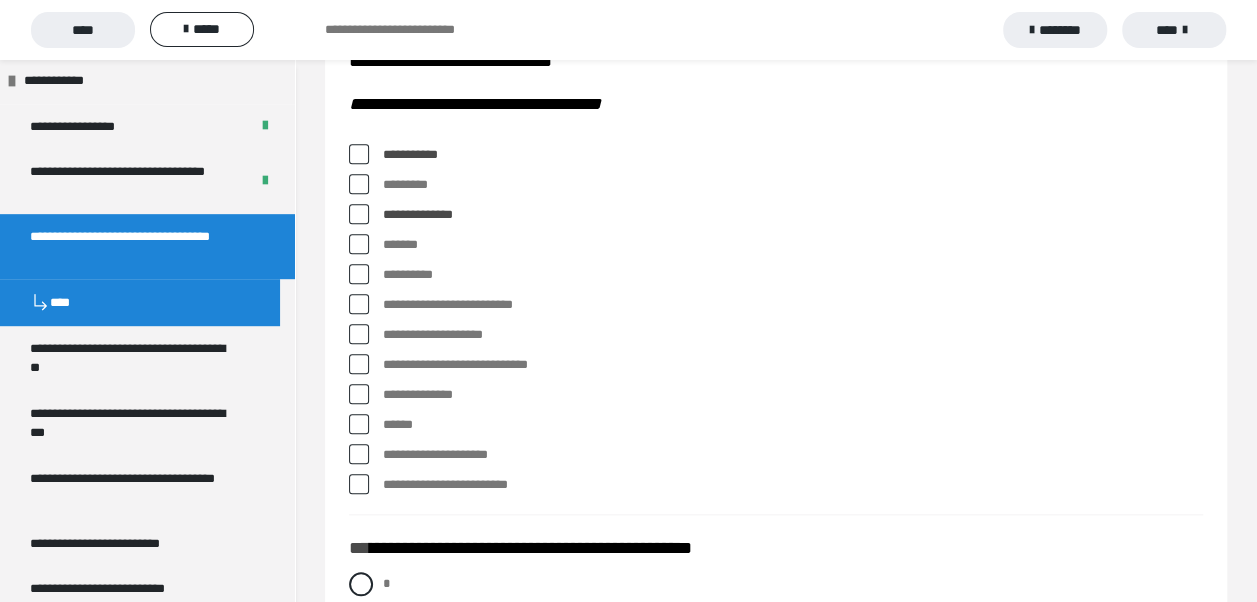 click at bounding box center [359, 244] 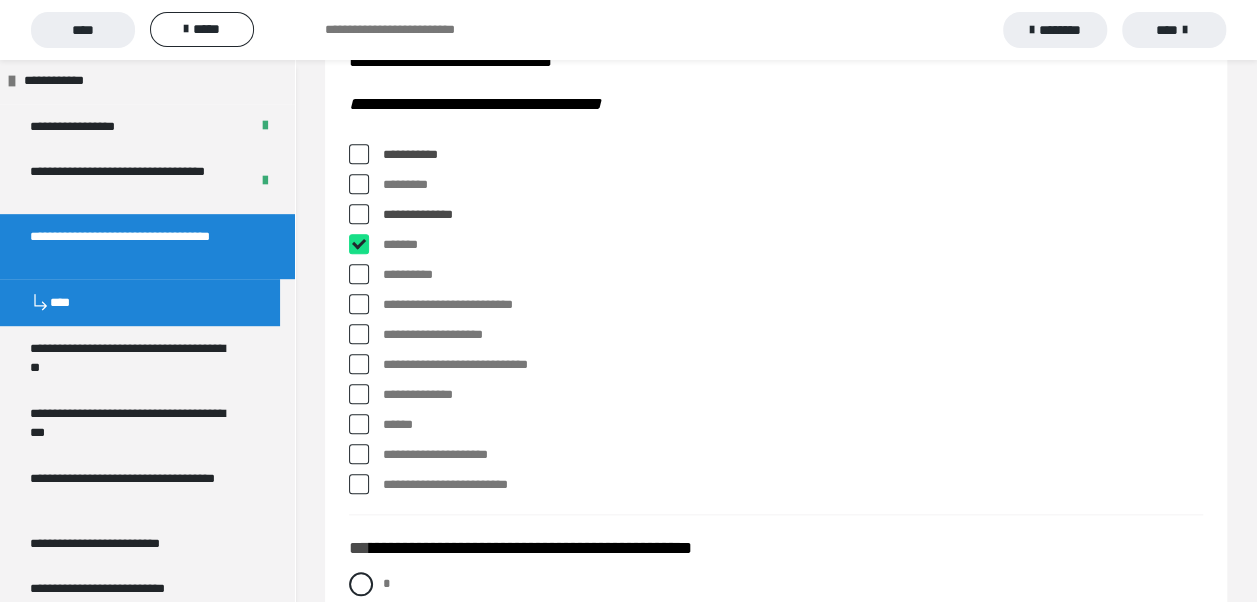 checkbox on "****" 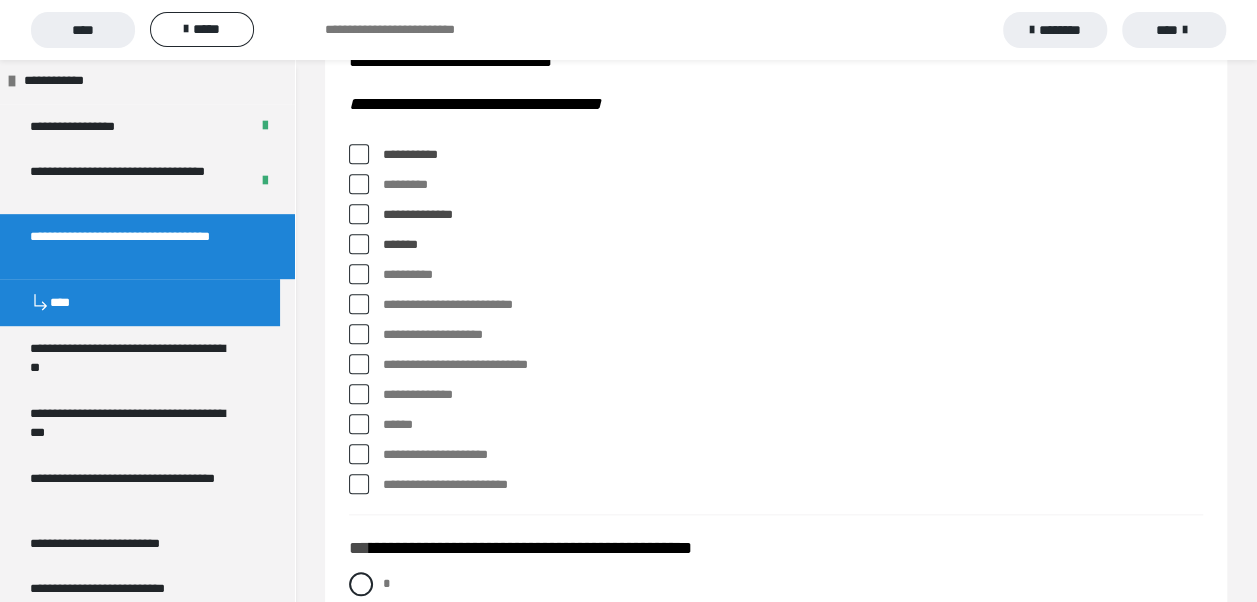 click at bounding box center (359, 304) 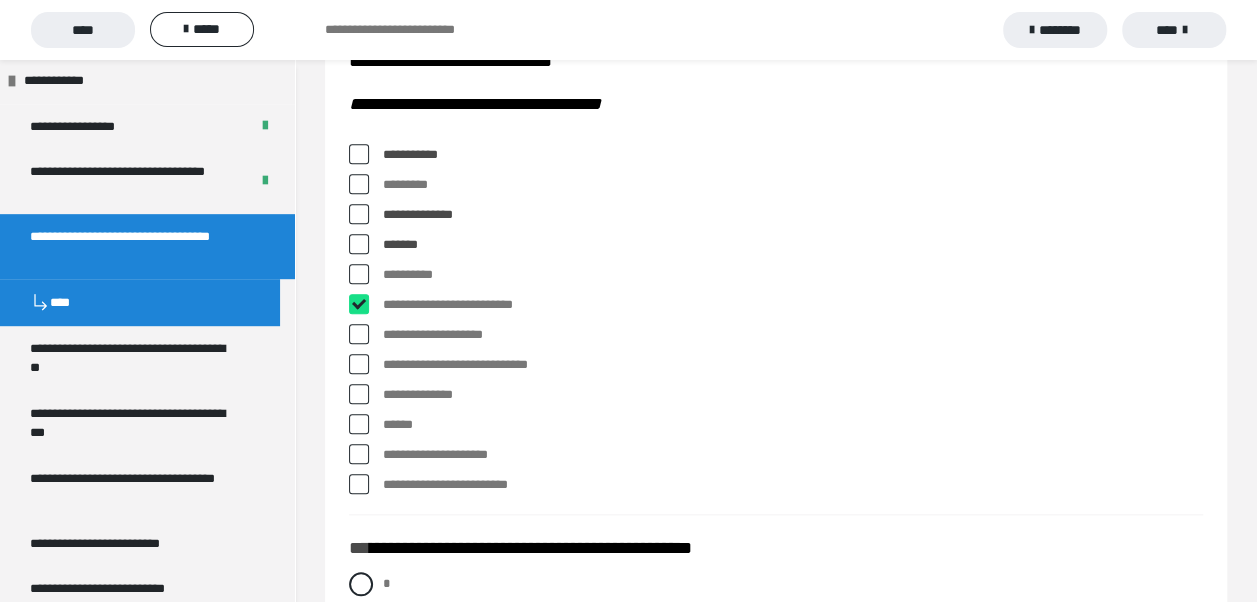 checkbox on "****" 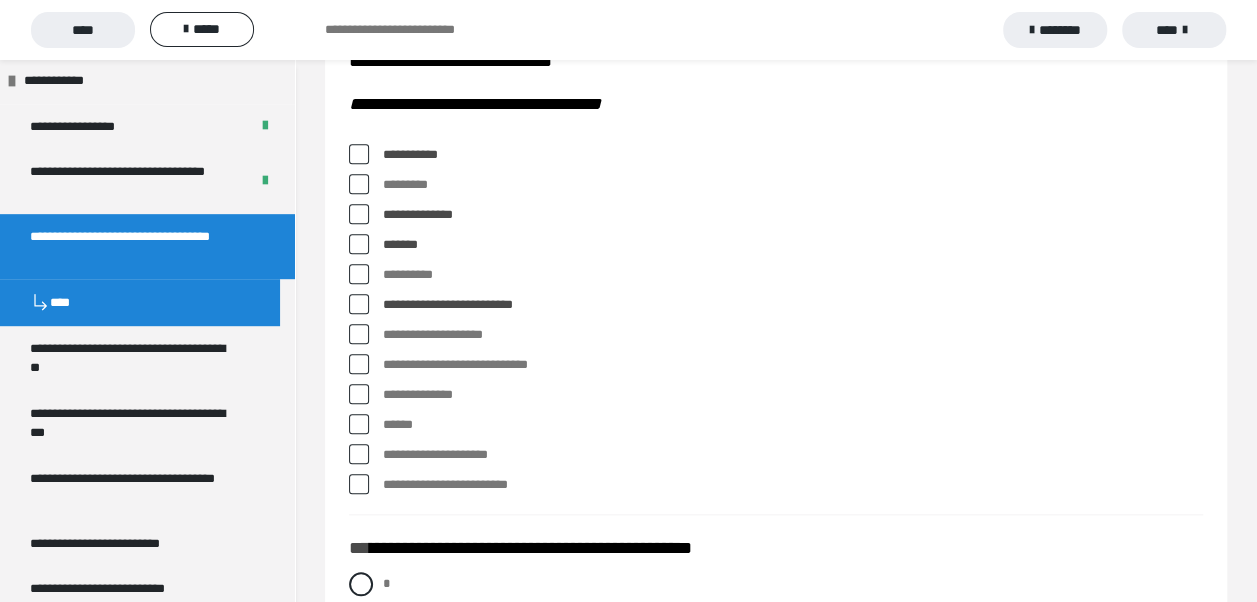 click at bounding box center [359, 334] 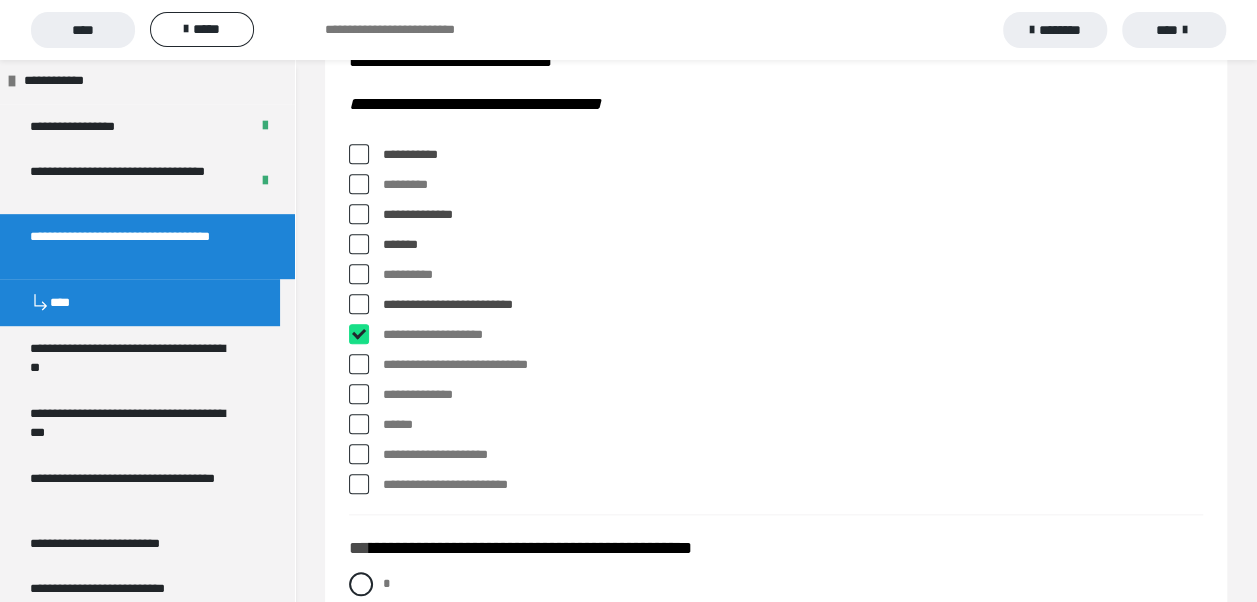 checkbox on "****" 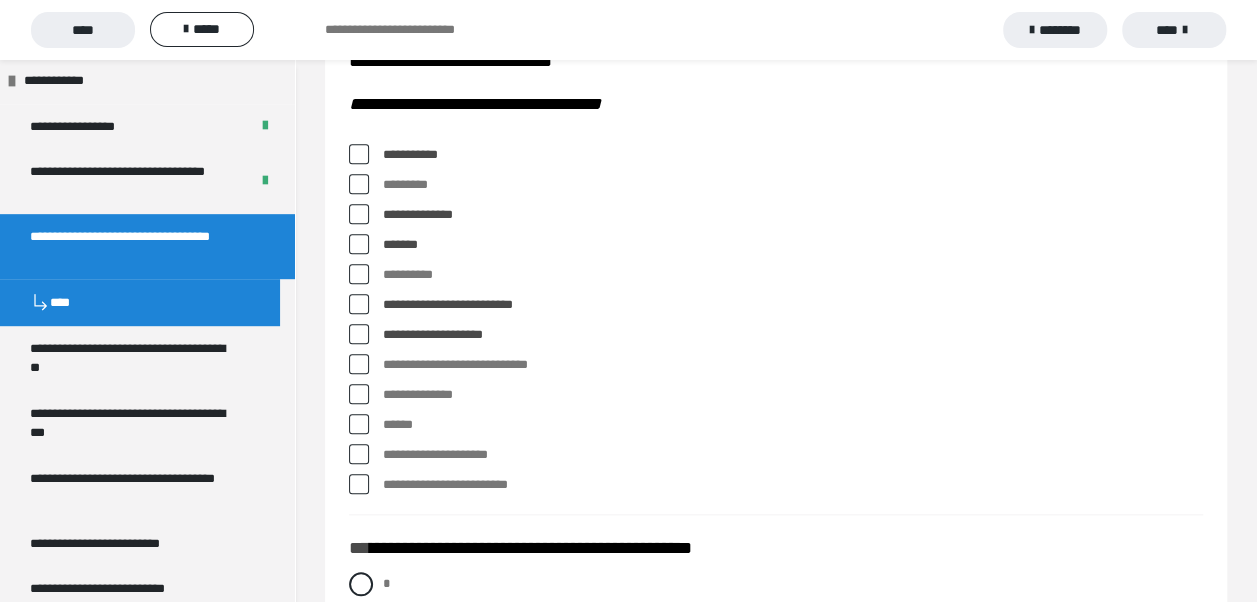 click at bounding box center [359, 364] 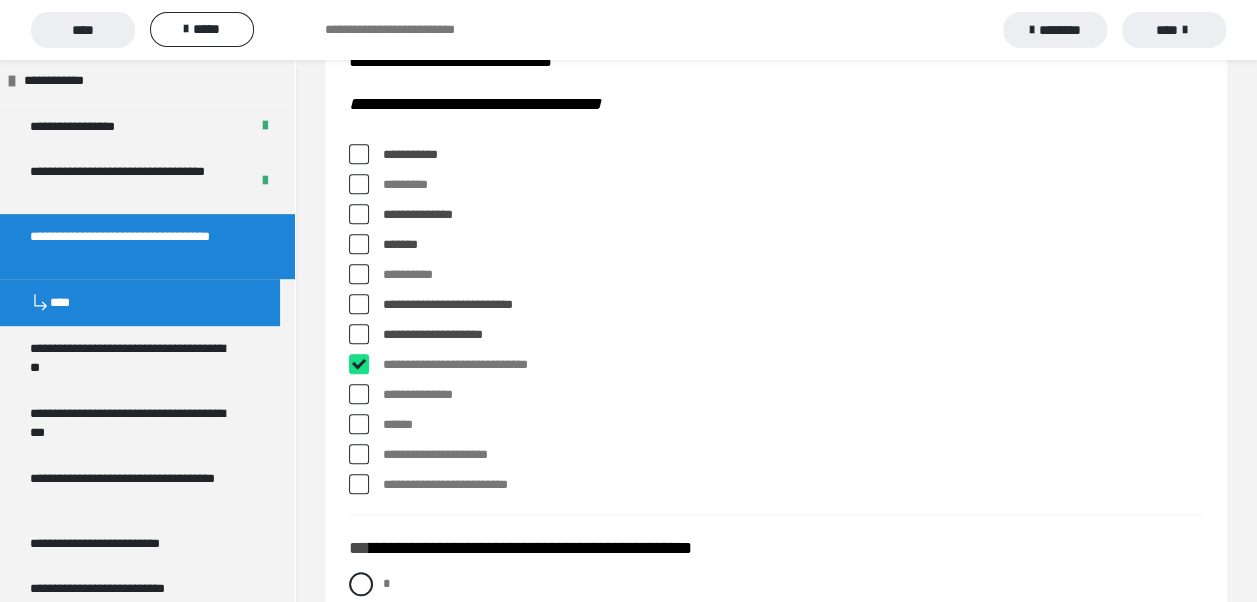 checkbox on "****" 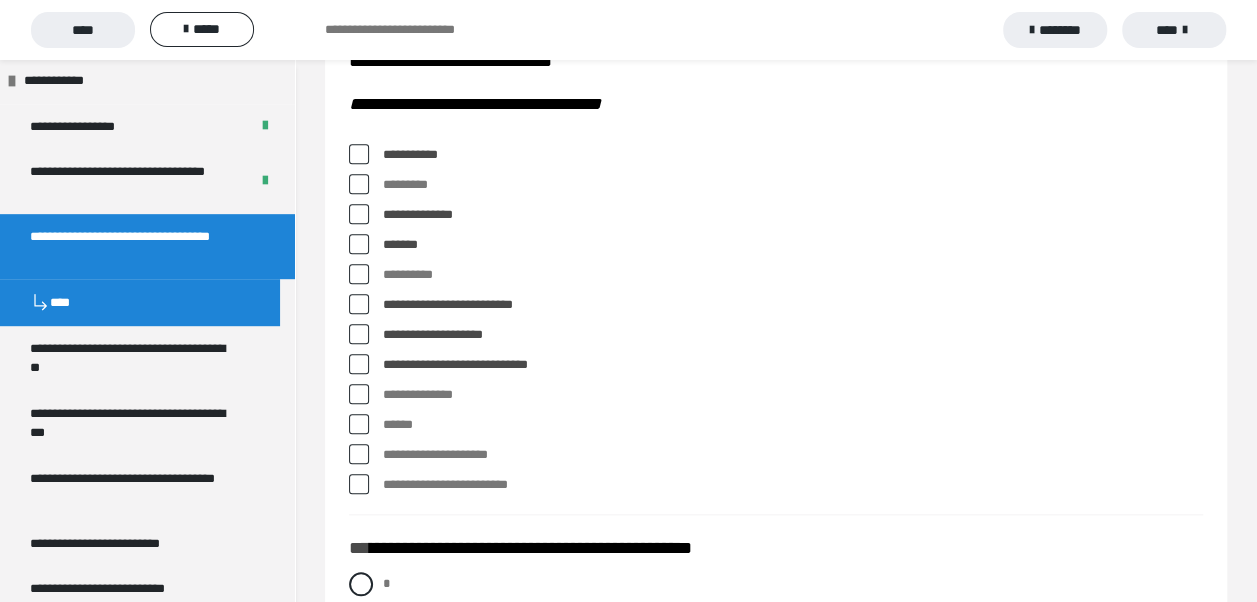 click at bounding box center (359, 484) 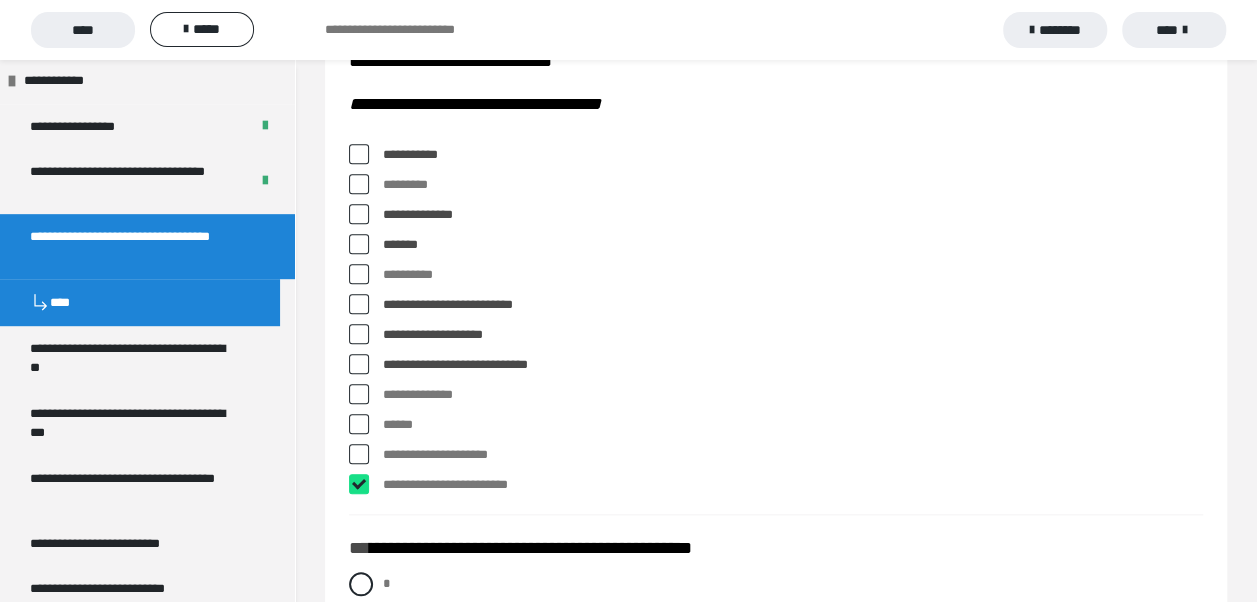 checkbox on "****" 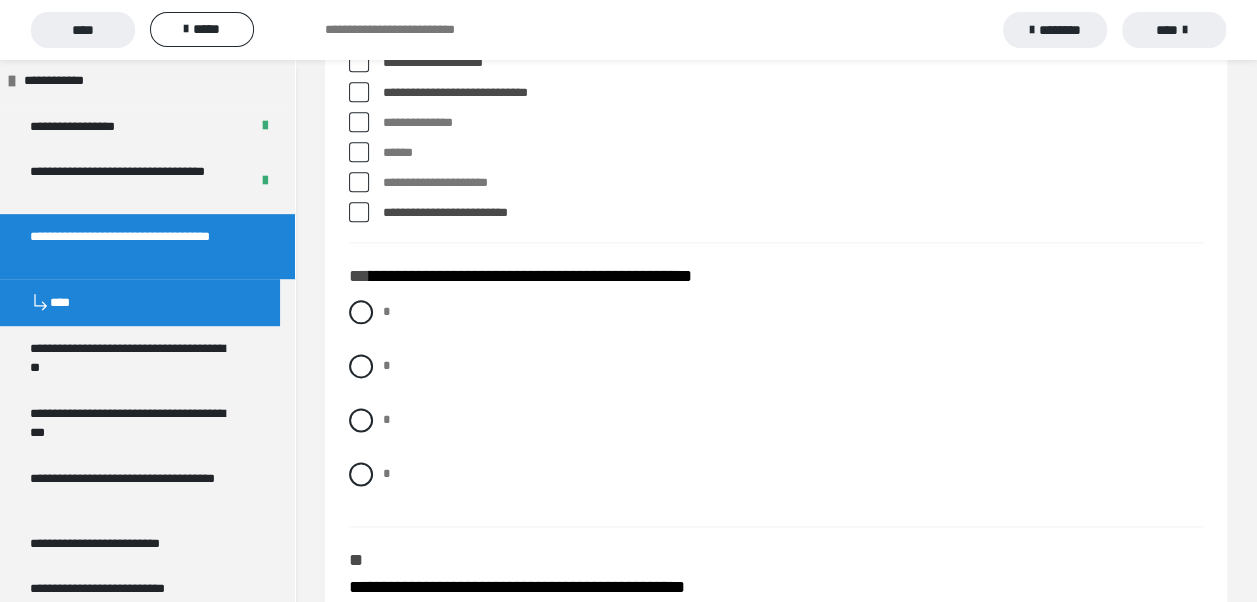 scroll, scrollTop: 1100, scrollLeft: 0, axis: vertical 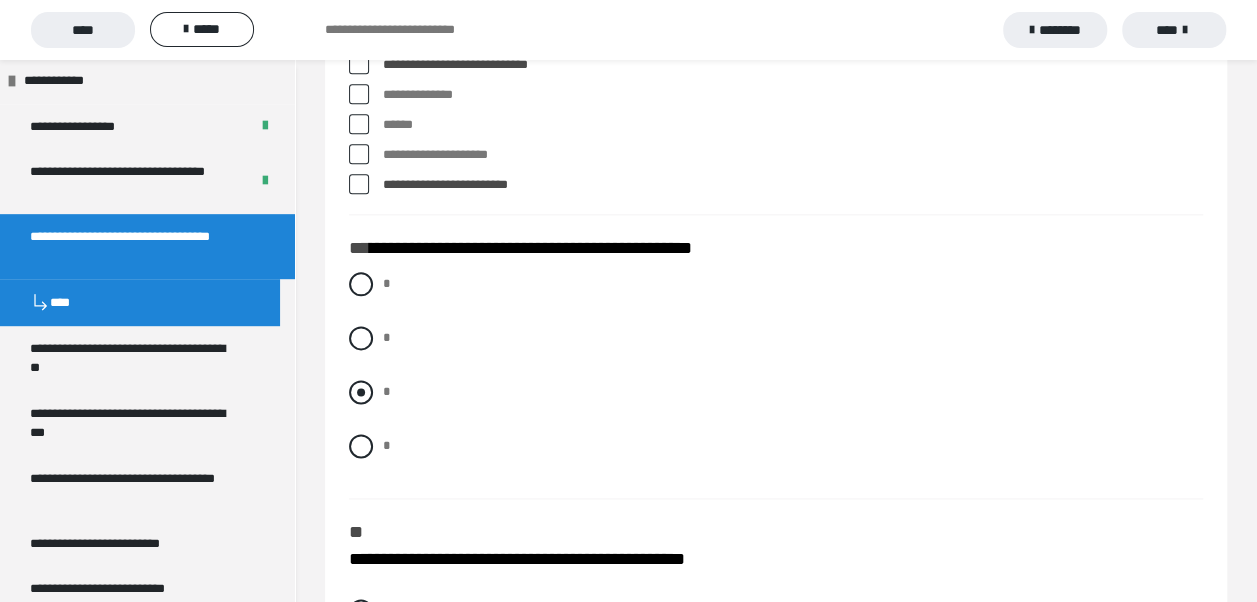 click at bounding box center (361, 392) 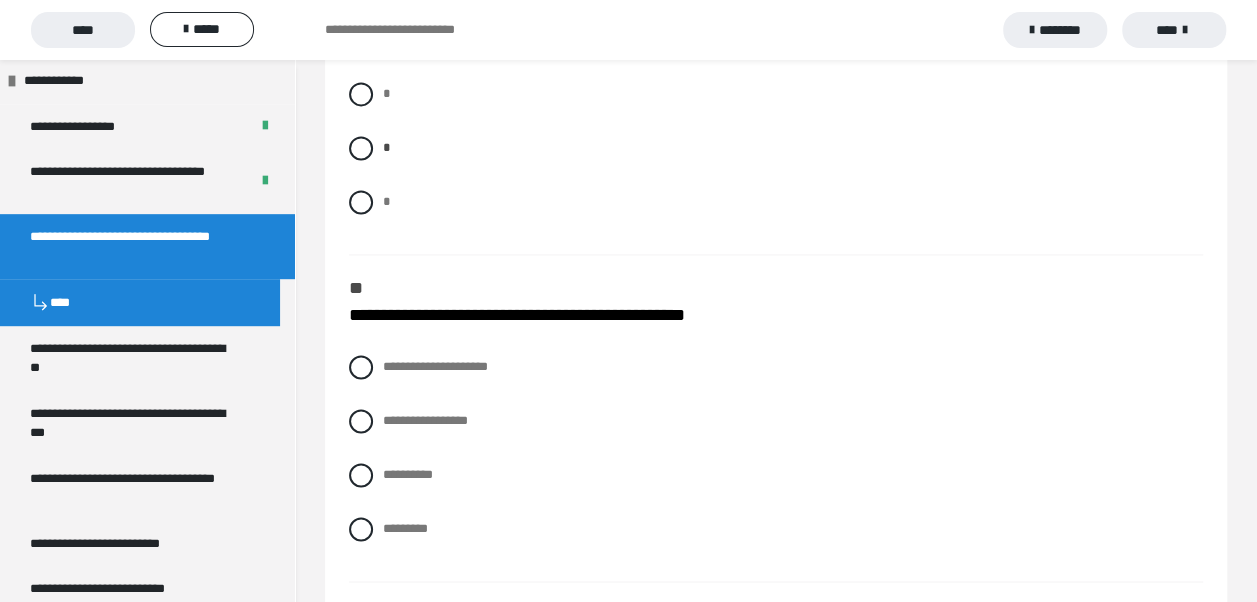 scroll, scrollTop: 1400, scrollLeft: 0, axis: vertical 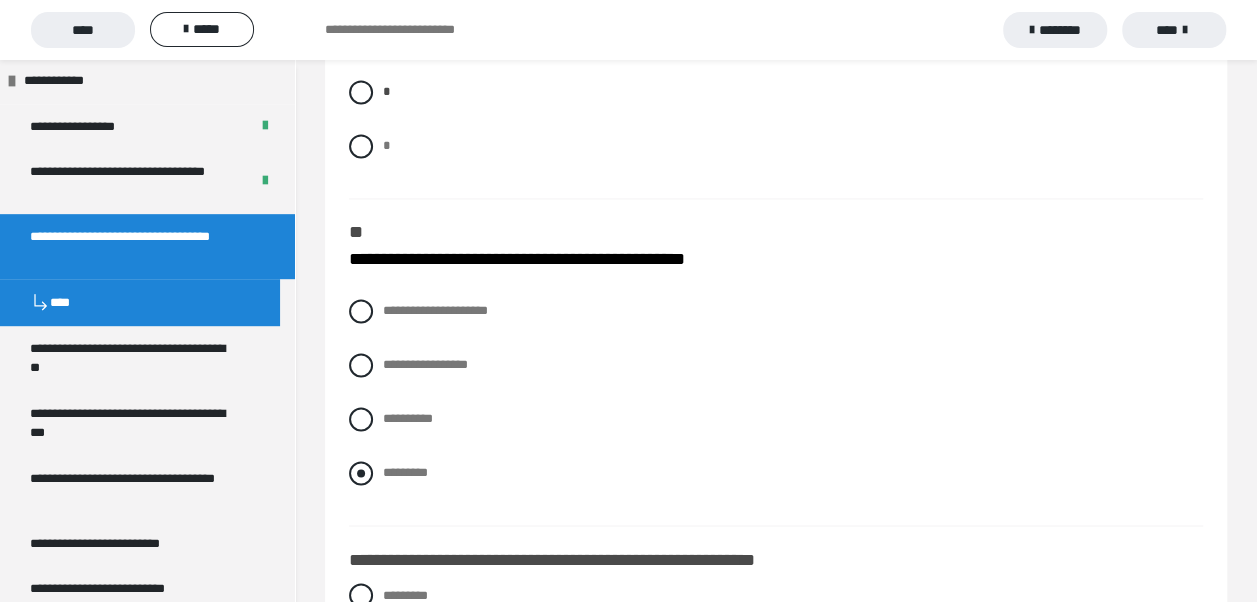 click at bounding box center [361, 473] 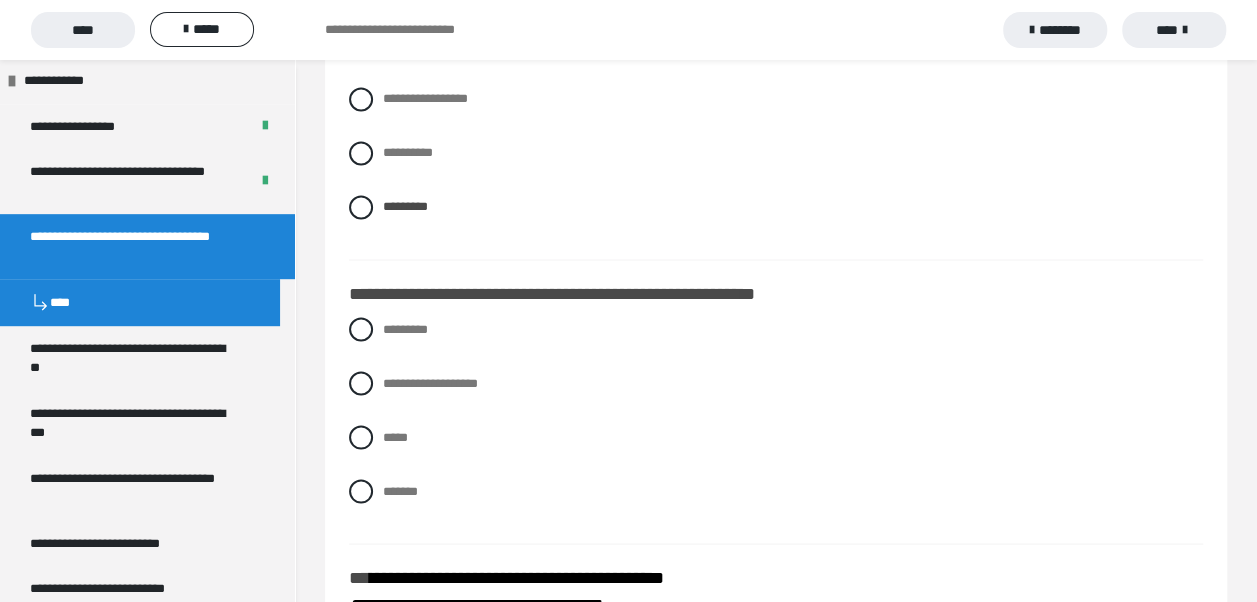 scroll, scrollTop: 1700, scrollLeft: 0, axis: vertical 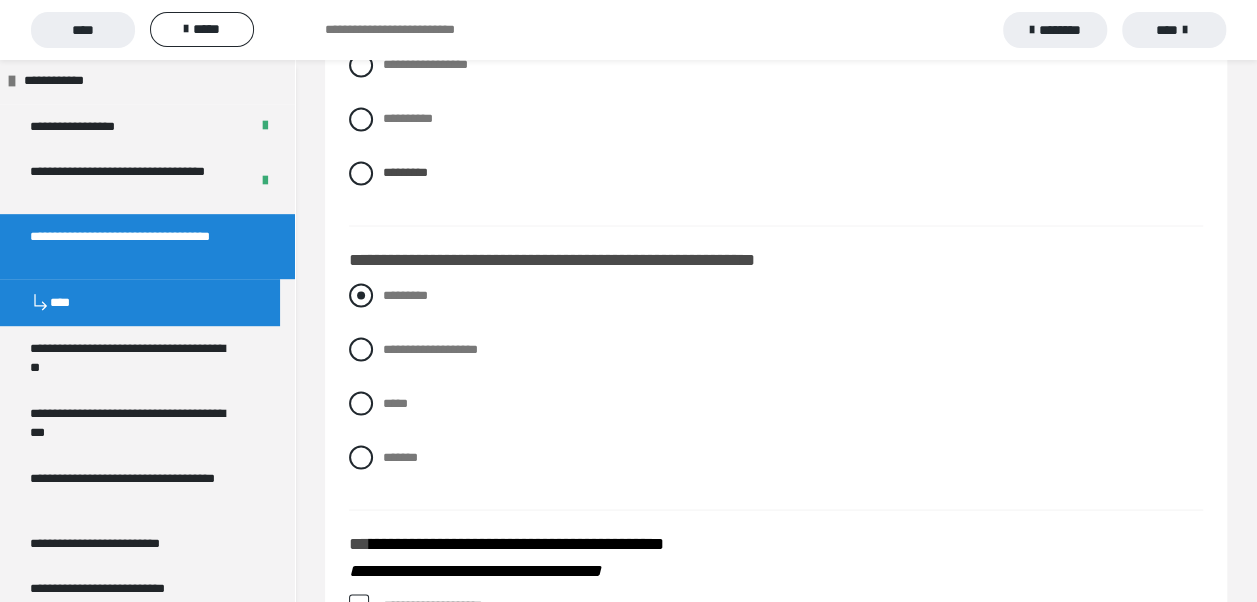 click at bounding box center [361, 295] 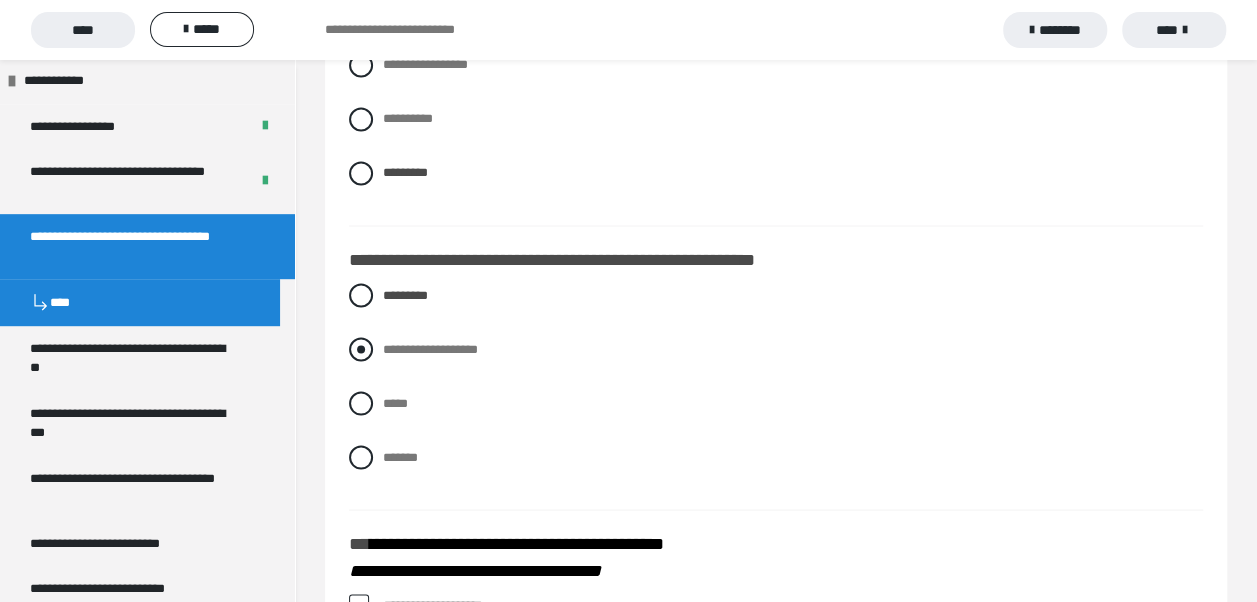 click at bounding box center (361, 349) 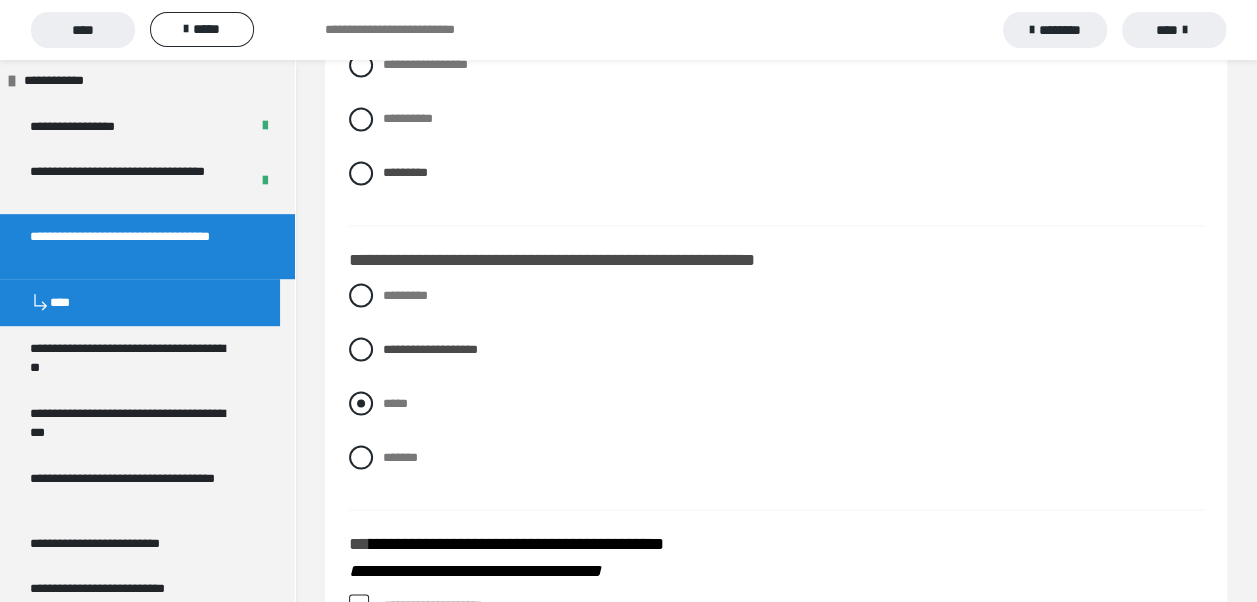 click at bounding box center (361, 403) 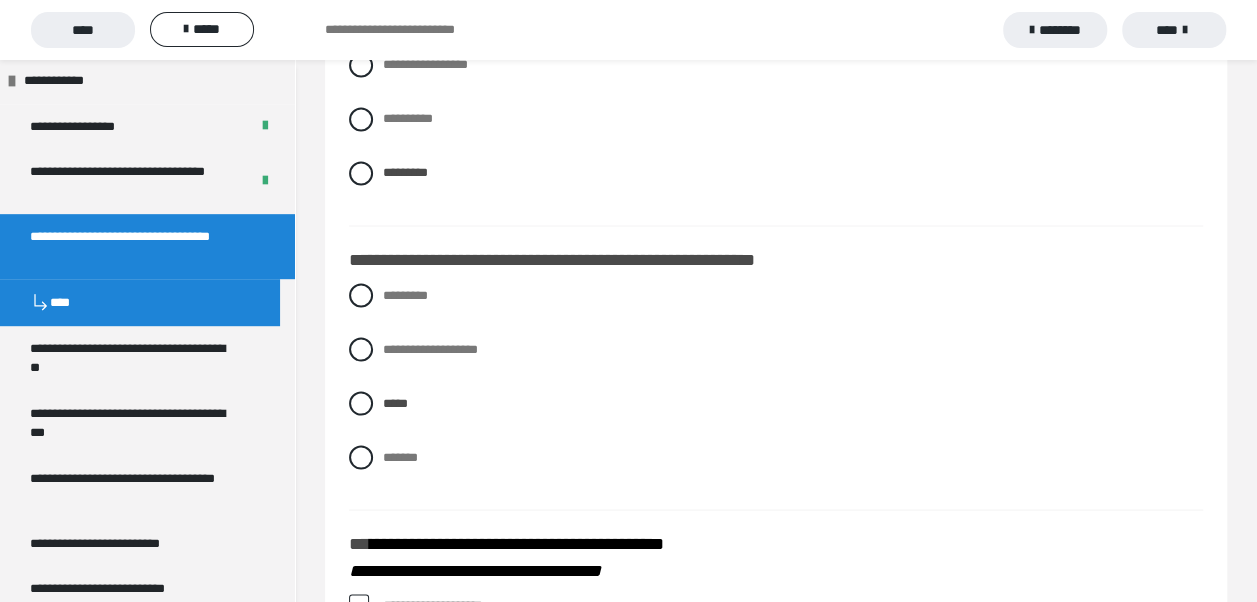 drag, startPoint x: 358, startPoint y: 456, endPoint x: 416, endPoint y: 484, distance: 64.40497 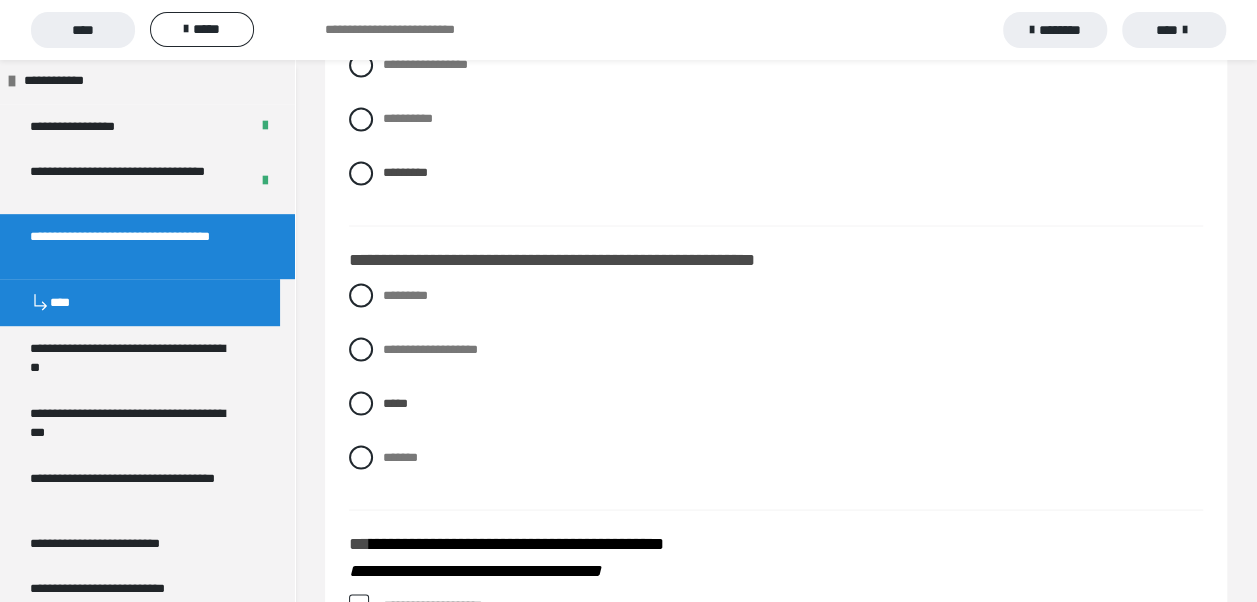 radio on "****" 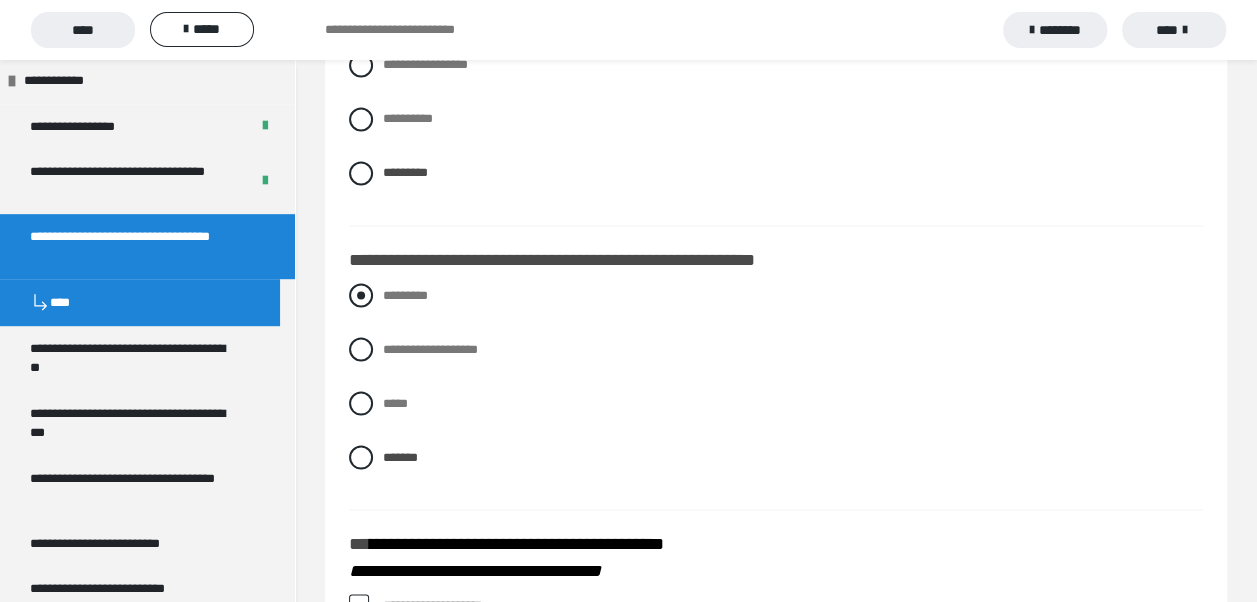 click at bounding box center (361, 295) 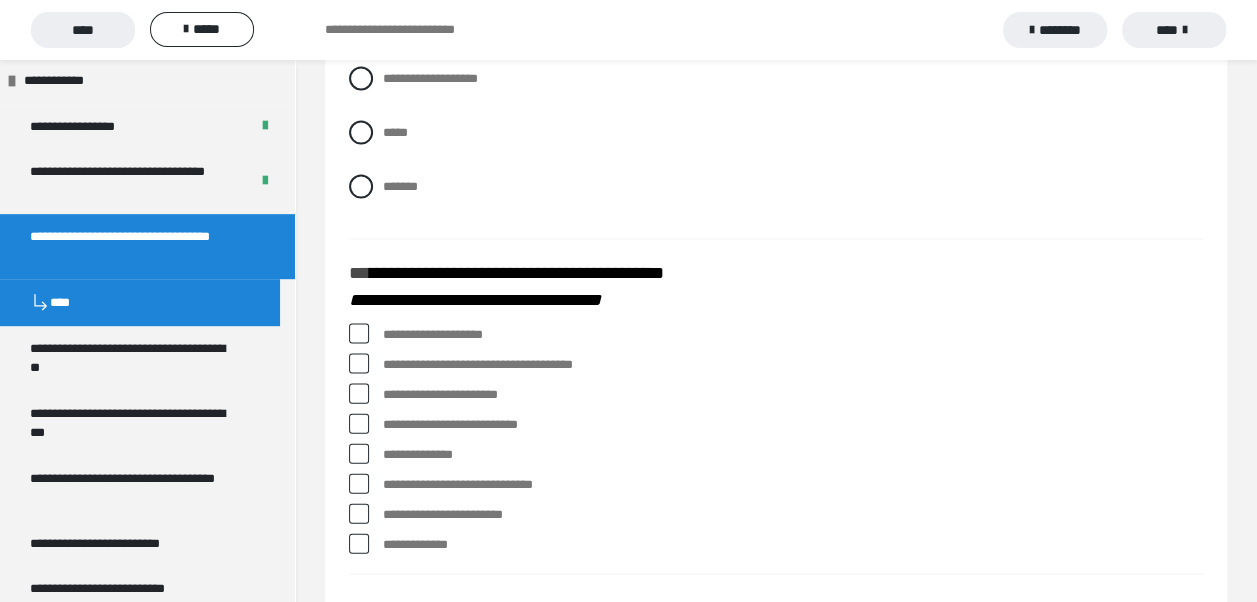 scroll, scrollTop: 2000, scrollLeft: 0, axis: vertical 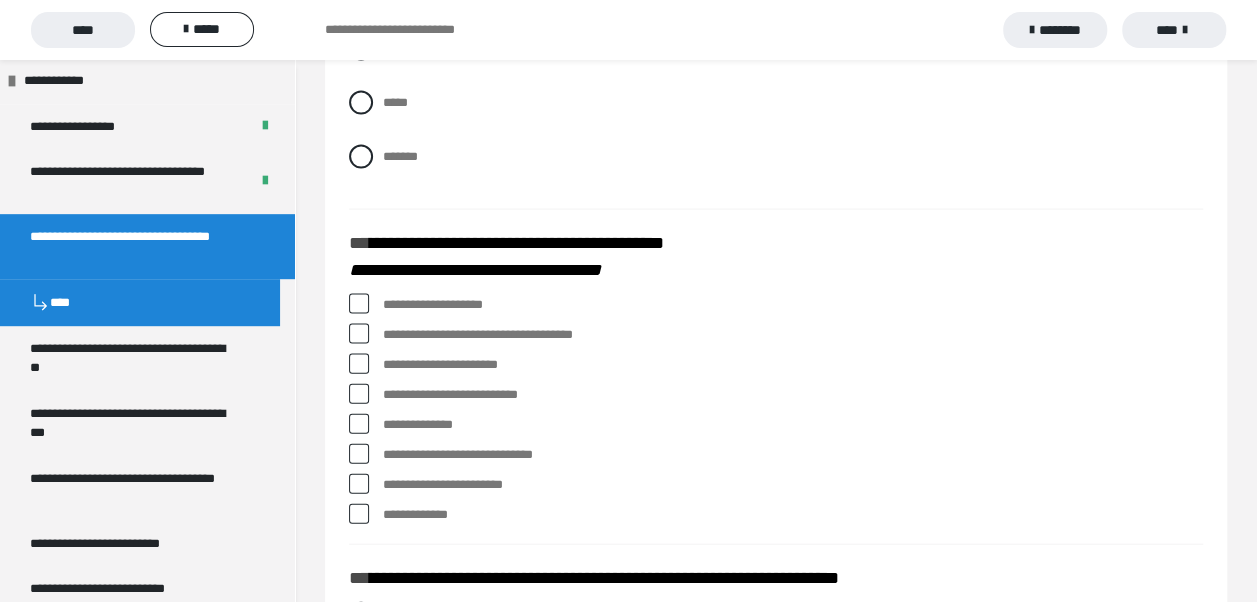 click at bounding box center (359, 364) 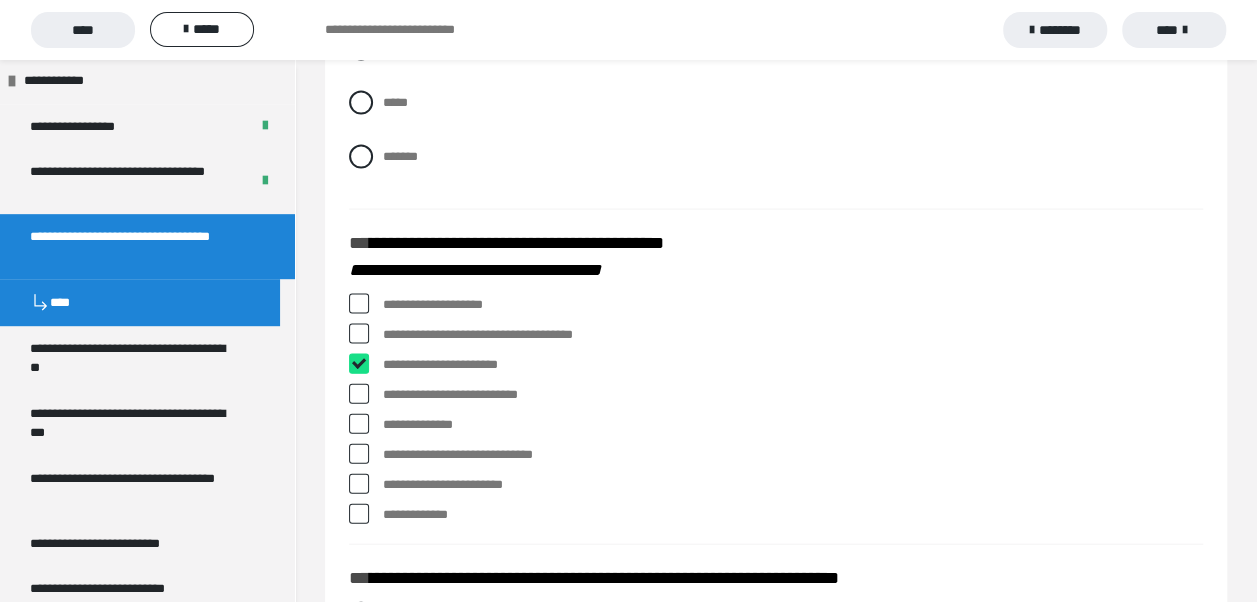 checkbox on "****" 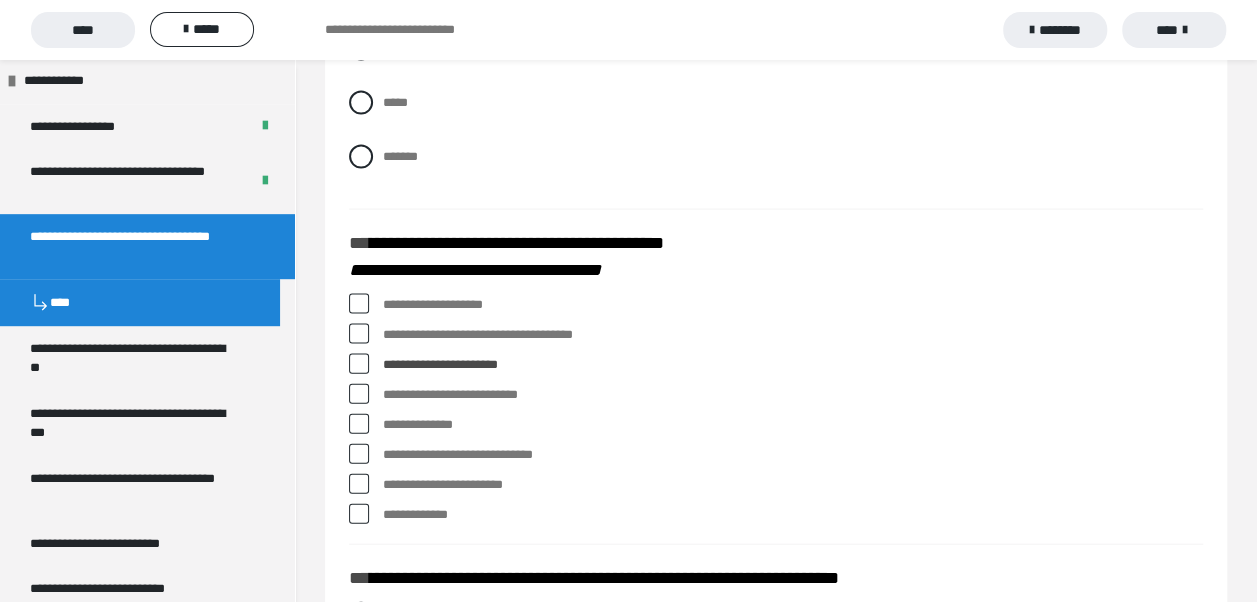 click at bounding box center [359, 394] 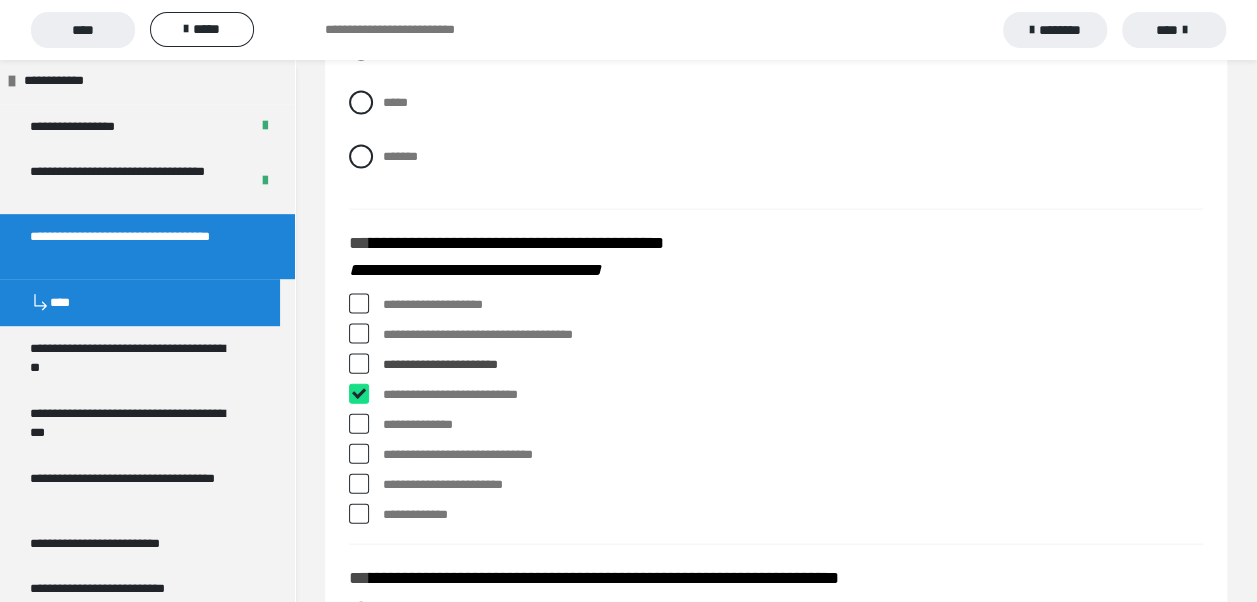 checkbox on "****" 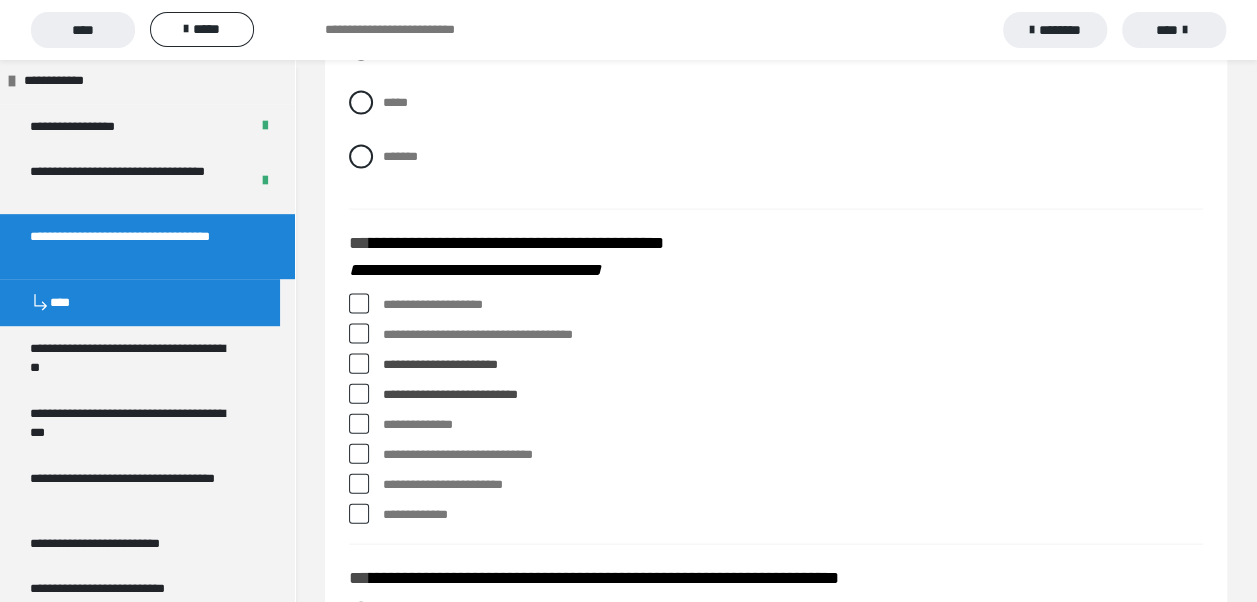 click at bounding box center (359, 364) 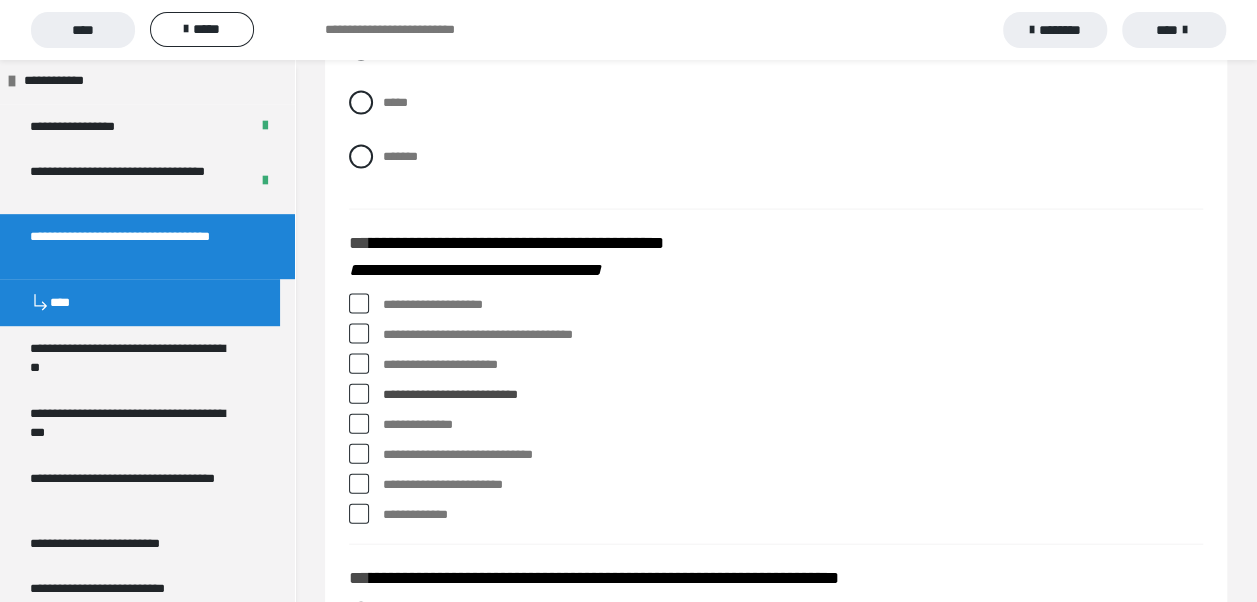 click at bounding box center (359, 334) 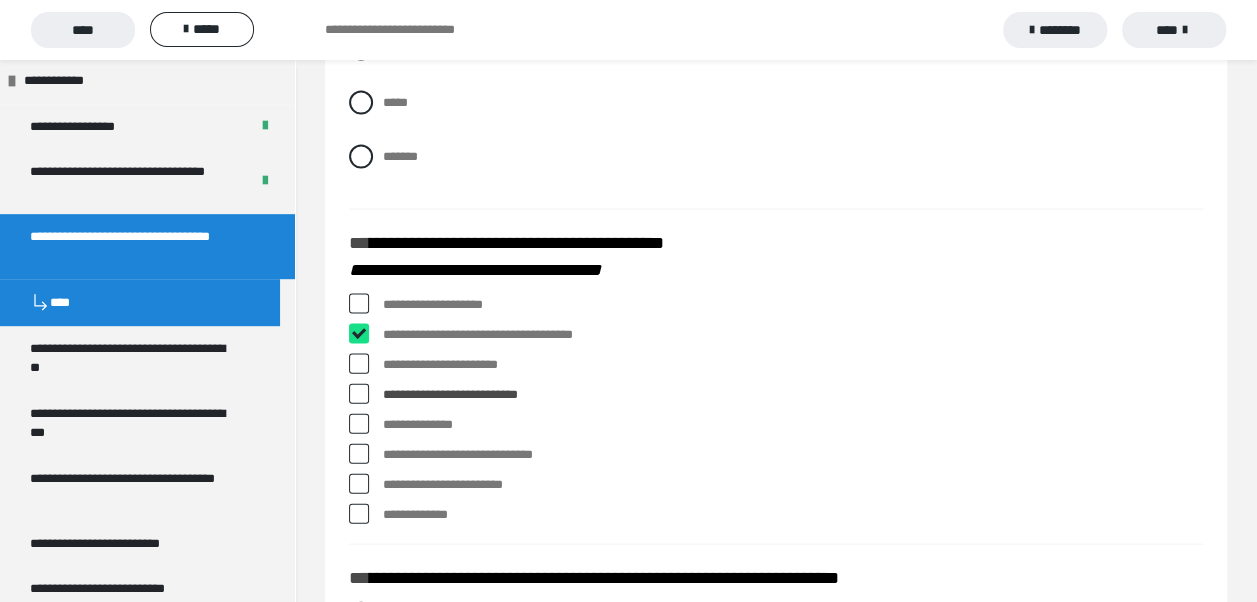 checkbox on "****" 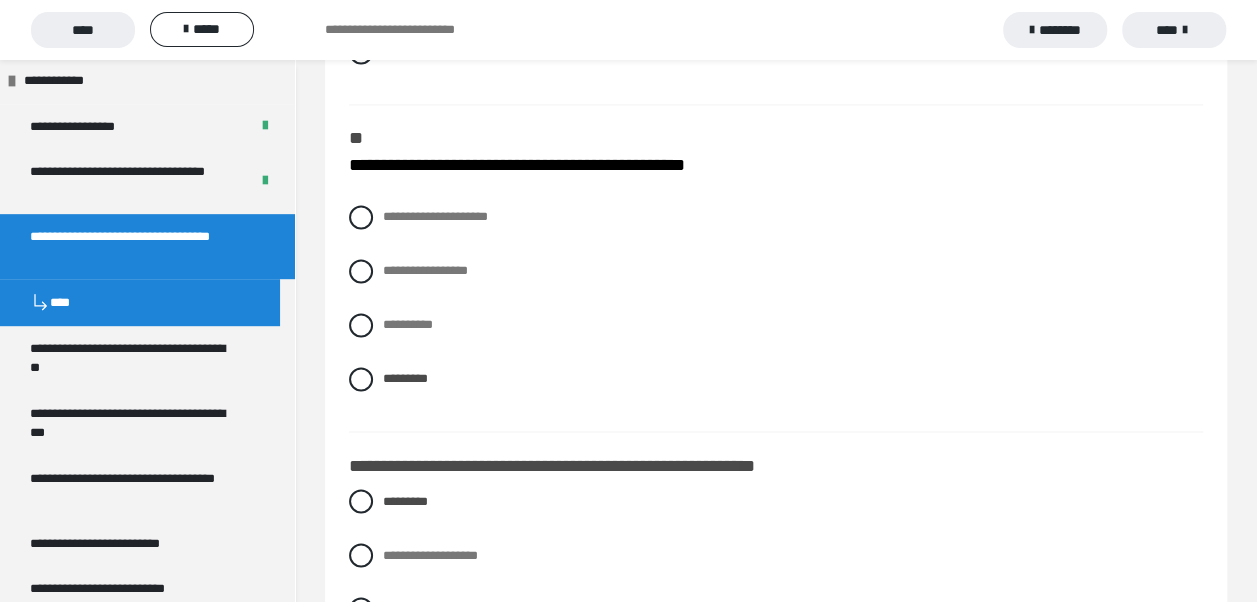 scroll, scrollTop: 1476, scrollLeft: 0, axis: vertical 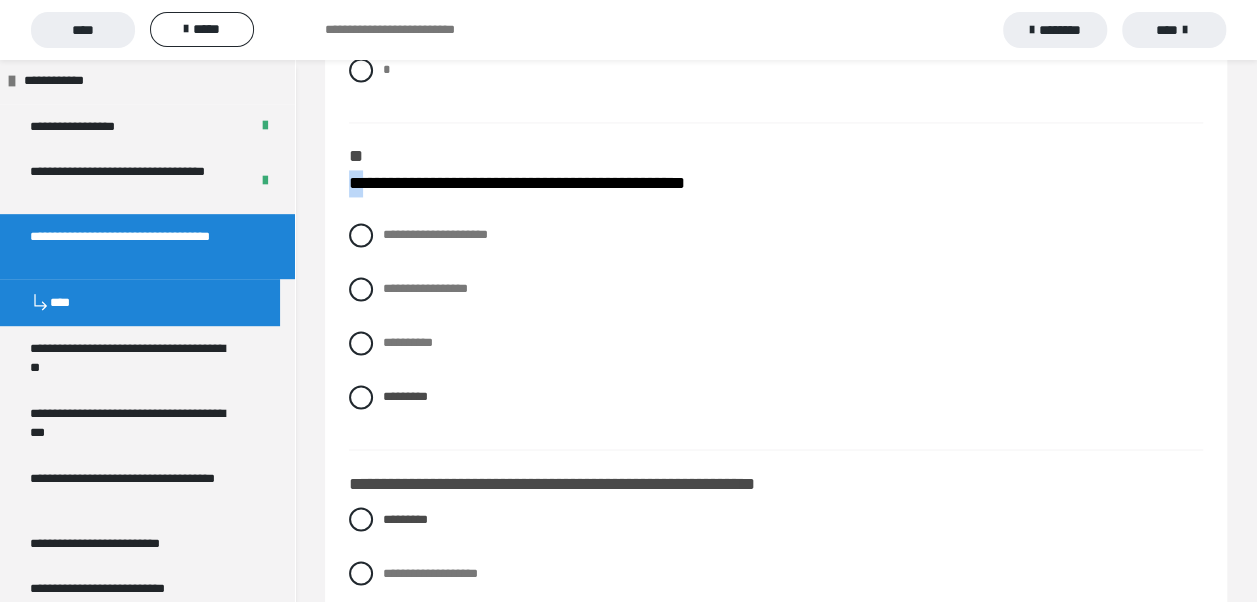drag, startPoint x: 345, startPoint y: 180, endPoint x: 366, endPoint y: 184, distance: 21.377558 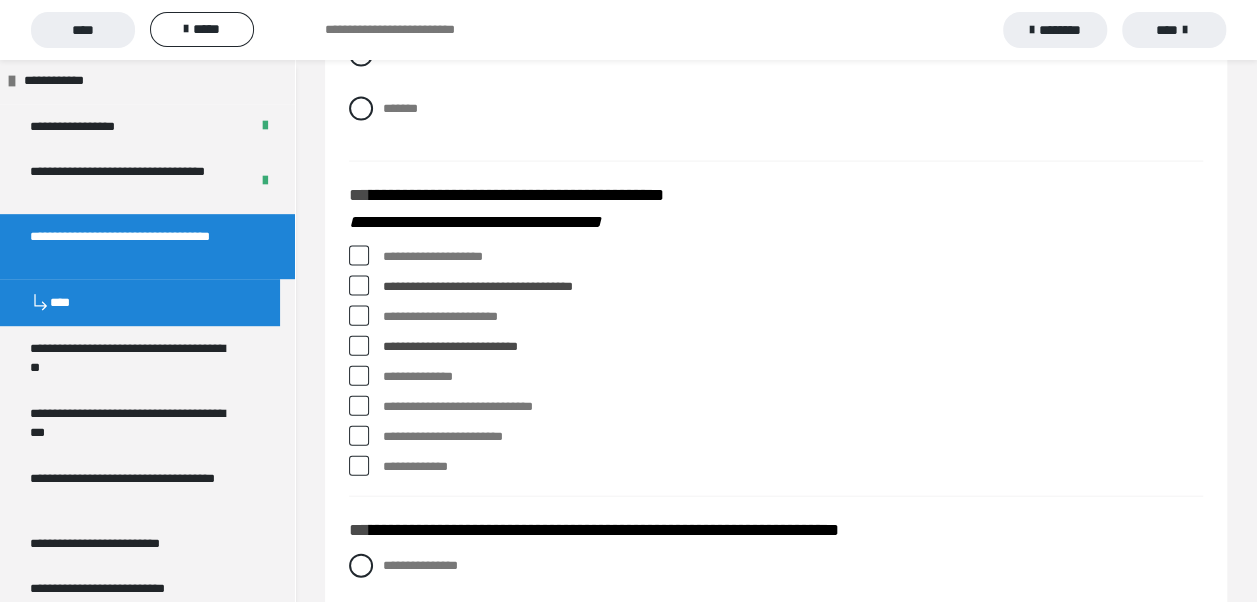 scroll, scrollTop: 2076, scrollLeft: 0, axis: vertical 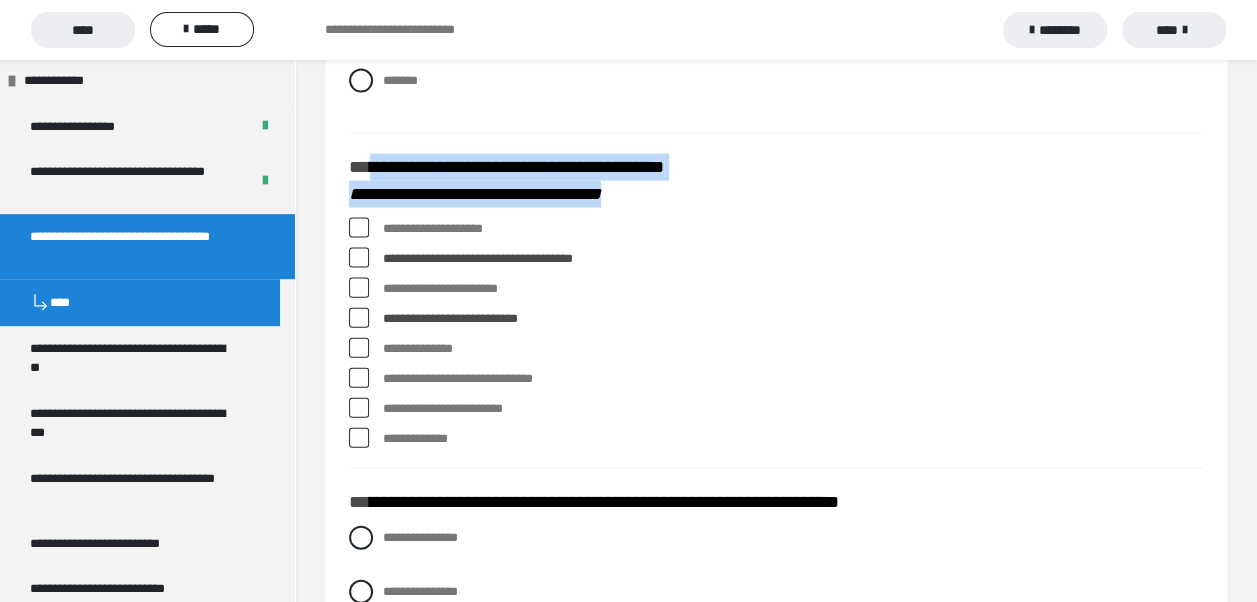 drag, startPoint x: 372, startPoint y: 164, endPoint x: 656, endPoint y: 198, distance: 286.02798 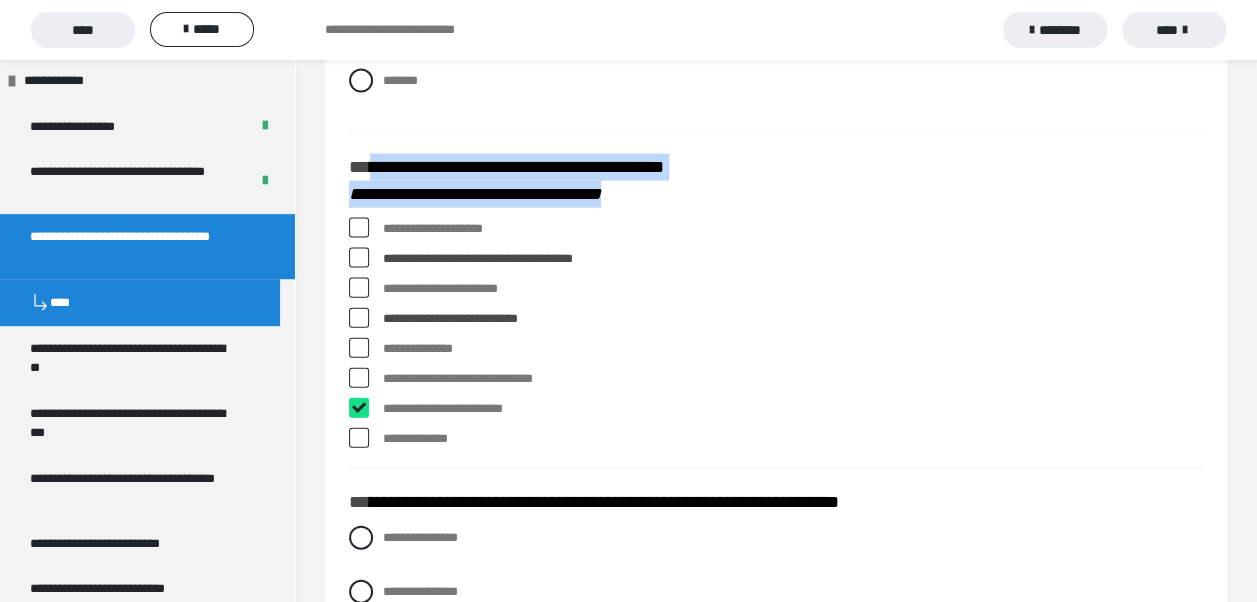checkbox on "****" 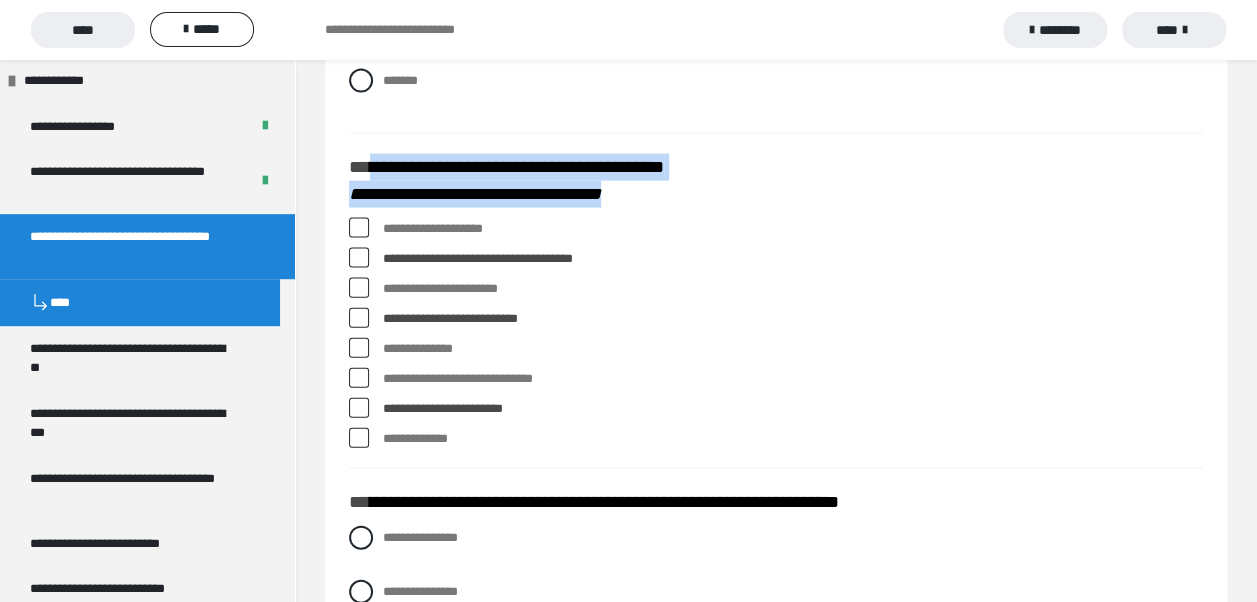 drag, startPoint x: 358, startPoint y: 278, endPoint x: 357, endPoint y: 289, distance: 11.045361 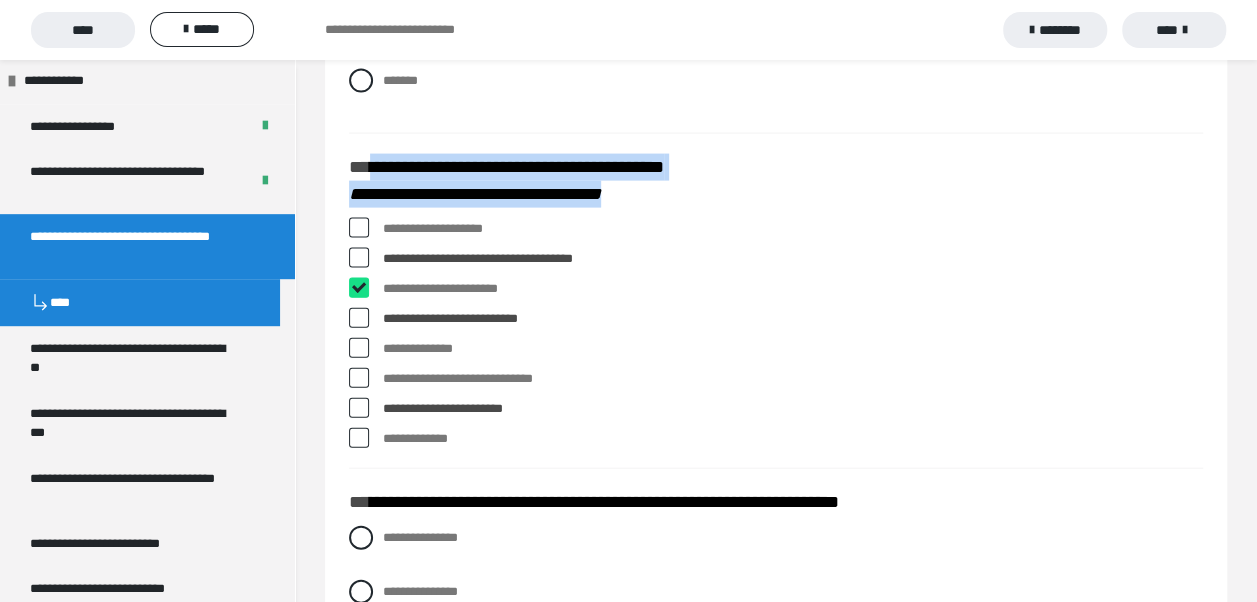 checkbox on "****" 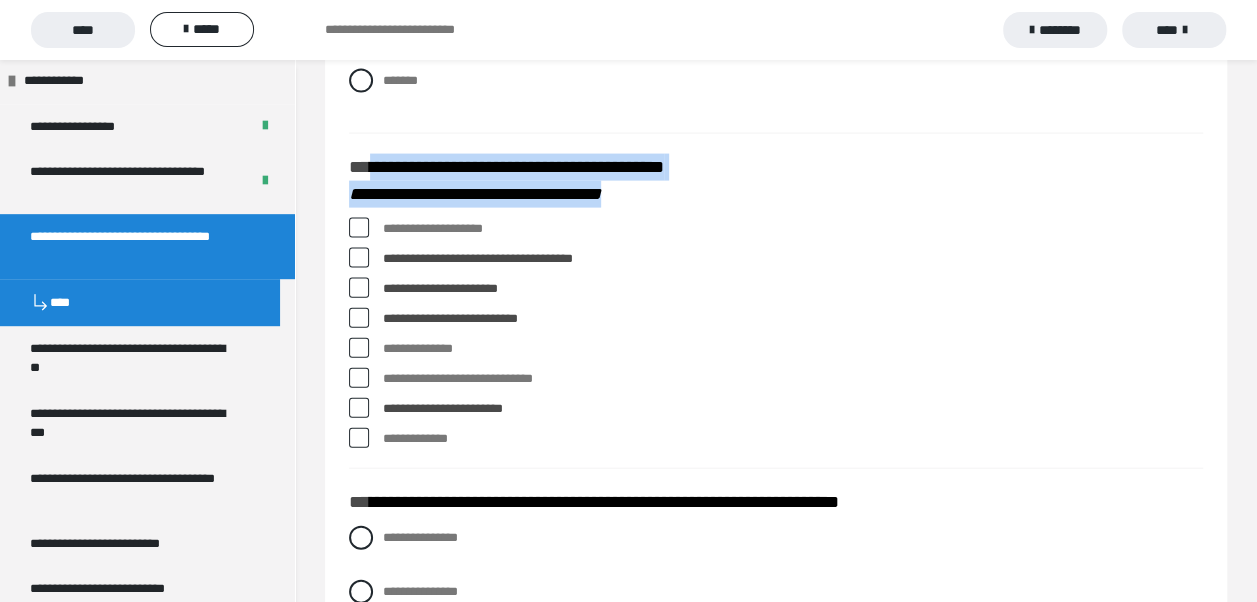 click at bounding box center [359, 258] 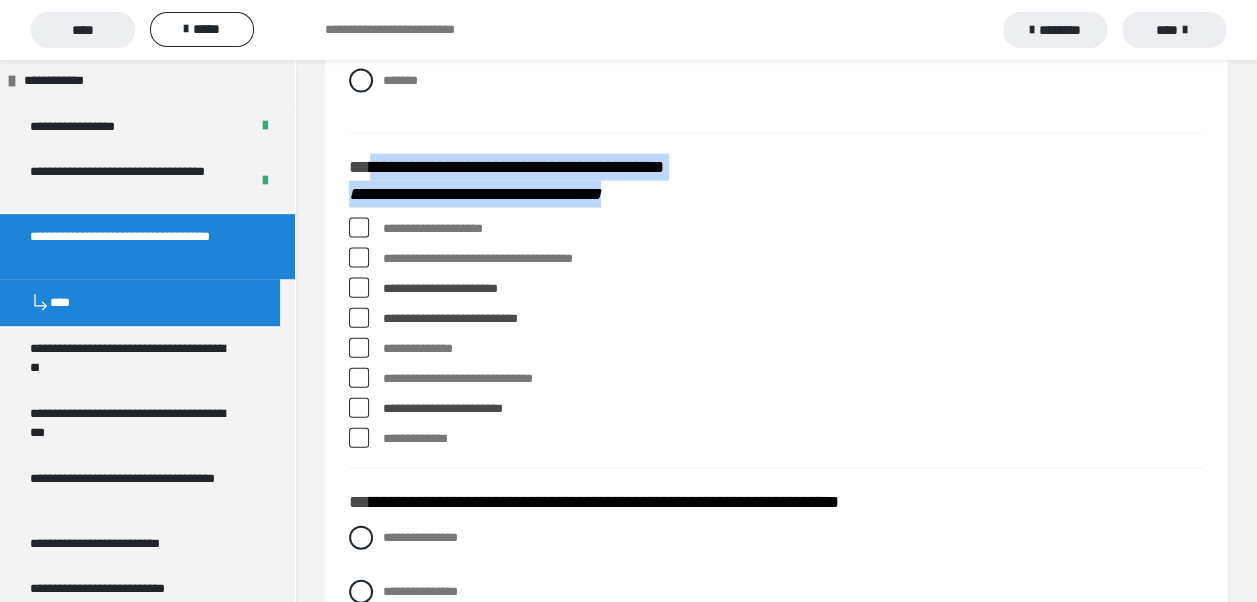 click at bounding box center (359, 318) 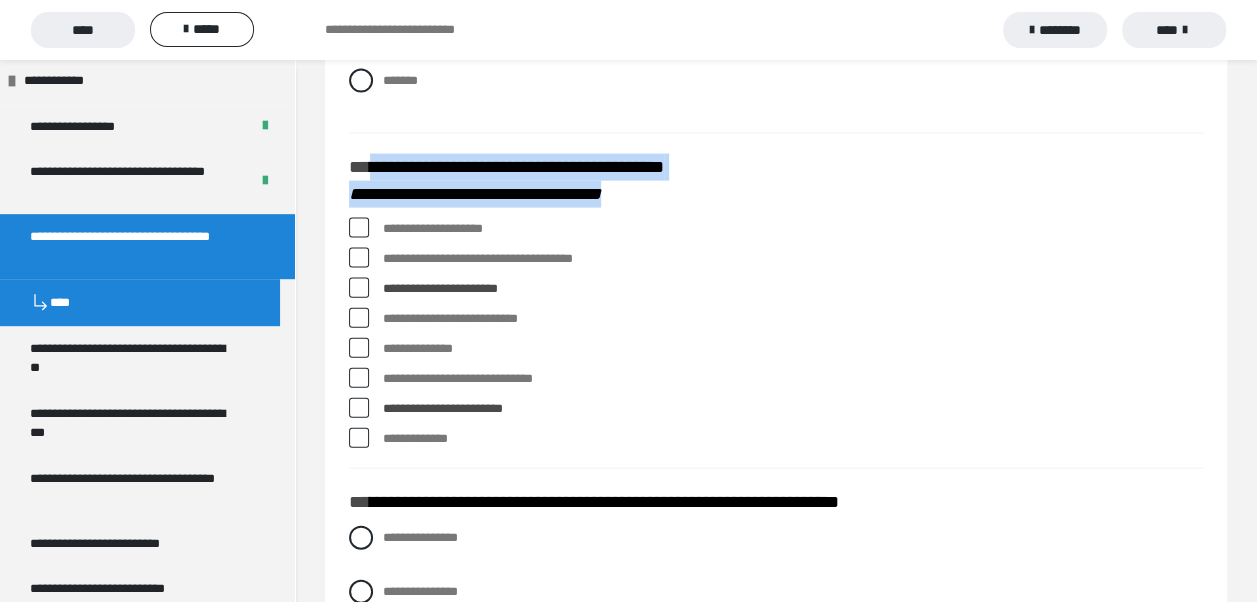 click at bounding box center [359, 258] 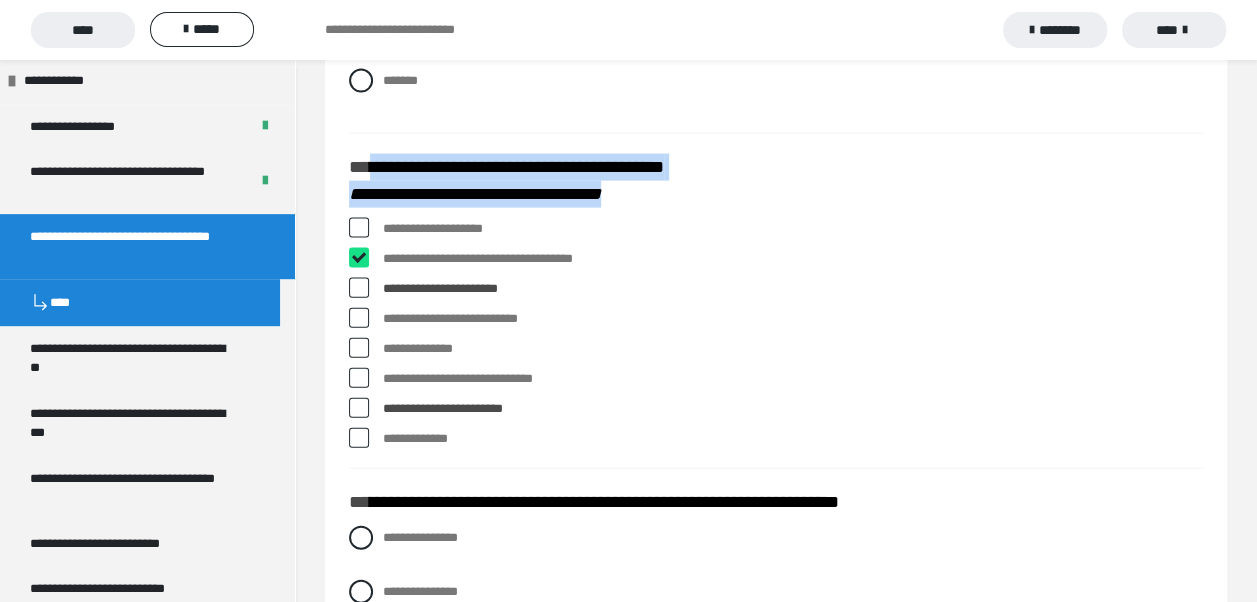 checkbox on "****" 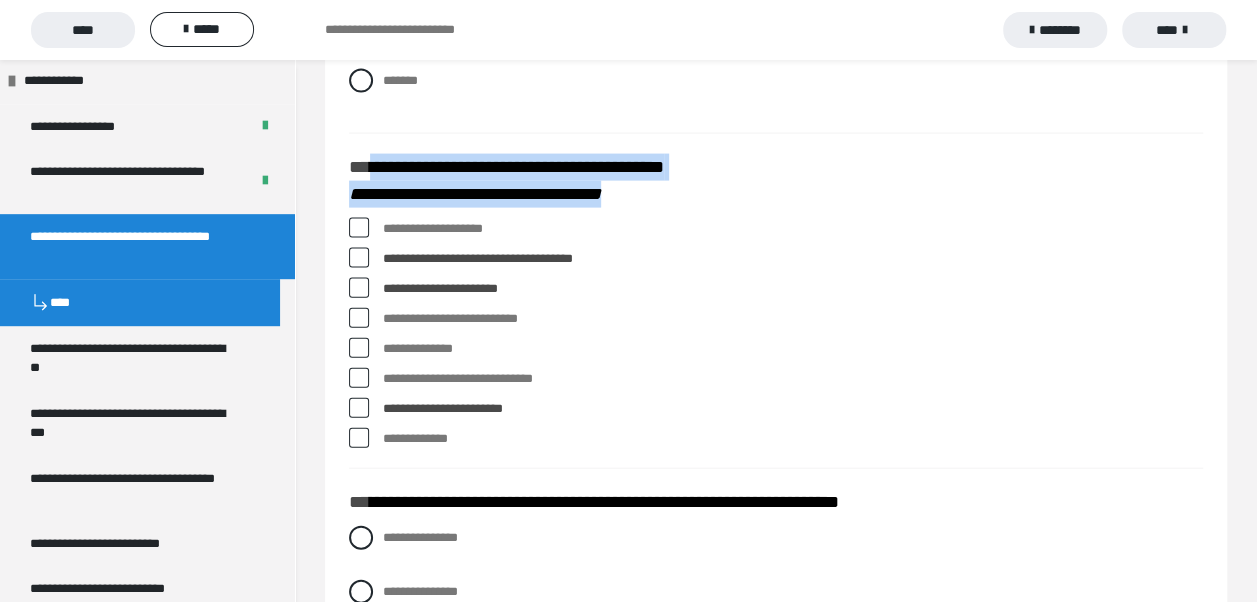 drag, startPoint x: 383, startPoint y: 218, endPoint x: 500, endPoint y: 224, distance: 117.15375 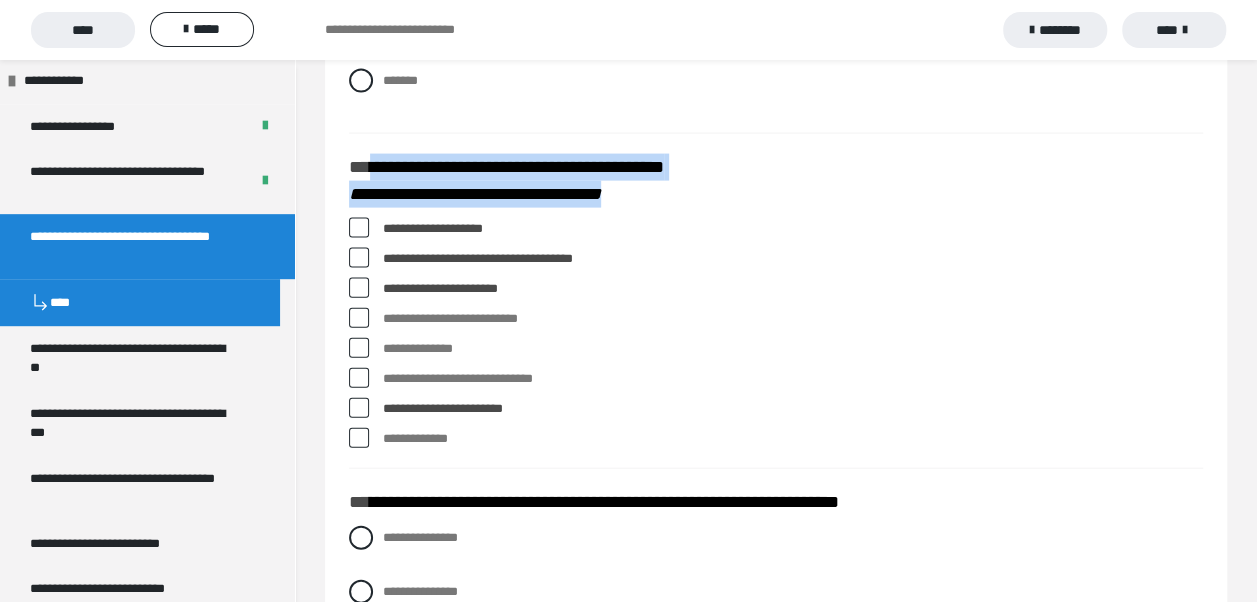 drag, startPoint x: 522, startPoint y: 225, endPoint x: 389, endPoint y: 210, distance: 133.84319 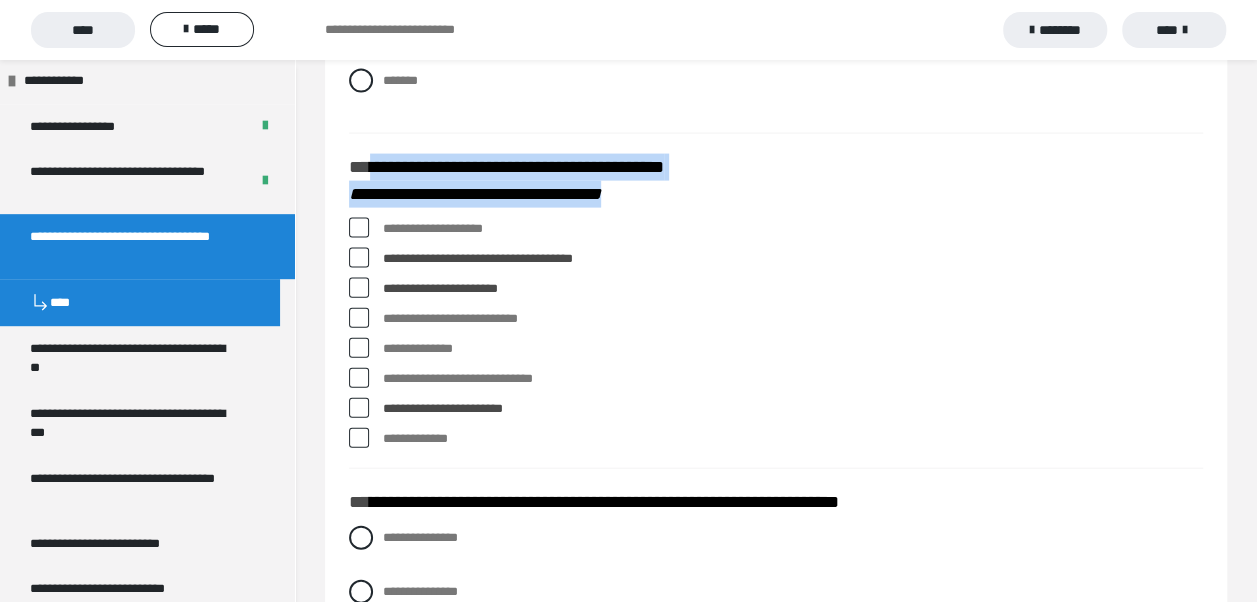click at bounding box center (359, 318) 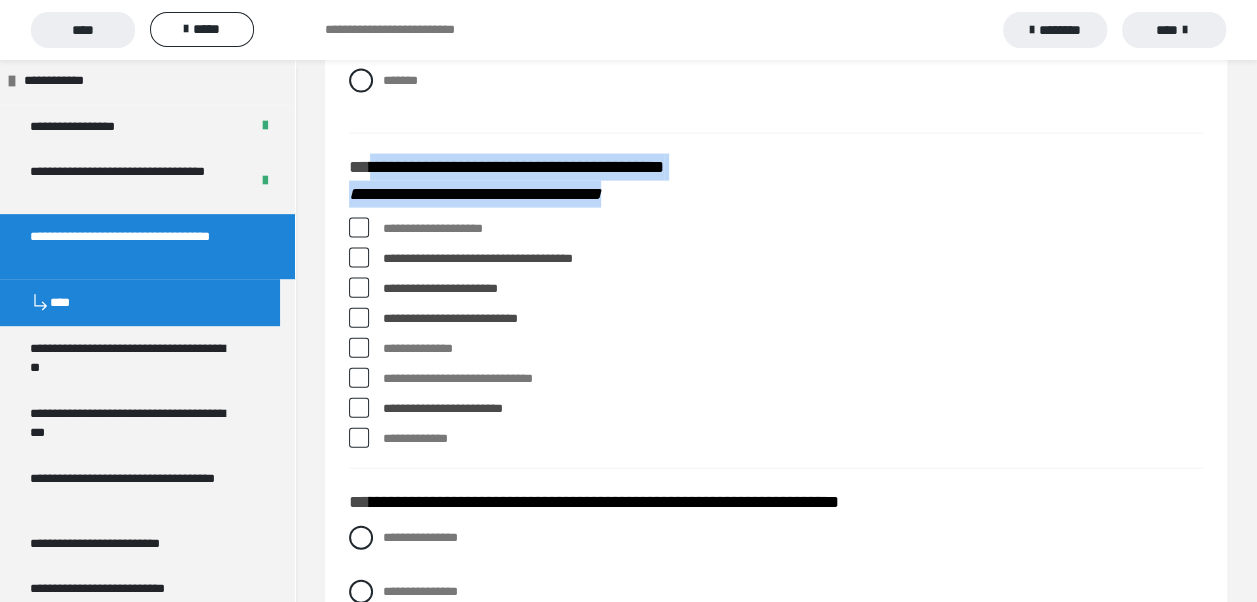 click at bounding box center (359, 318) 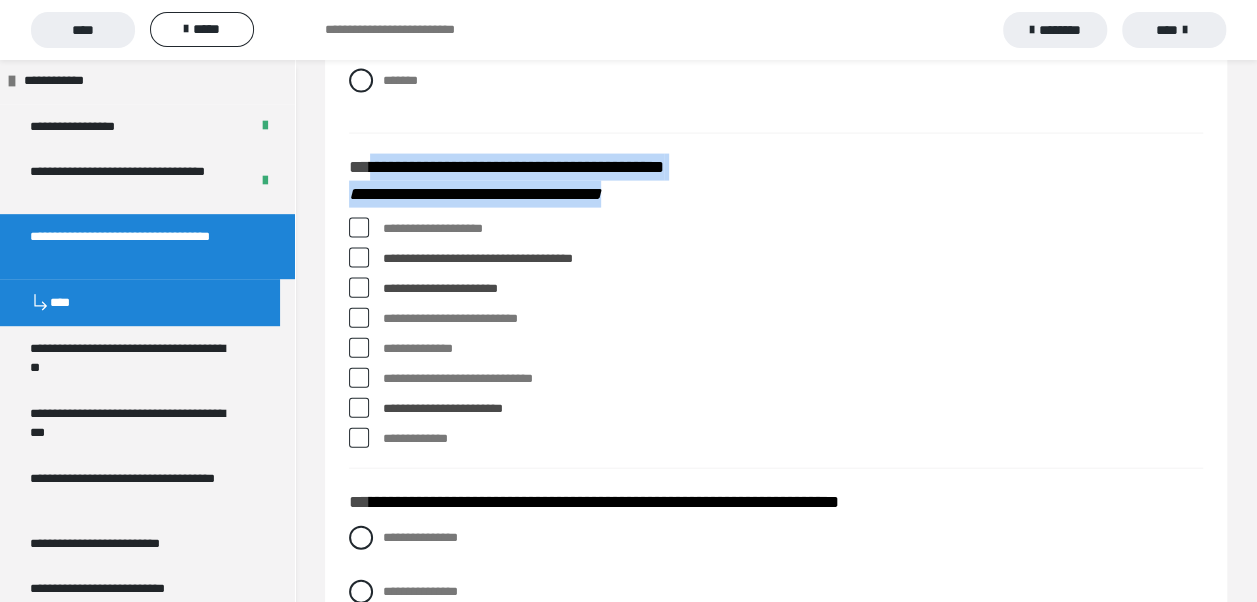 click at bounding box center (359, 438) 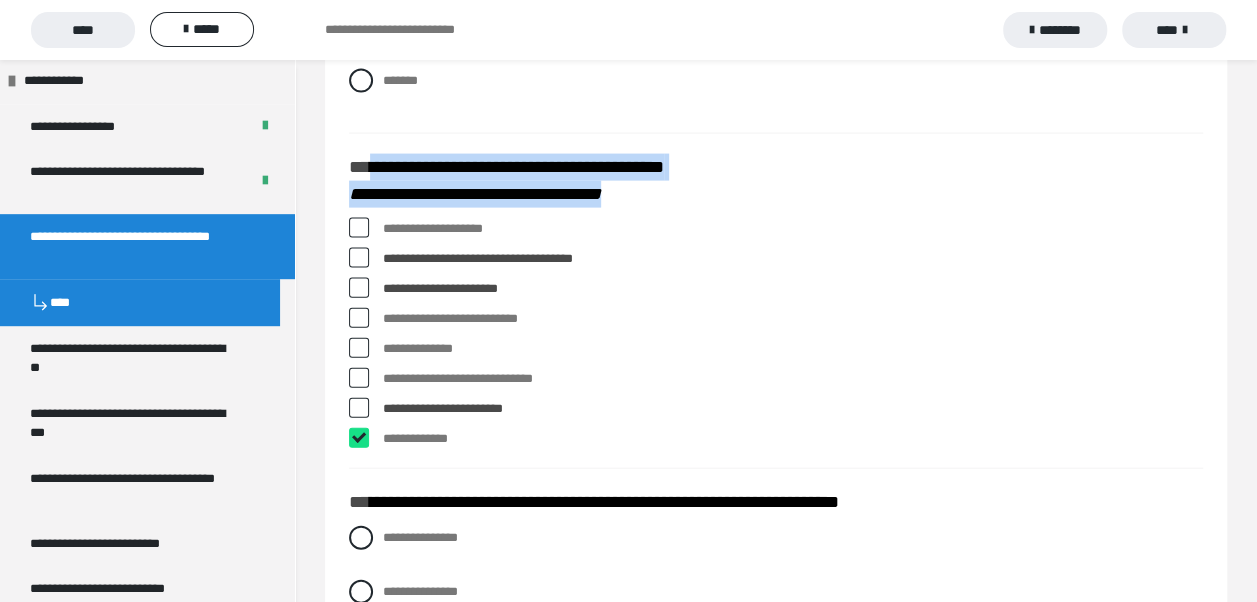 checkbox on "****" 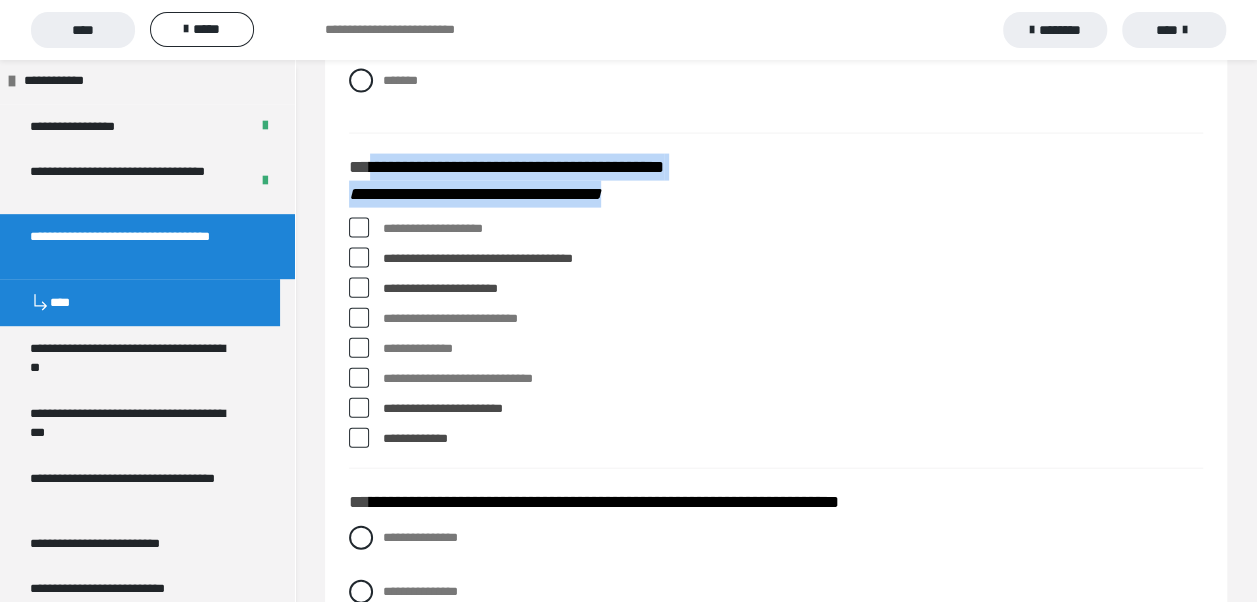 copy on "**********" 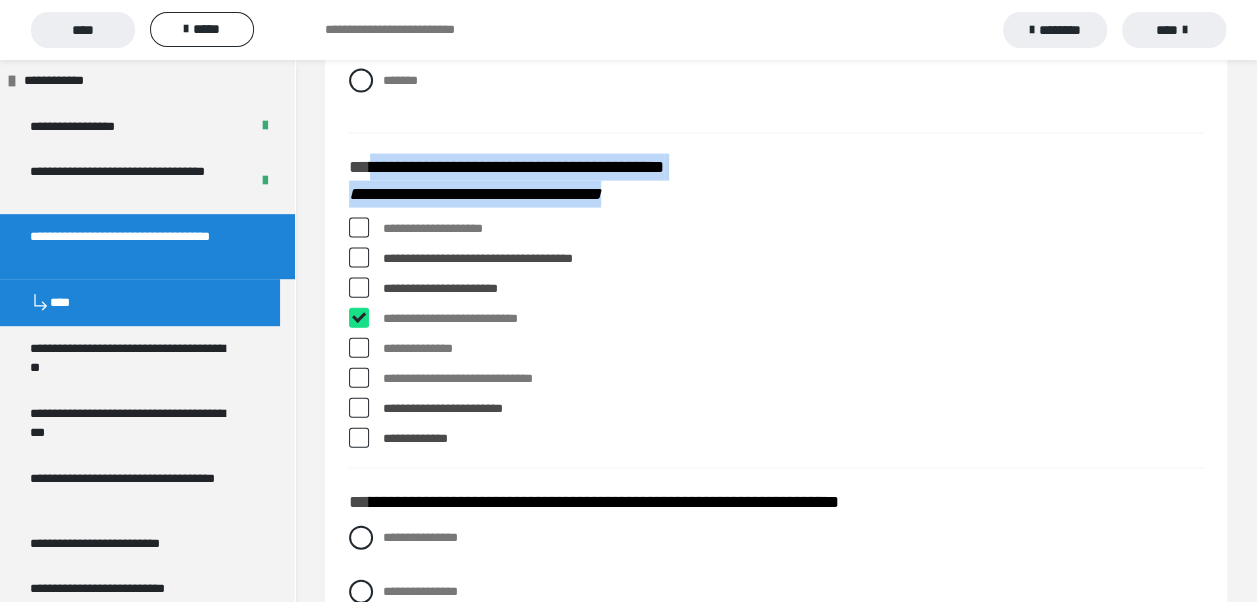 checkbox on "****" 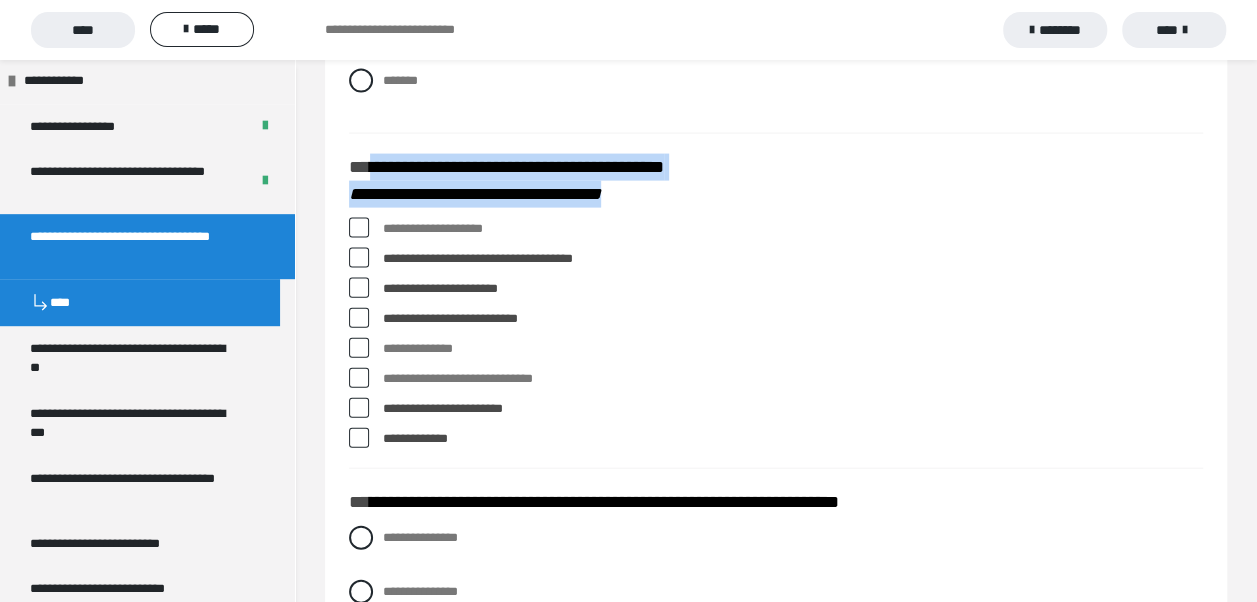 click at bounding box center (359, 438) 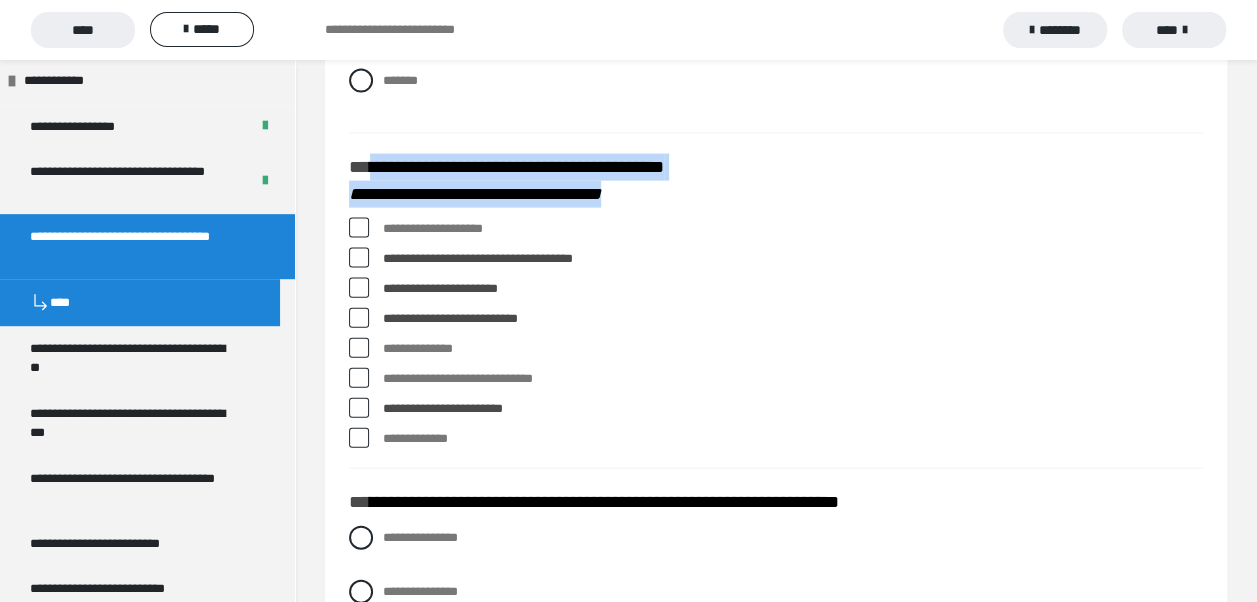 click at bounding box center (359, 378) 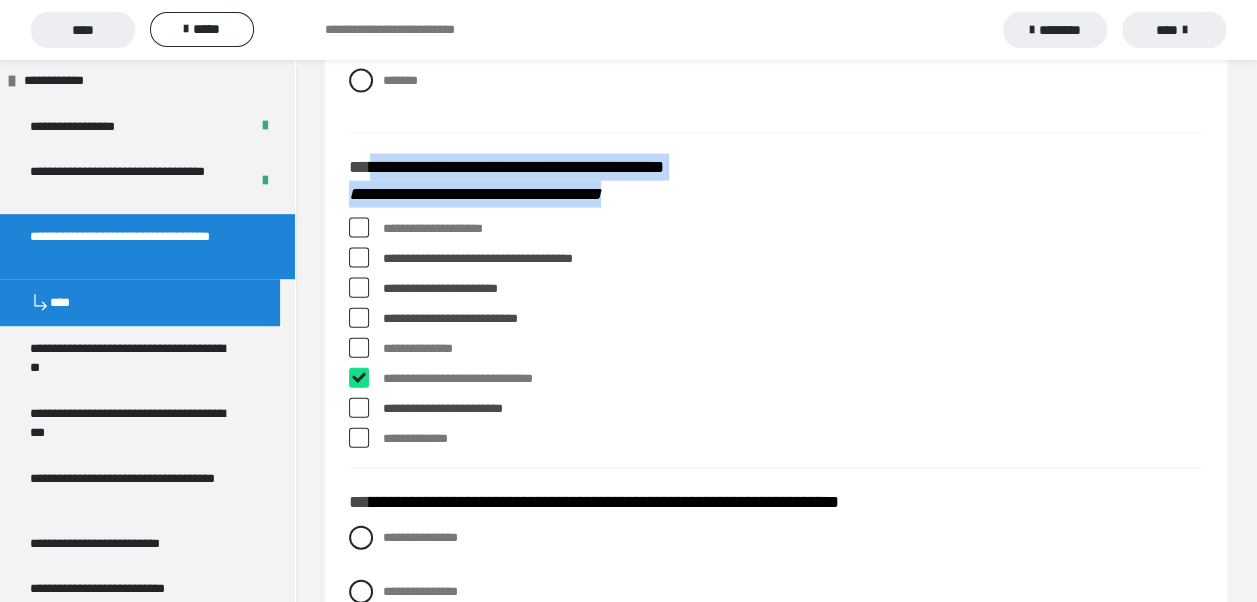 checkbox on "****" 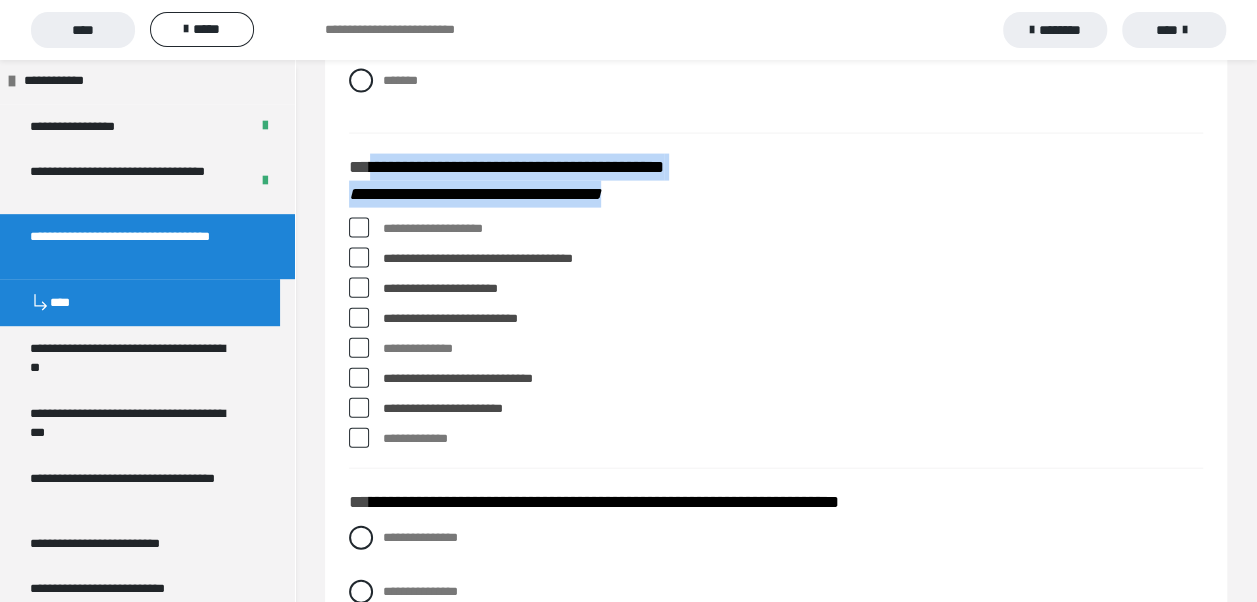 click at bounding box center (359, 228) 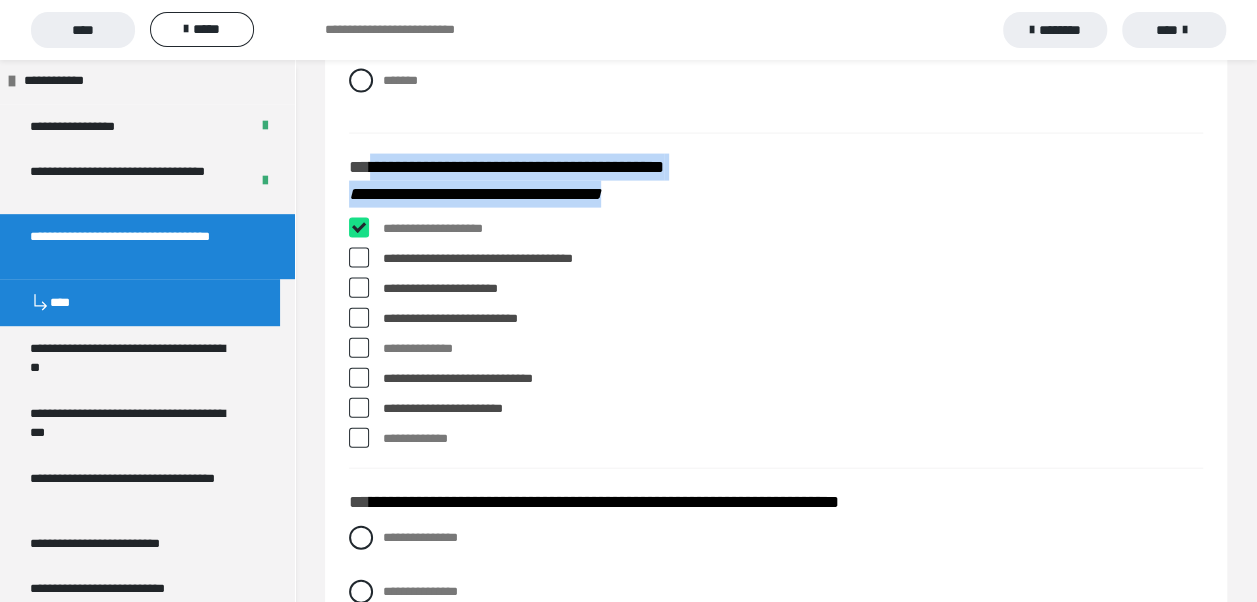 checkbox on "****" 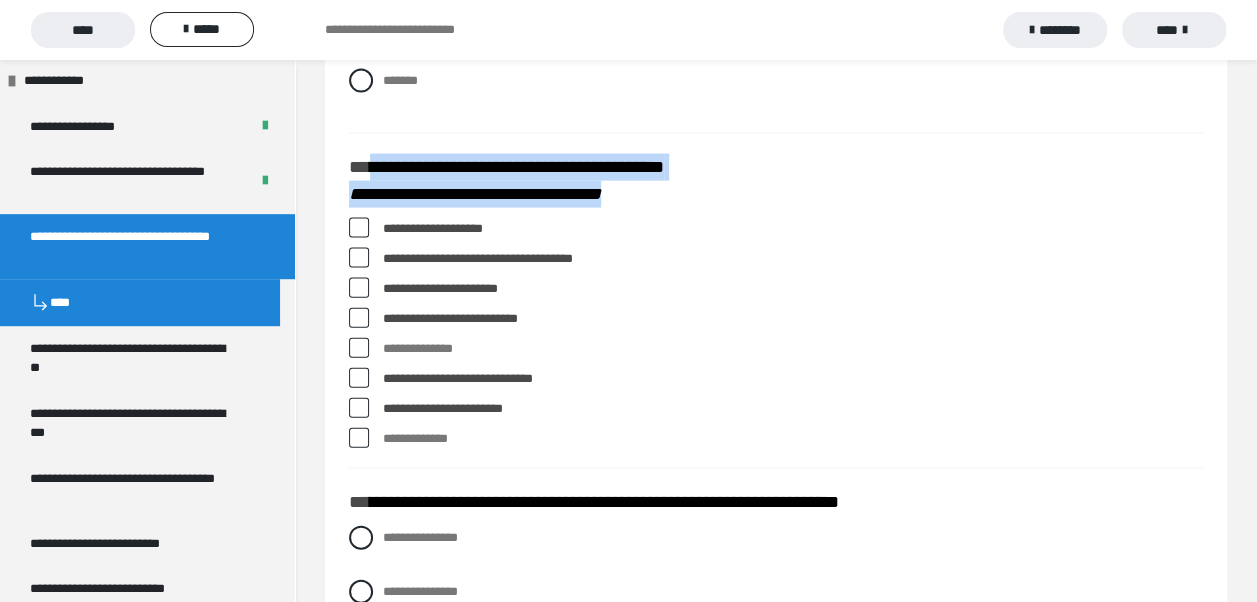 click at bounding box center (359, 378) 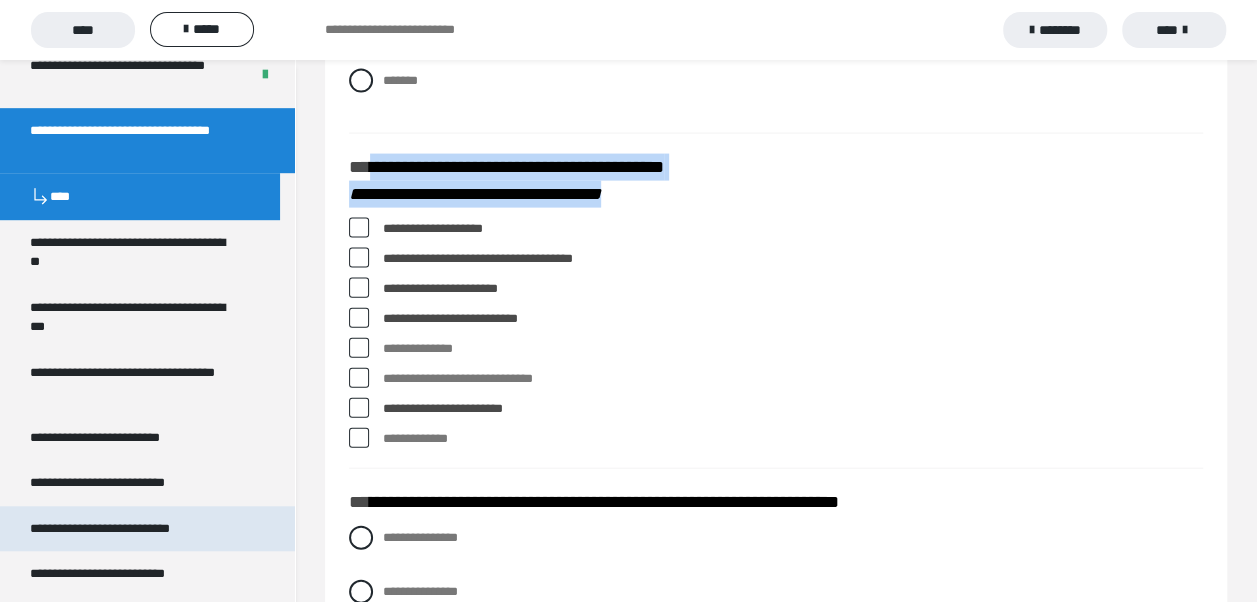 scroll, scrollTop: 600, scrollLeft: 0, axis: vertical 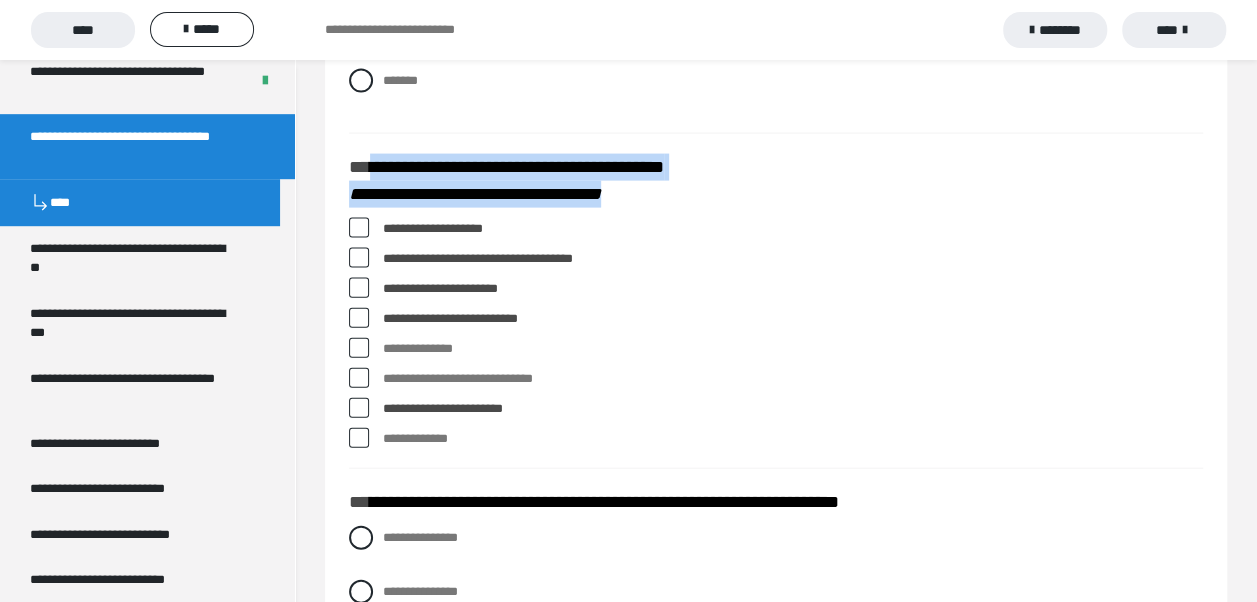 drag, startPoint x: 387, startPoint y: 224, endPoint x: 580, endPoint y: 228, distance: 193.04144 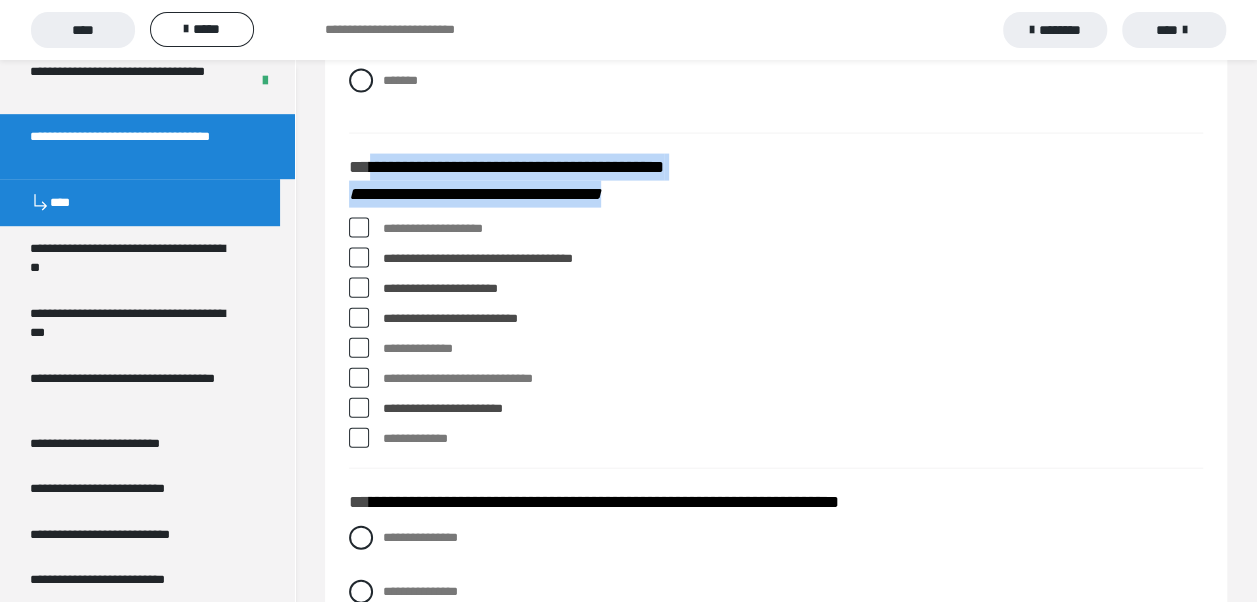 click at bounding box center (359, 228) 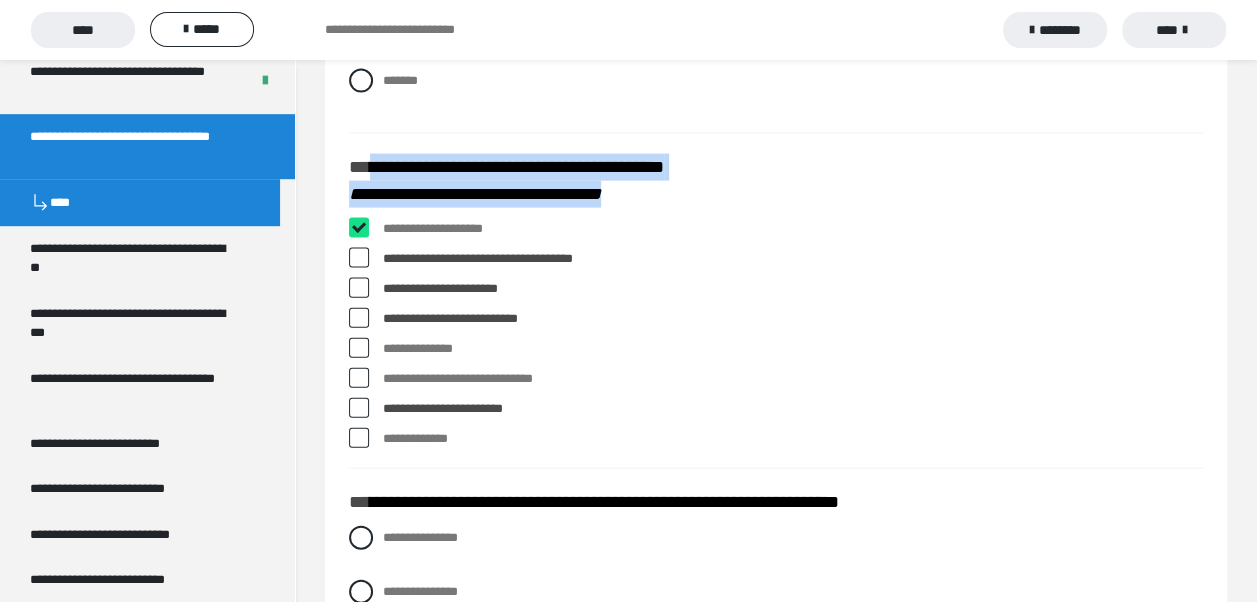 checkbox on "****" 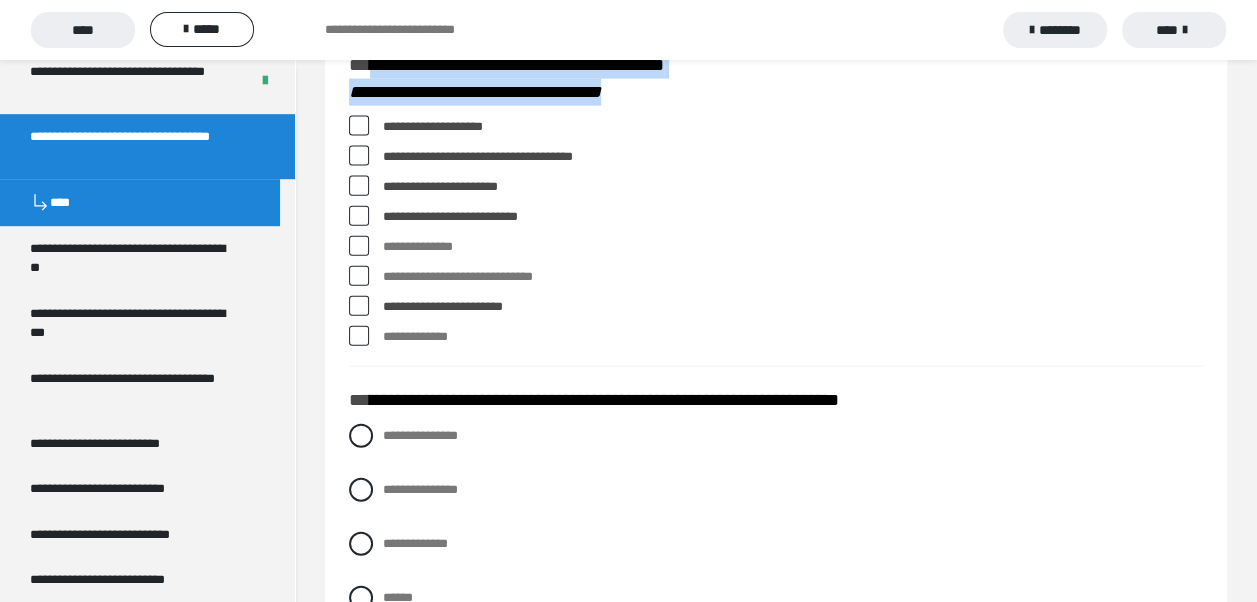 scroll, scrollTop: 2276, scrollLeft: 0, axis: vertical 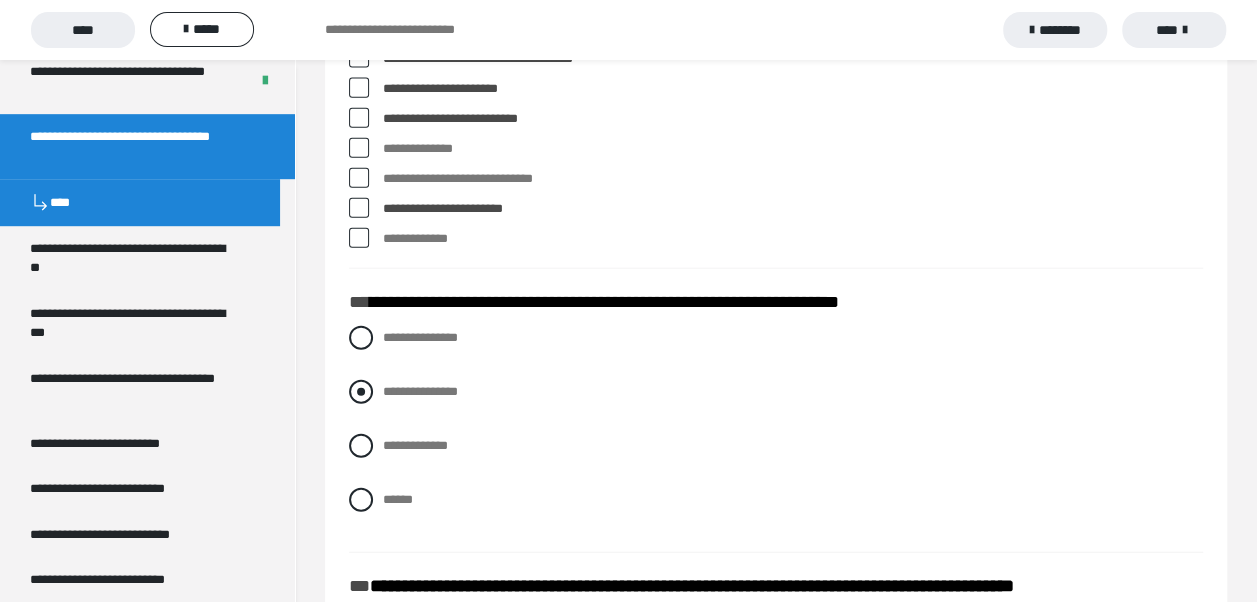 click at bounding box center (361, 392) 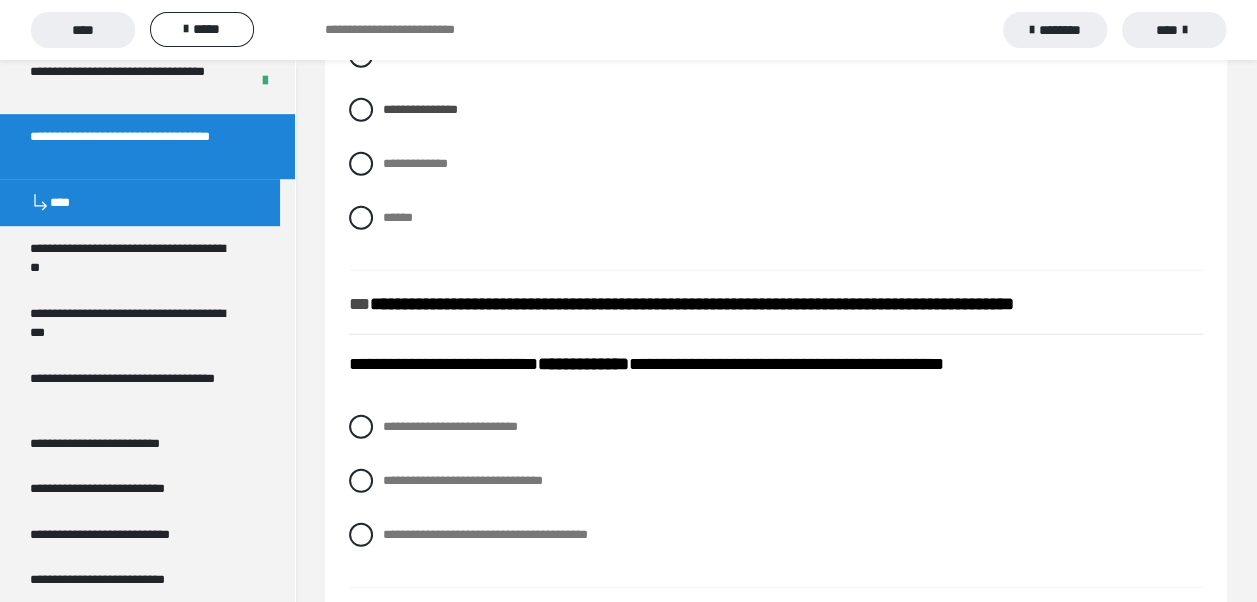 scroll, scrollTop: 2576, scrollLeft: 0, axis: vertical 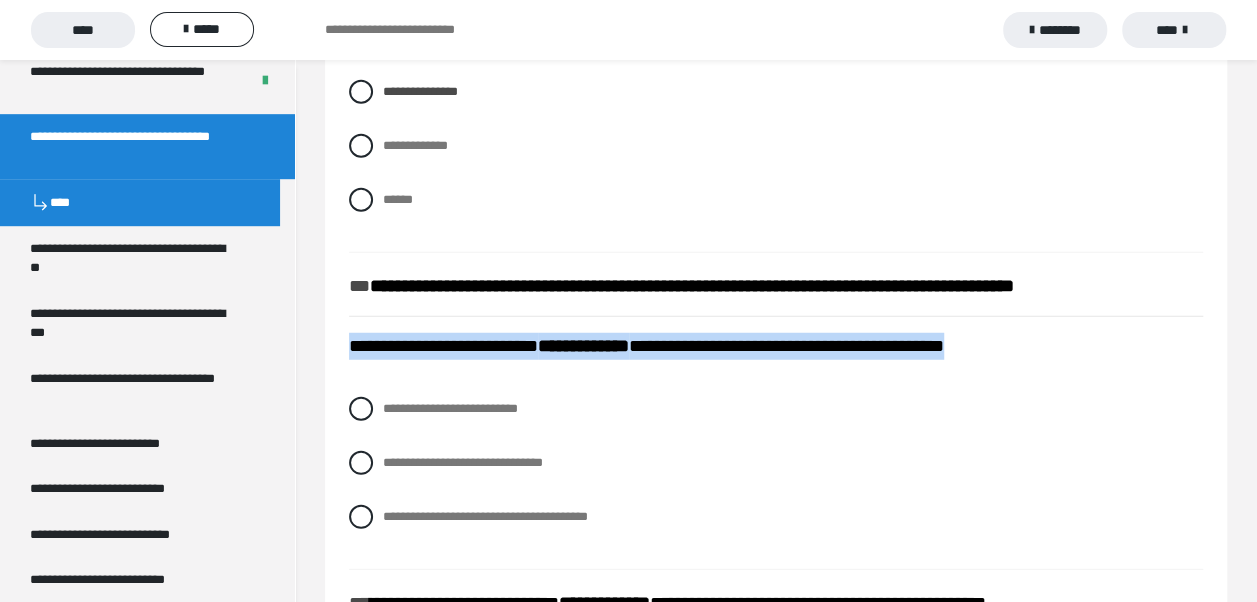 drag, startPoint x: 352, startPoint y: 372, endPoint x: 1088, endPoint y: 361, distance: 736.0822 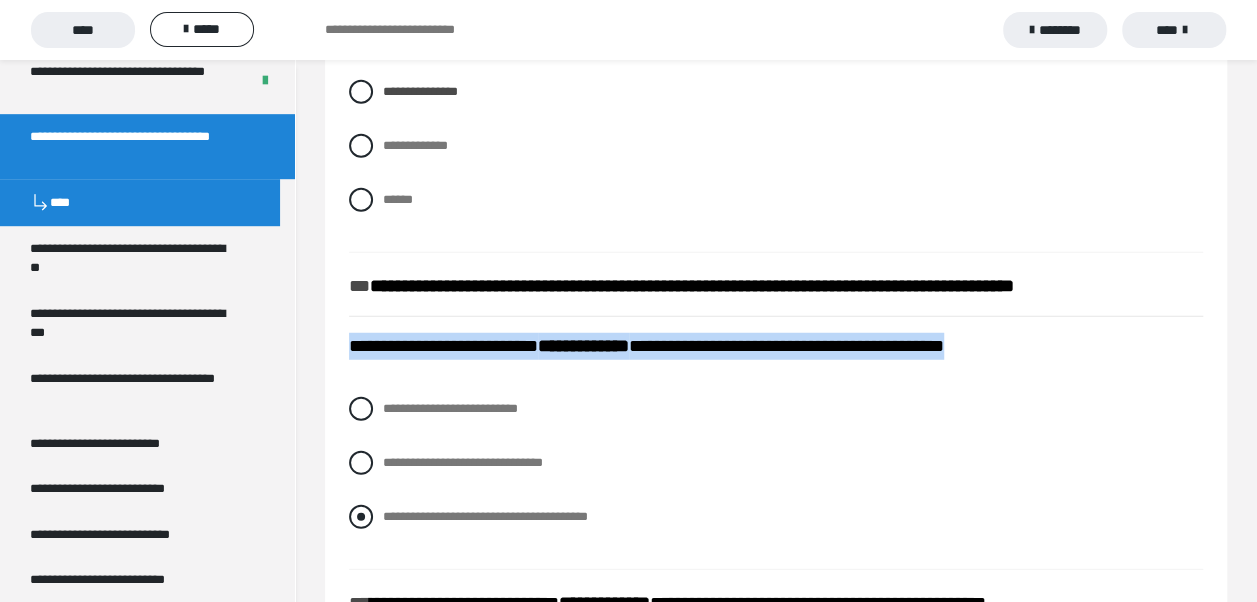 click at bounding box center (361, 517) 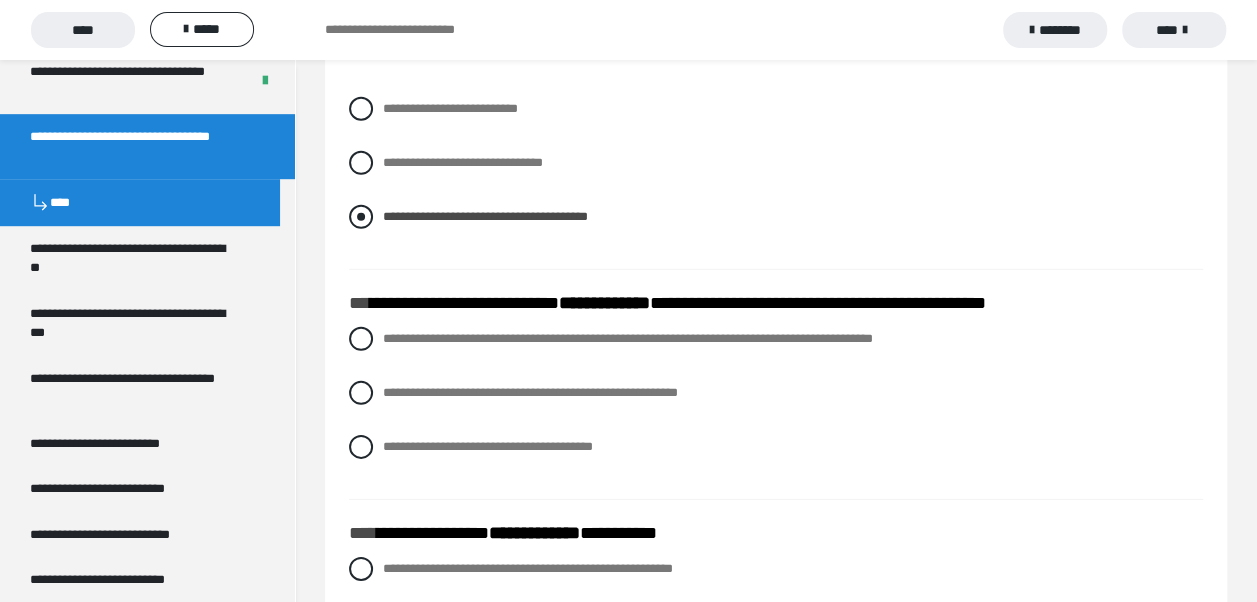 scroll, scrollTop: 2976, scrollLeft: 0, axis: vertical 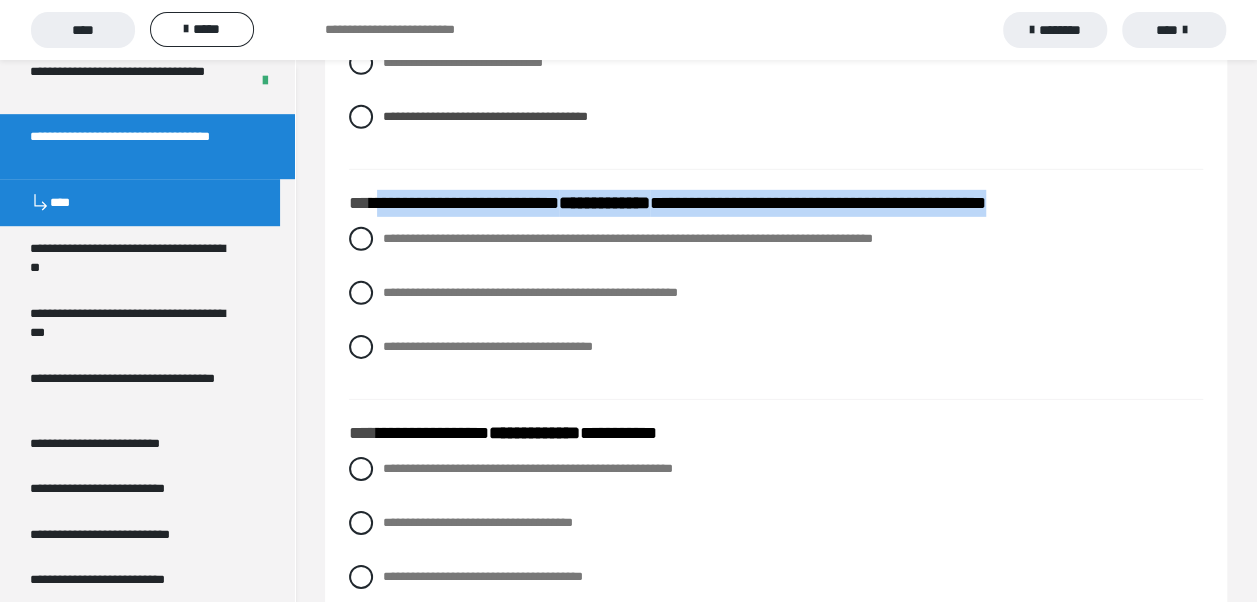 drag, startPoint x: 381, startPoint y: 202, endPoint x: 1130, endPoint y: 198, distance: 749.0107 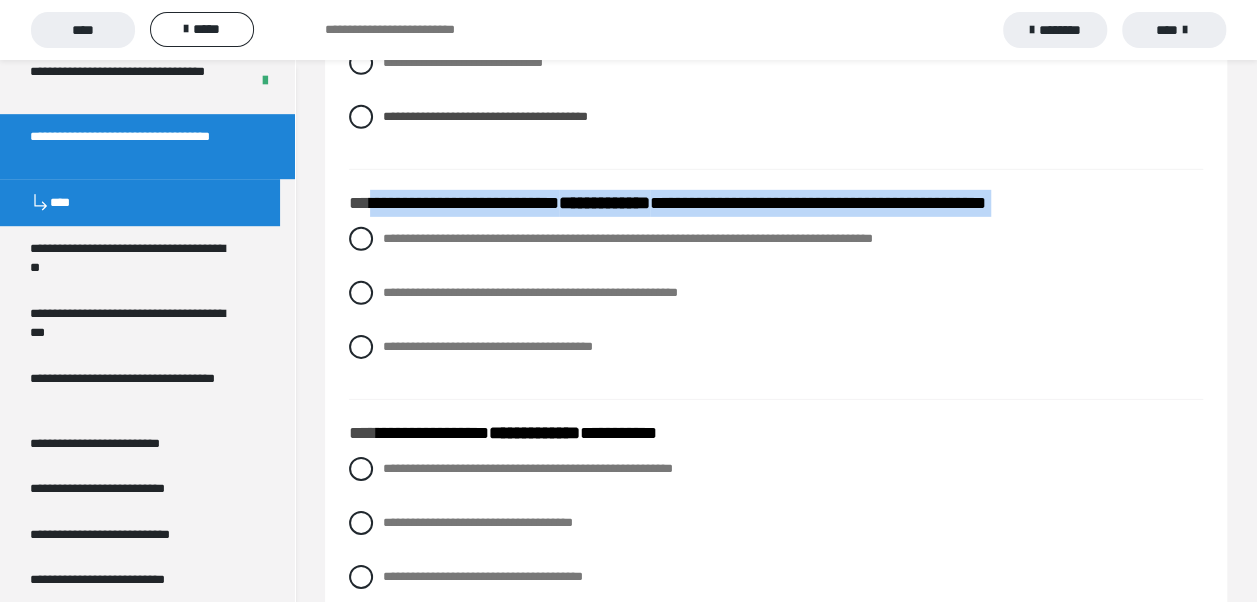 drag, startPoint x: 370, startPoint y: 198, endPoint x: 1108, endPoint y: 222, distance: 738.39014 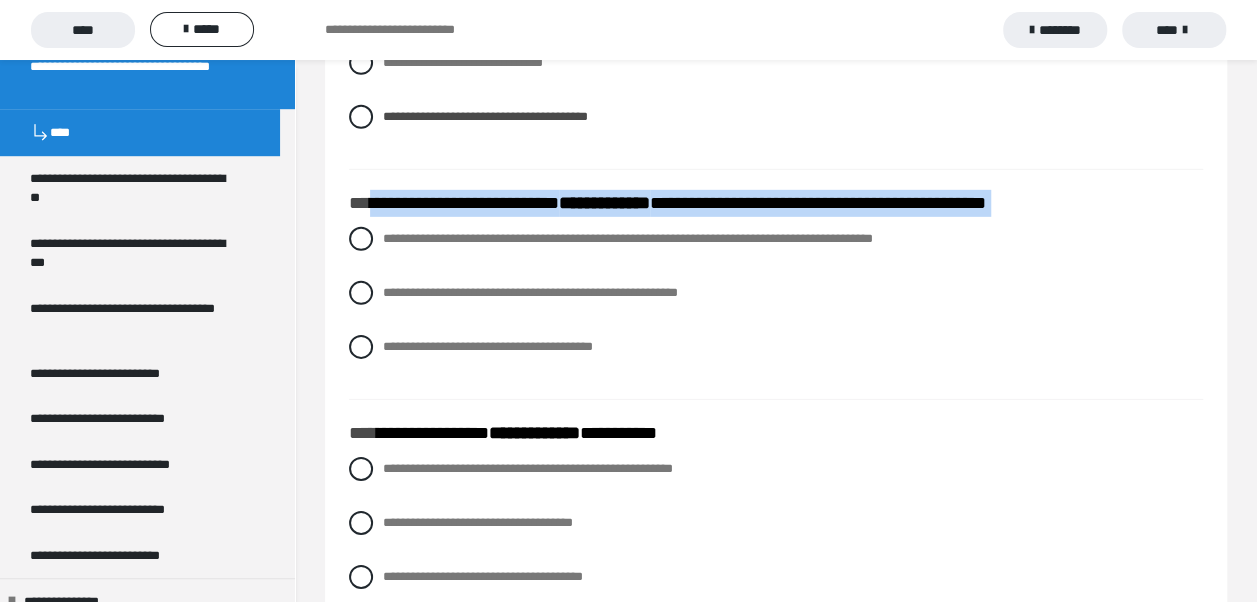 scroll, scrollTop: 700, scrollLeft: 0, axis: vertical 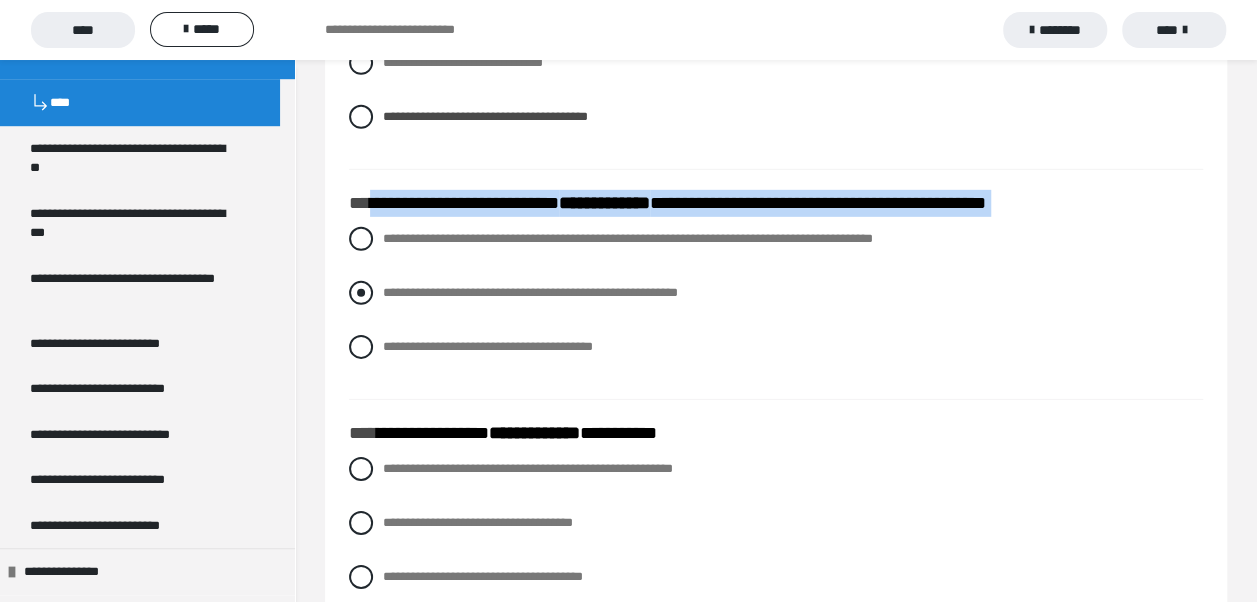 click at bounding box center [361, 293] 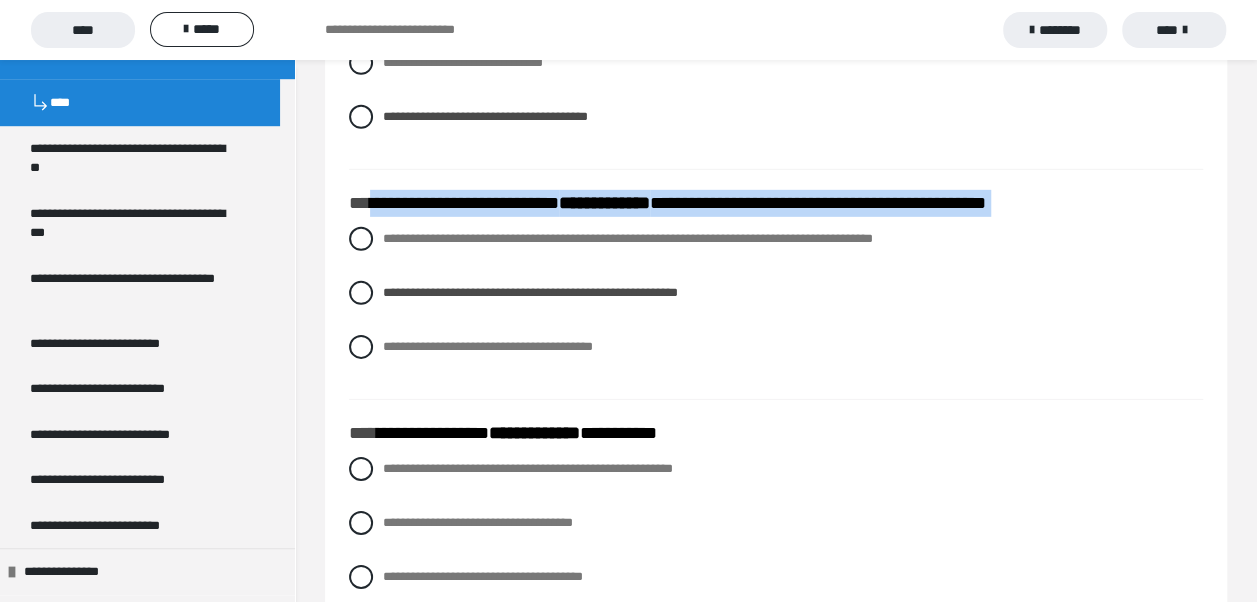 copy on "**********" 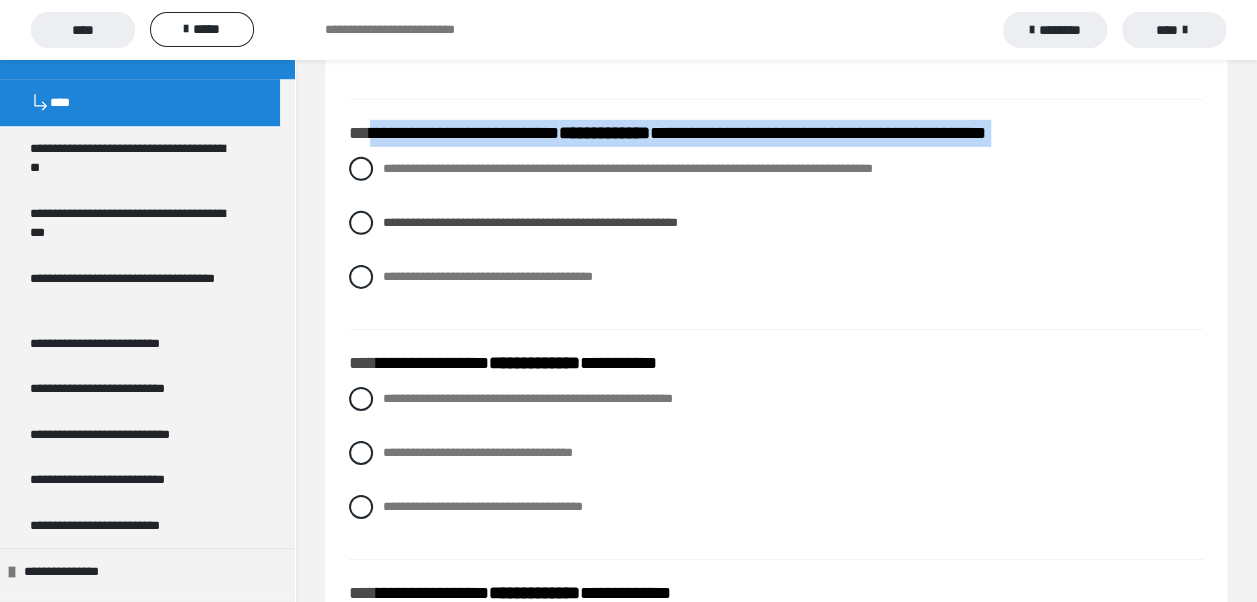 scroll, scrollTop: 3076, scrollLeft: 0, axis: vertical 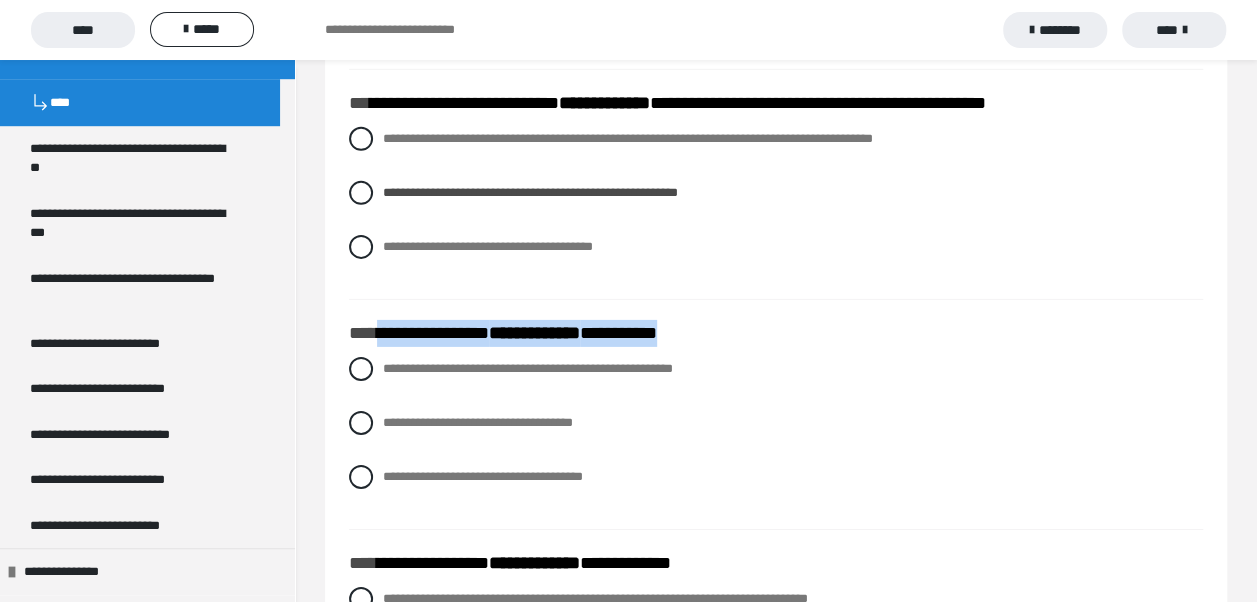 drag, startPoint x: 386, startPoint y: 326, endPoint x: 766, endPoint y: 328, distance: 380.00525 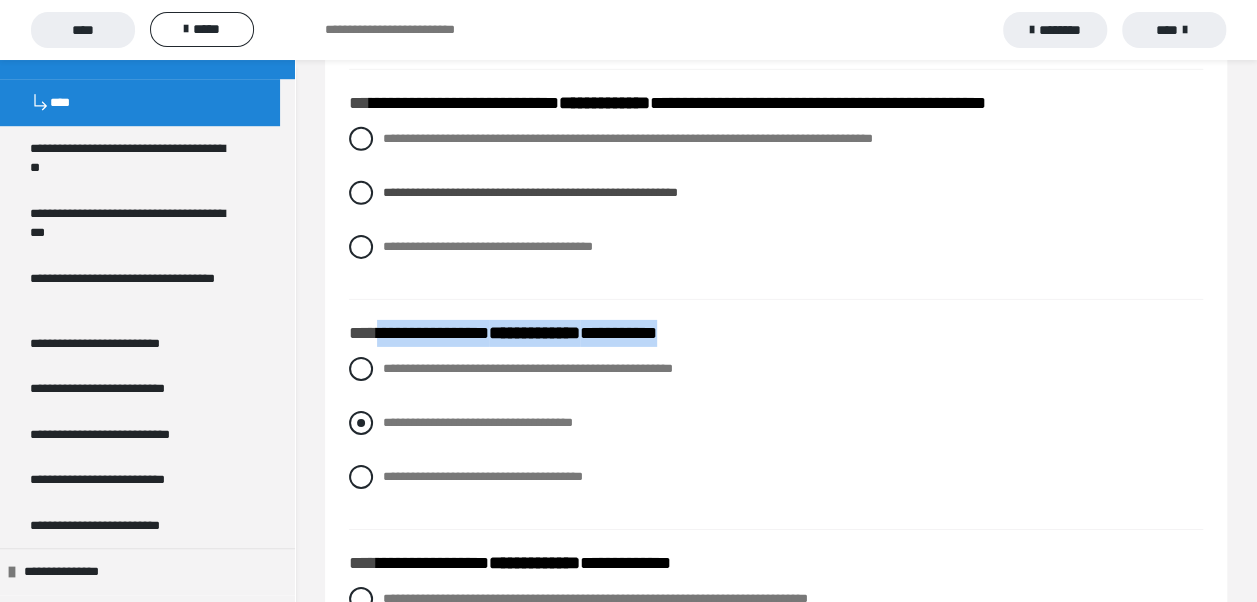 click at bounding box center [361, 423] 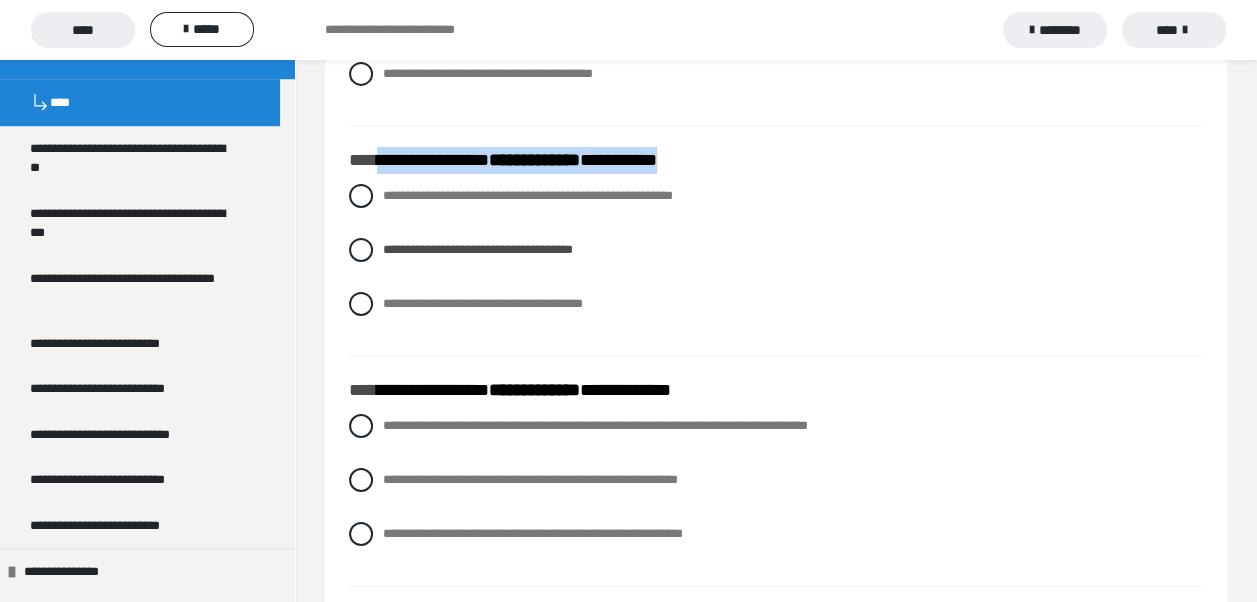 scroll, scrollTop: 3276, scrollLeft: 0, axis: vertical 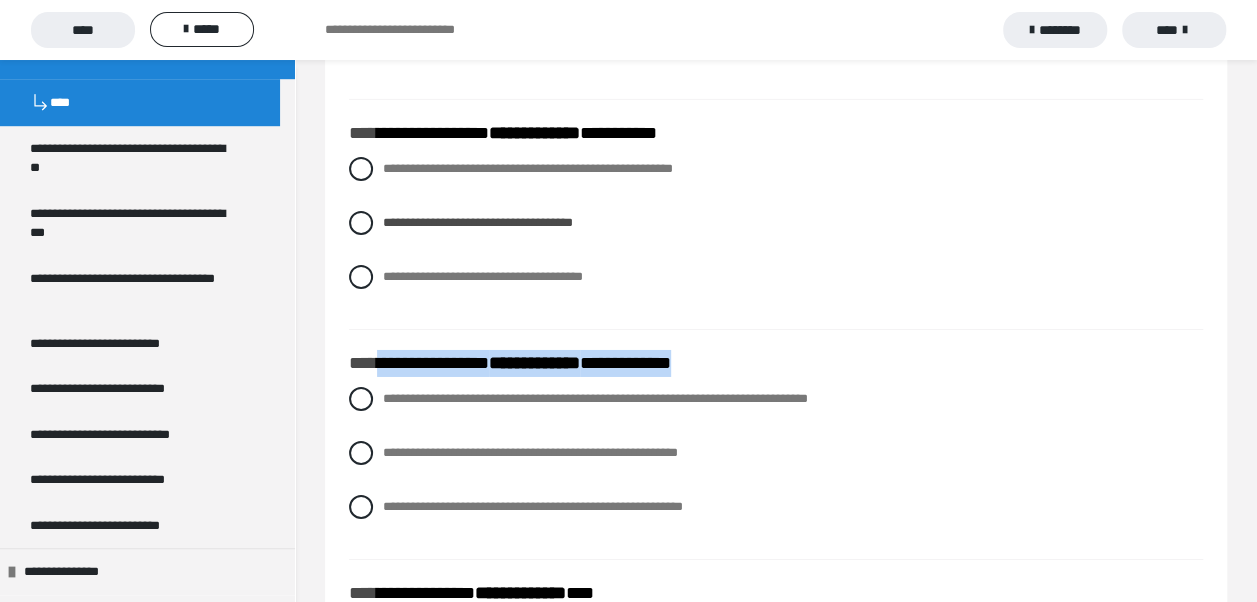 drag, startPoint x: 384, startPoint y: 354, endPoint x: 767, endPoint y: 352, distance: 383.00522 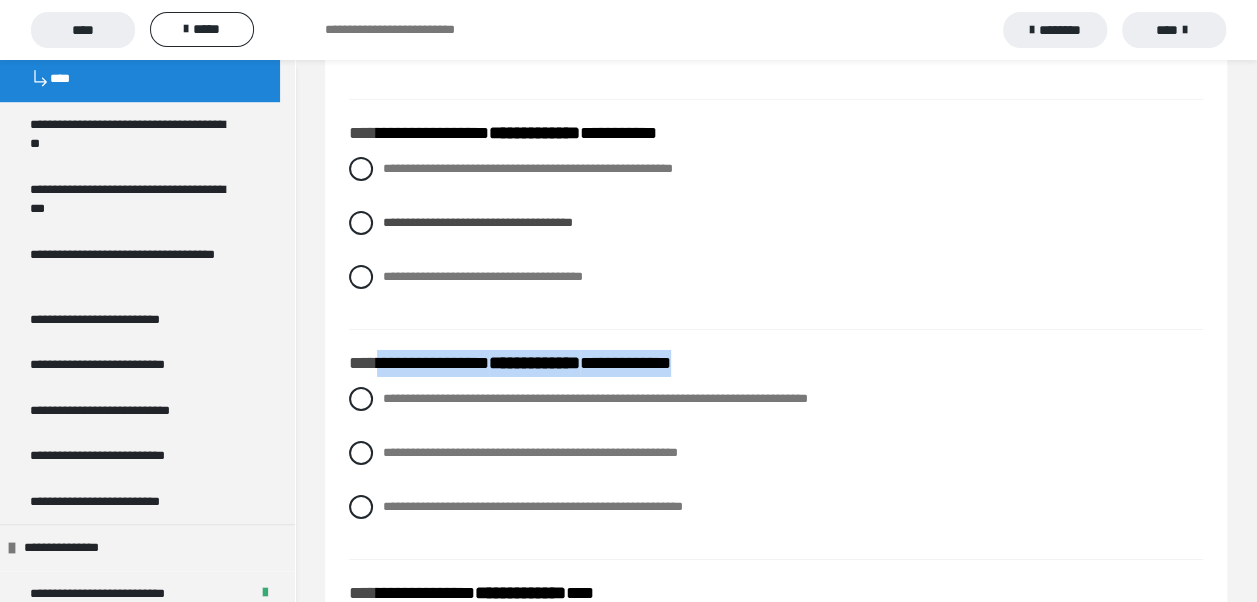 scroll, scrollTop: 700, scrollLeft: 0, axis: vertical 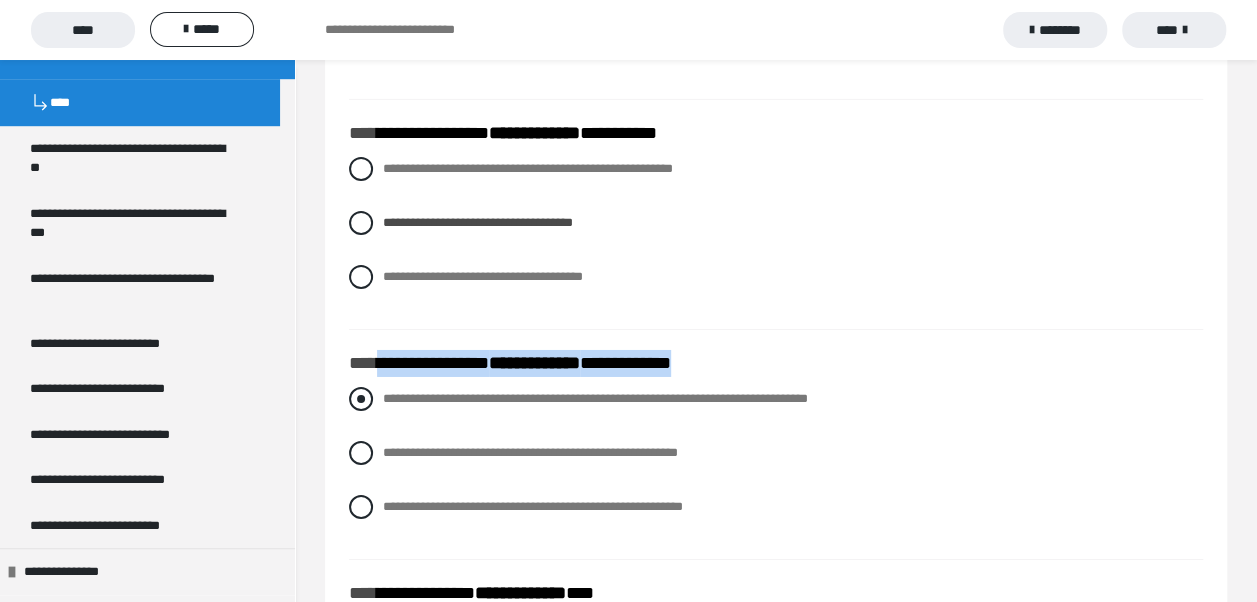 click at bounding box center (361, 399) 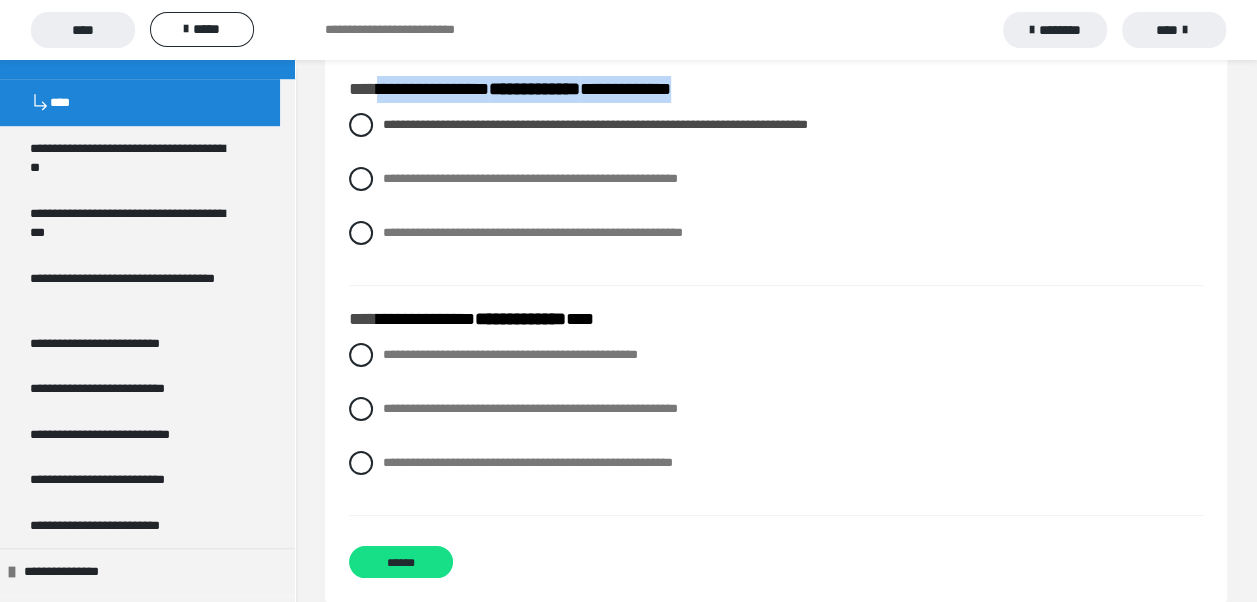 scroll, scrollTop: 3576, scrollLeft: 0, axis: vertical 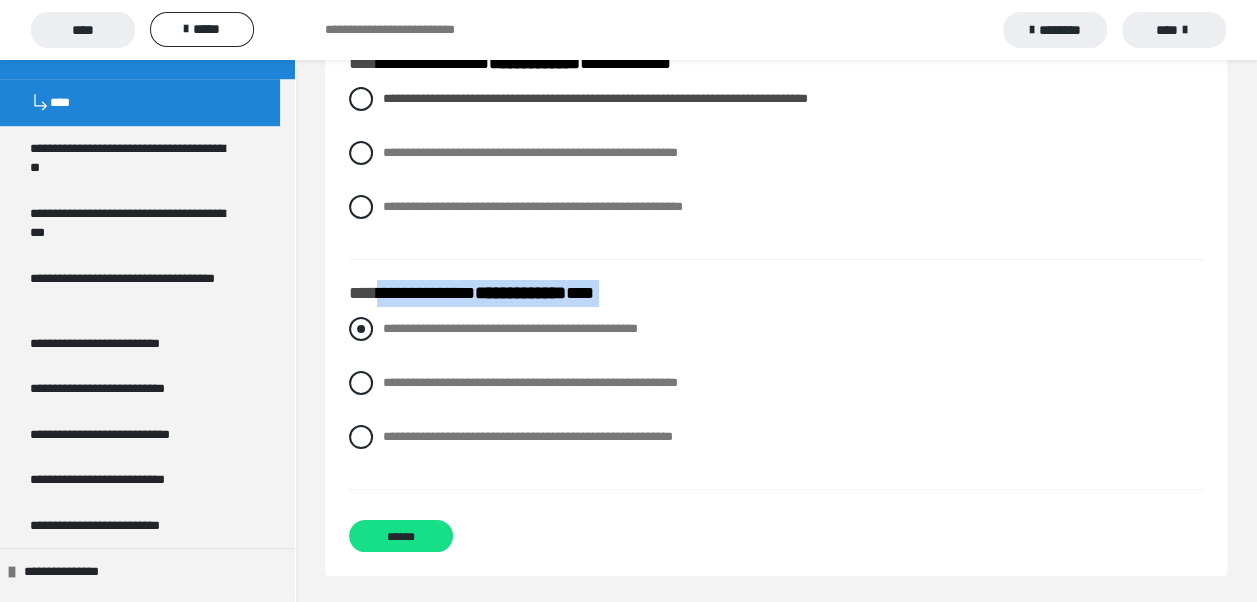 drag, startPoint x: 381, startPoint y: 286, endPoint x: 711, endPoint y: 314, distance: 331.18576 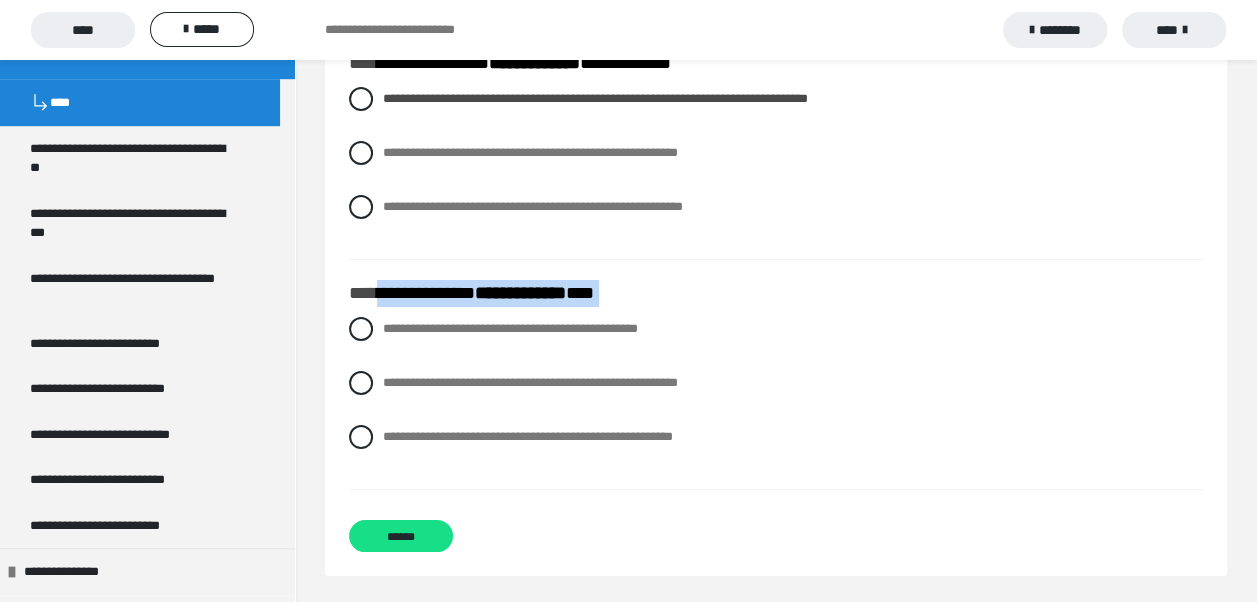 copy on "**********" 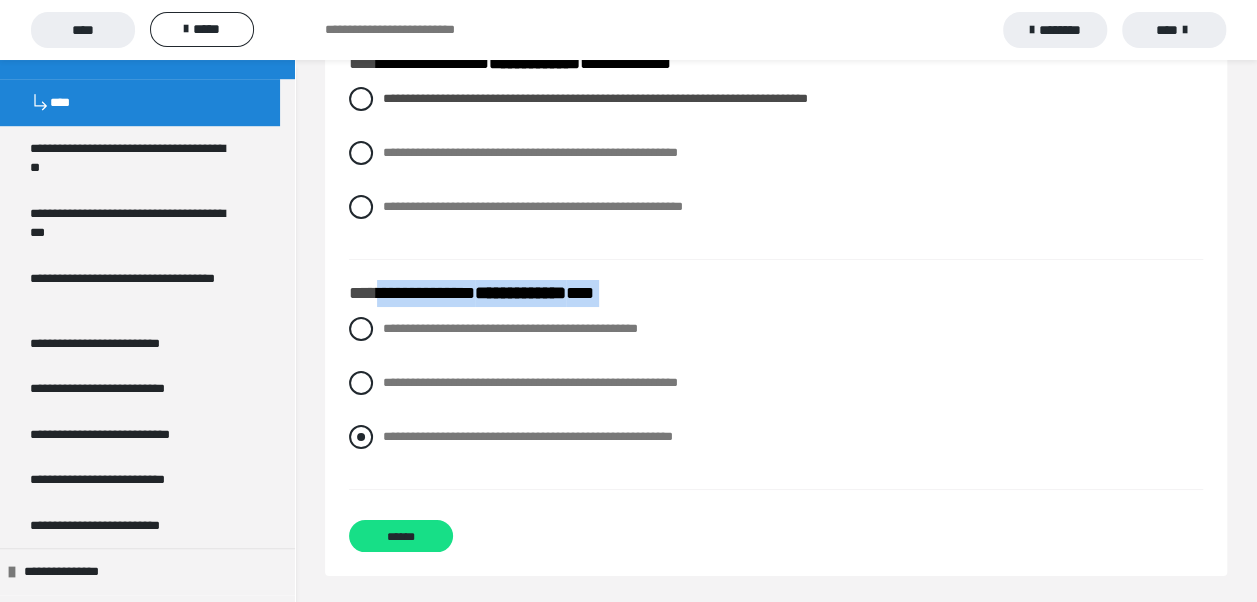 click at bounding box center (361, 437) 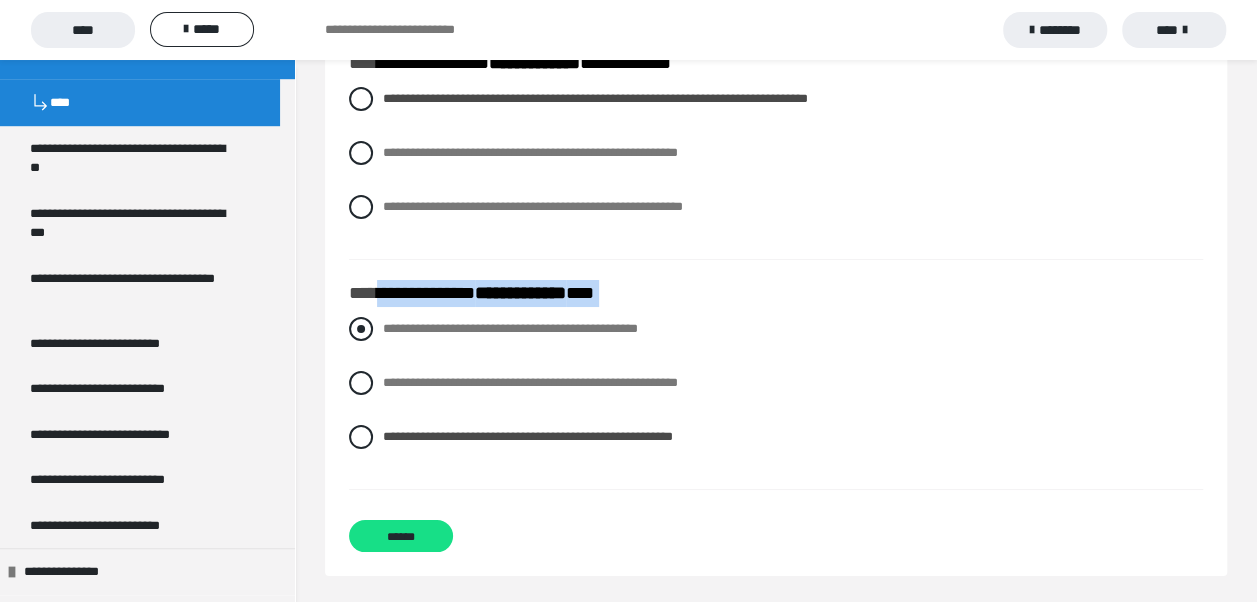 click at bounding box center [361, 329] 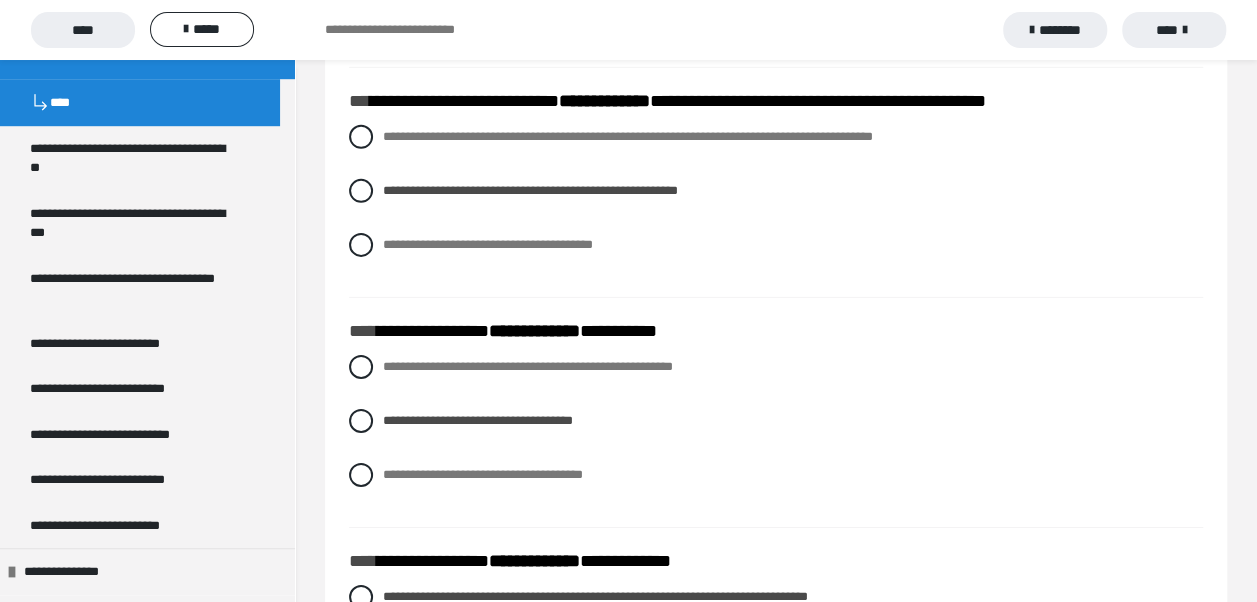 scroll, scrollTop: 3076, scrollLeft: 0, axis: vertical 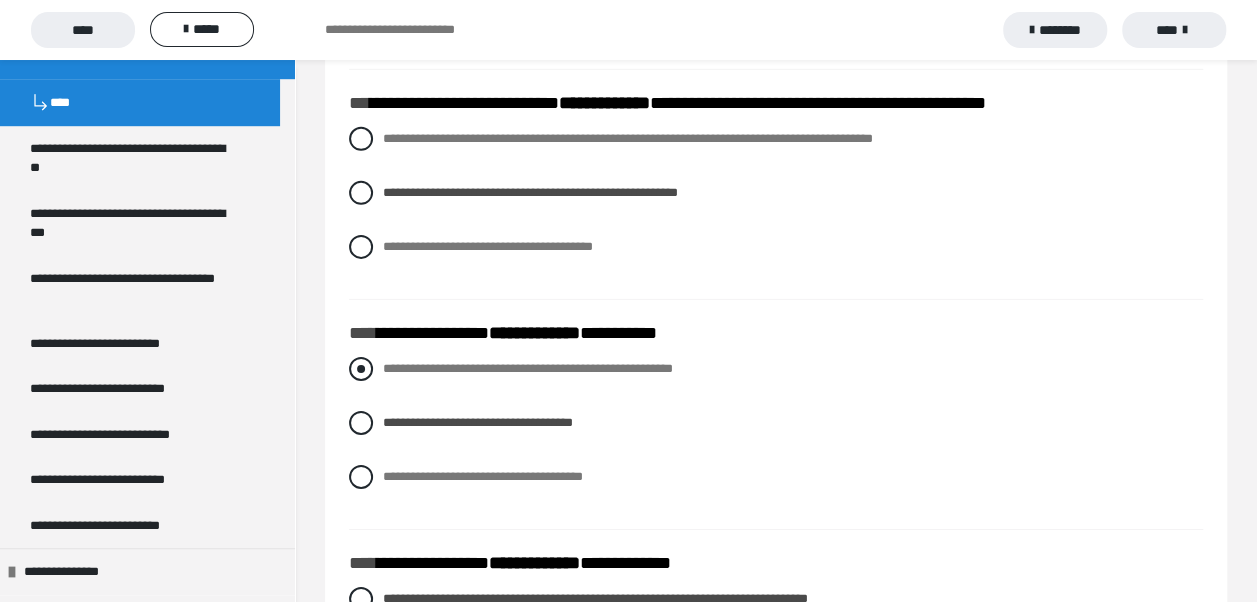 click at bounding box center [361, 369] 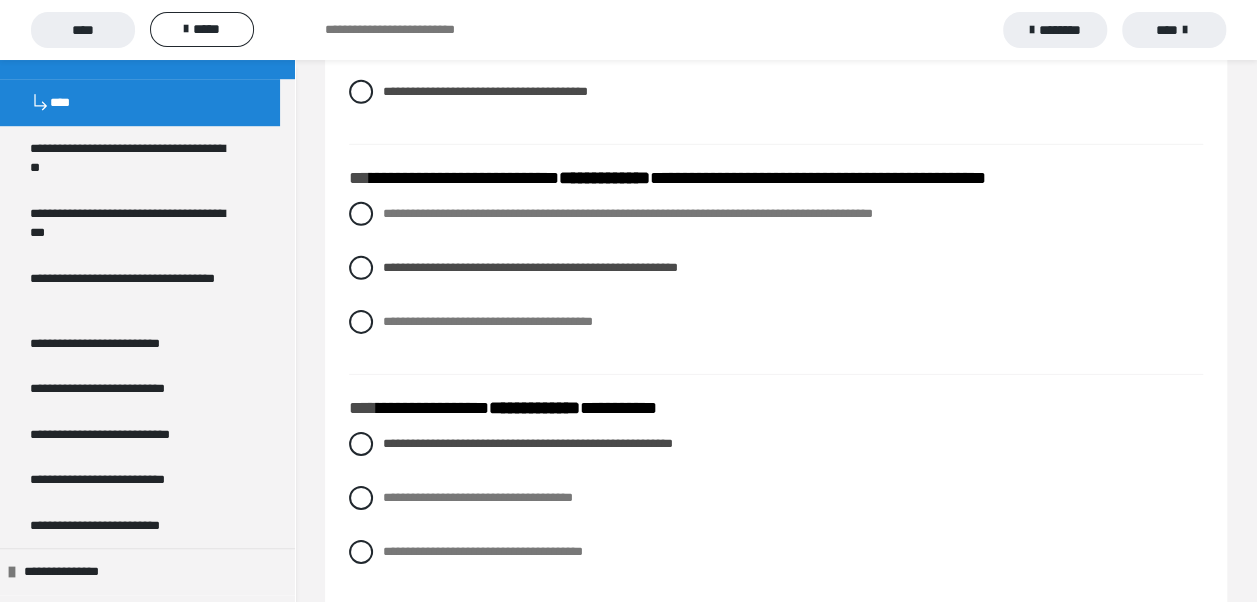 scroll, scrollTop: 2976, scrollLeft: 0, axis: vertical 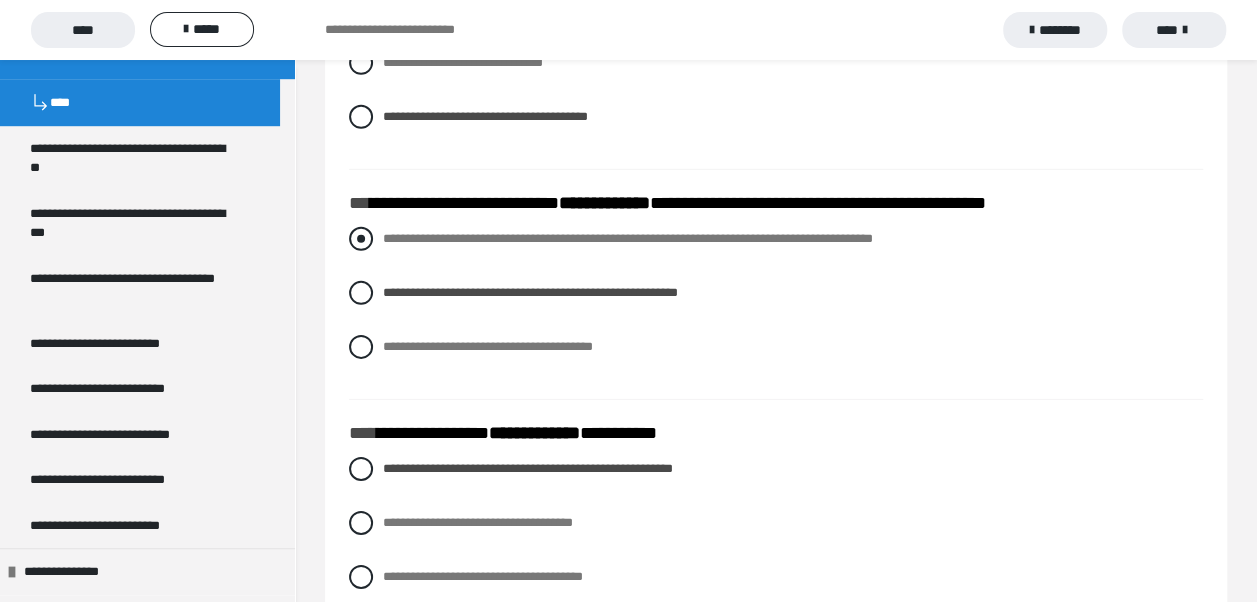 click at bounding box center (361, 239) 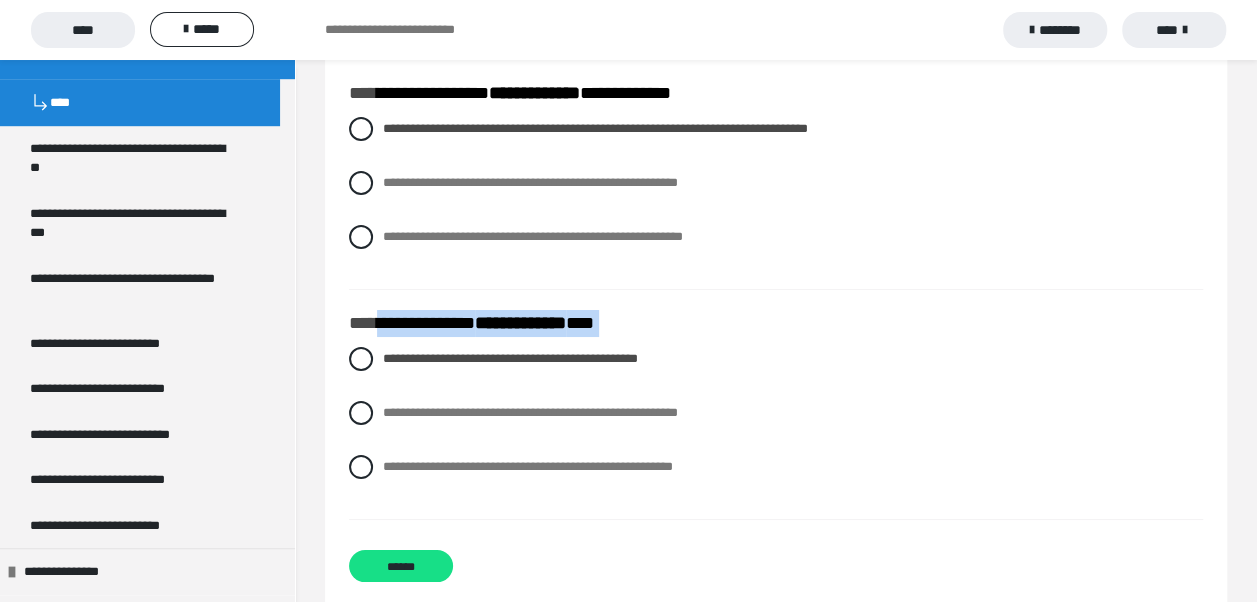 scroll, scrollTop: 3576, scrollLeft: 0, axis: vertical 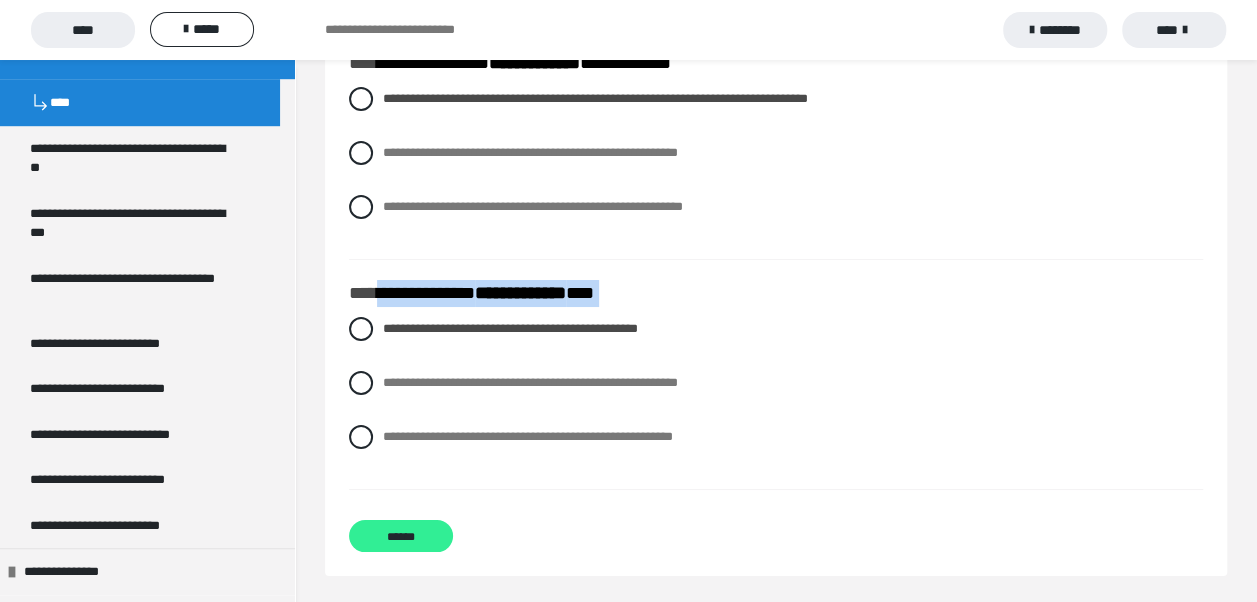 click on "******" at bounding box center (401, 536) 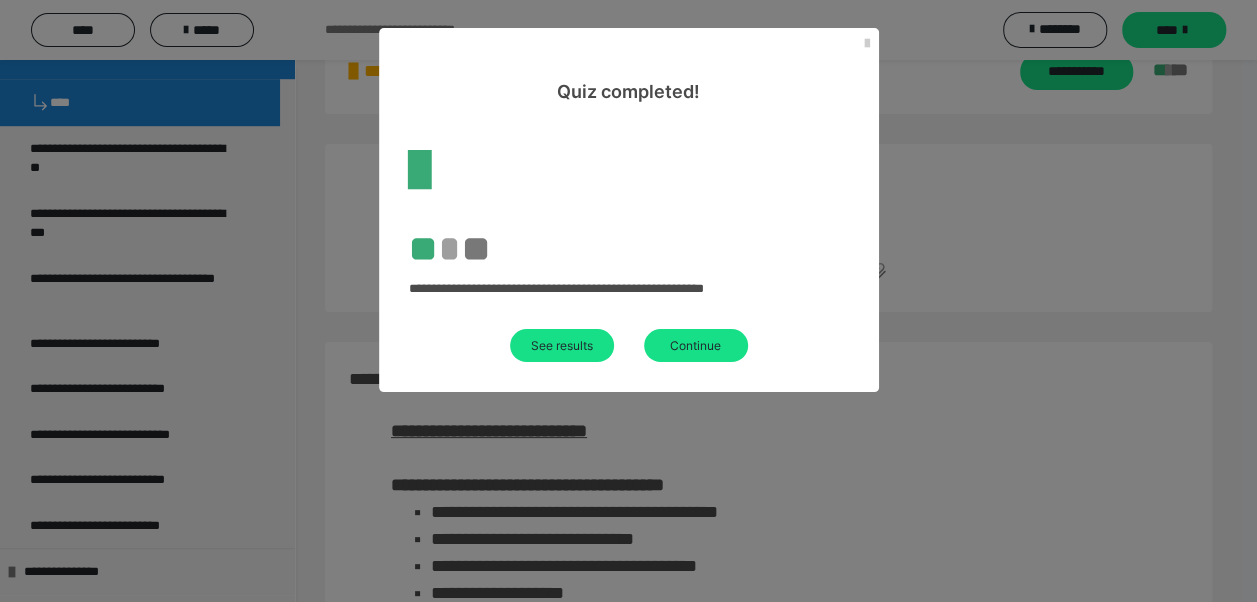scroll, scrollTop: 881, scrollLeft: 0, axis: vertical 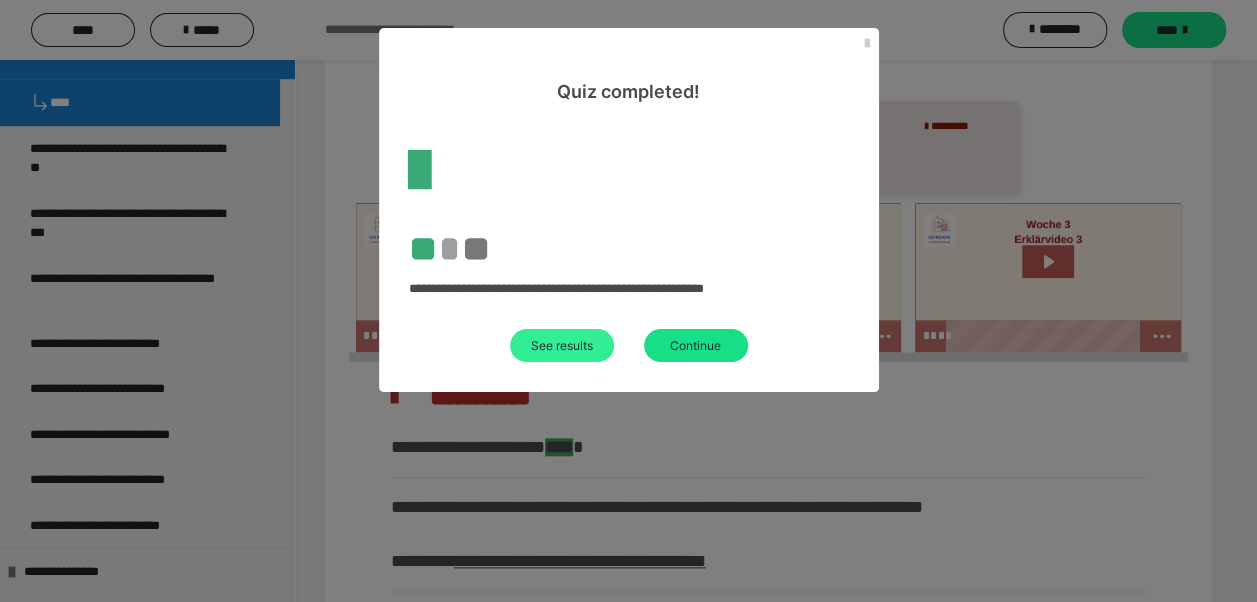 click on "See results" at bounding box center [562, 345] 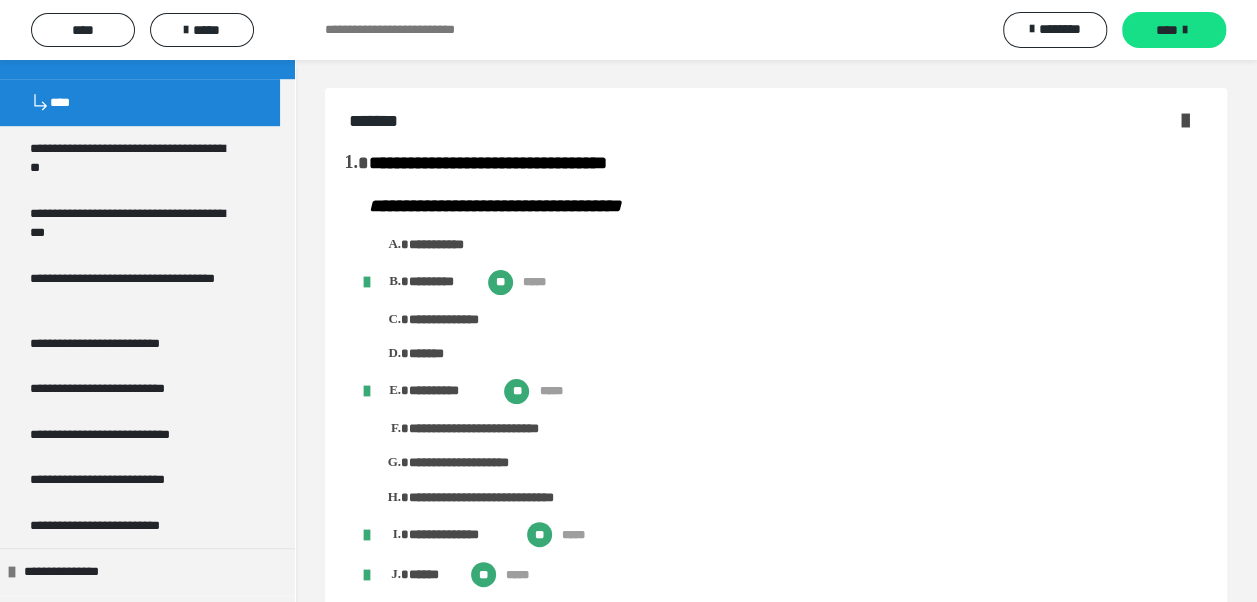 scroll, scrollTop: 0, scrollLeft: 0, axis: both 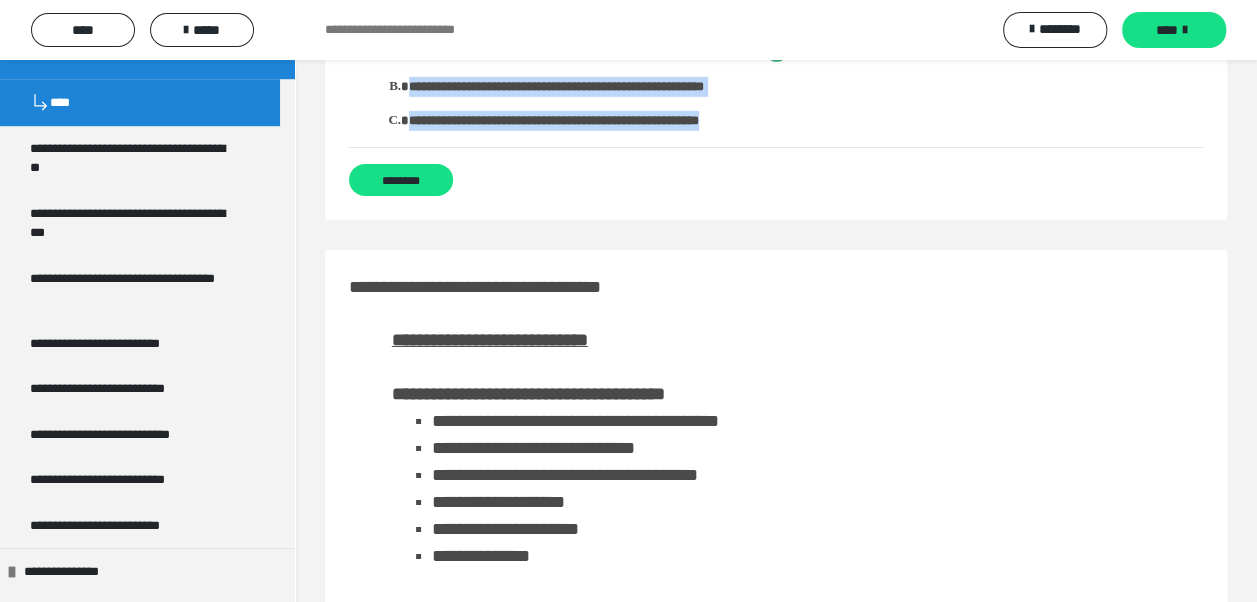drag, startPoint x: 352, startPoint y: 118, endPoint x: 872, endPoint y: 148, distance: 520.8647 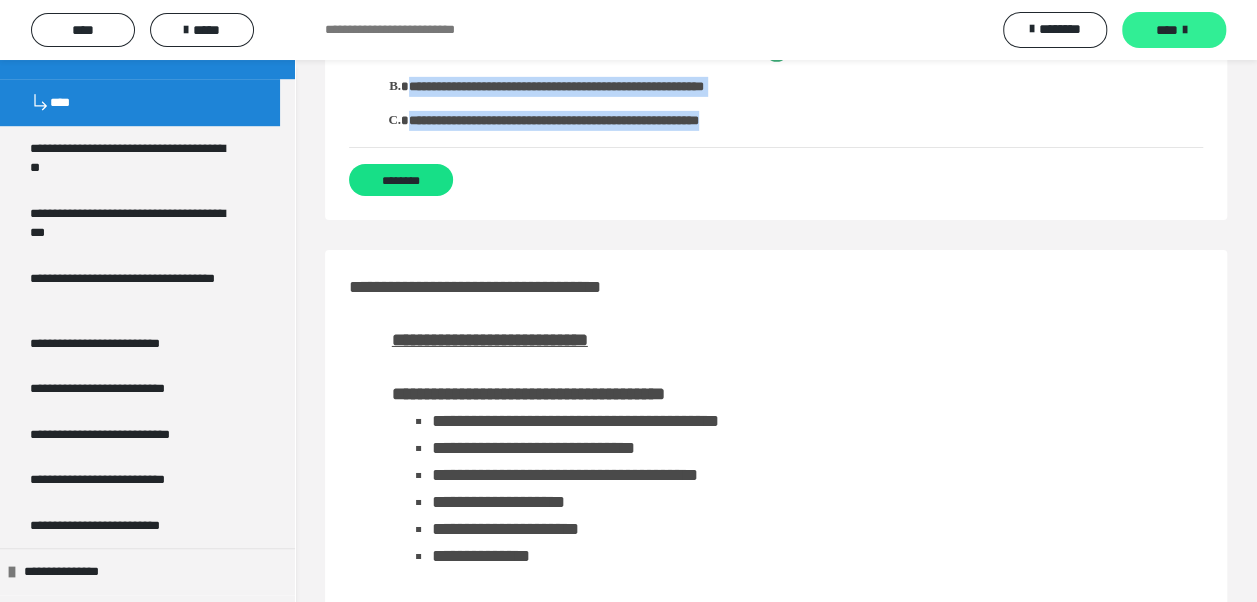 click on "****" at bounding box center [1167, 30] 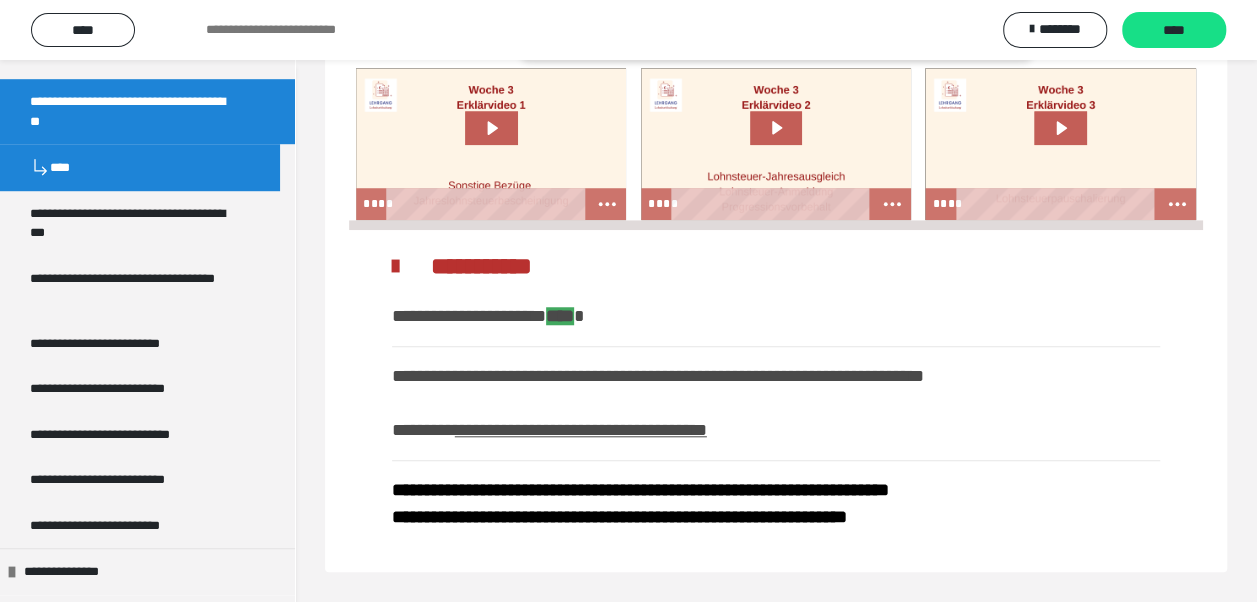 scroll, scrollTop: 0, scrollLeft: 0, axis: both 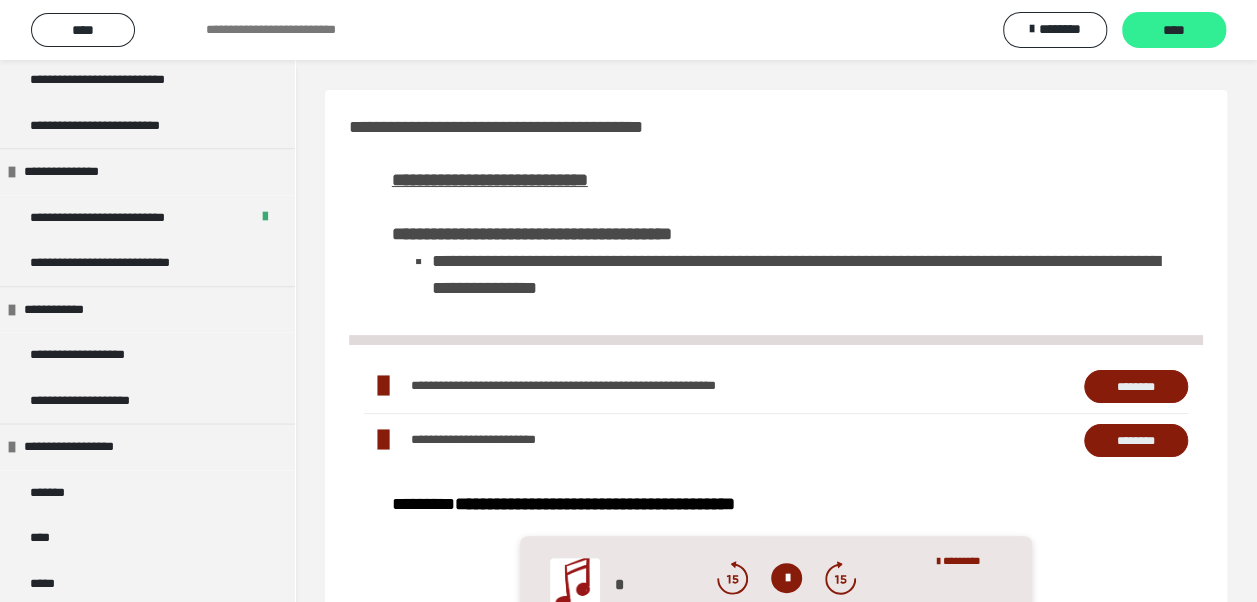 click on "****" at bounding box center [1174, 31] 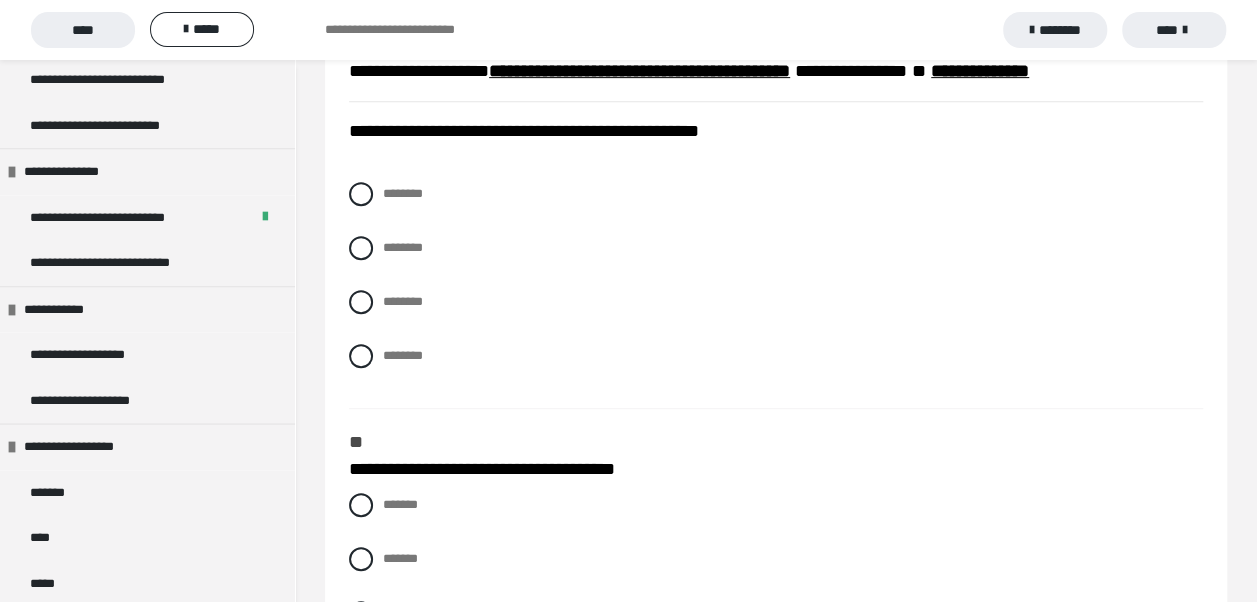 scroll, scrollTop: 100, scrollLeft: 0, axis: vertical 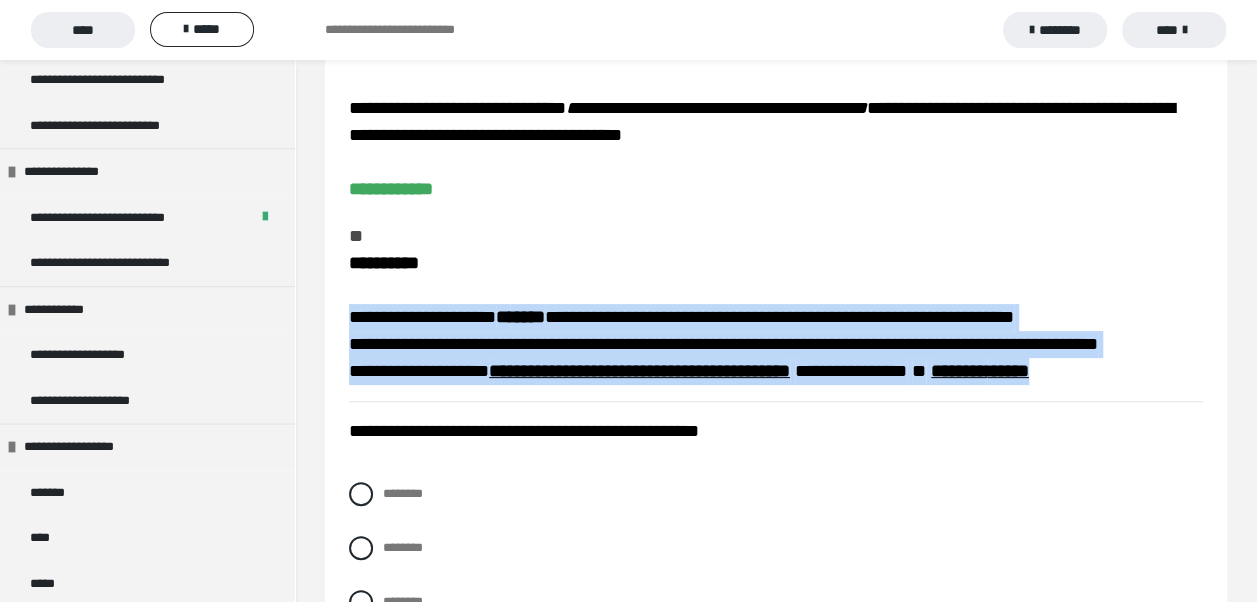 drag, startPoint x: 352, startPoint y: 315, endPoint x: 1205, endPoint y: 405, distance: 857.7348 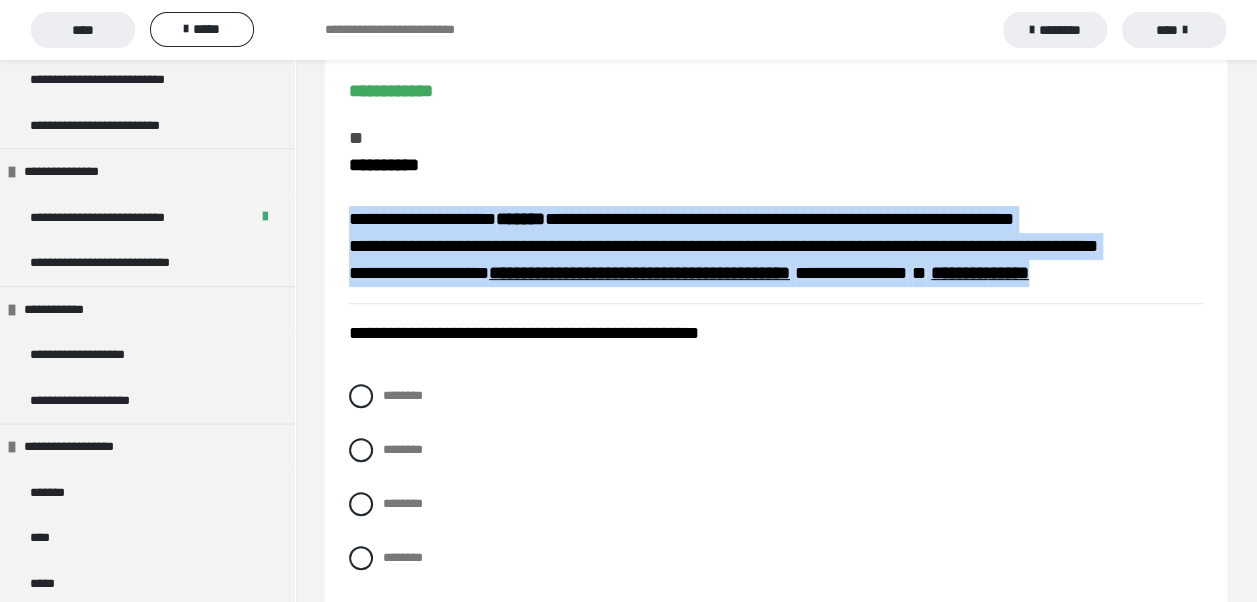 scroll, scrollTop: 200, scrollLeft: 0, axis: vertical 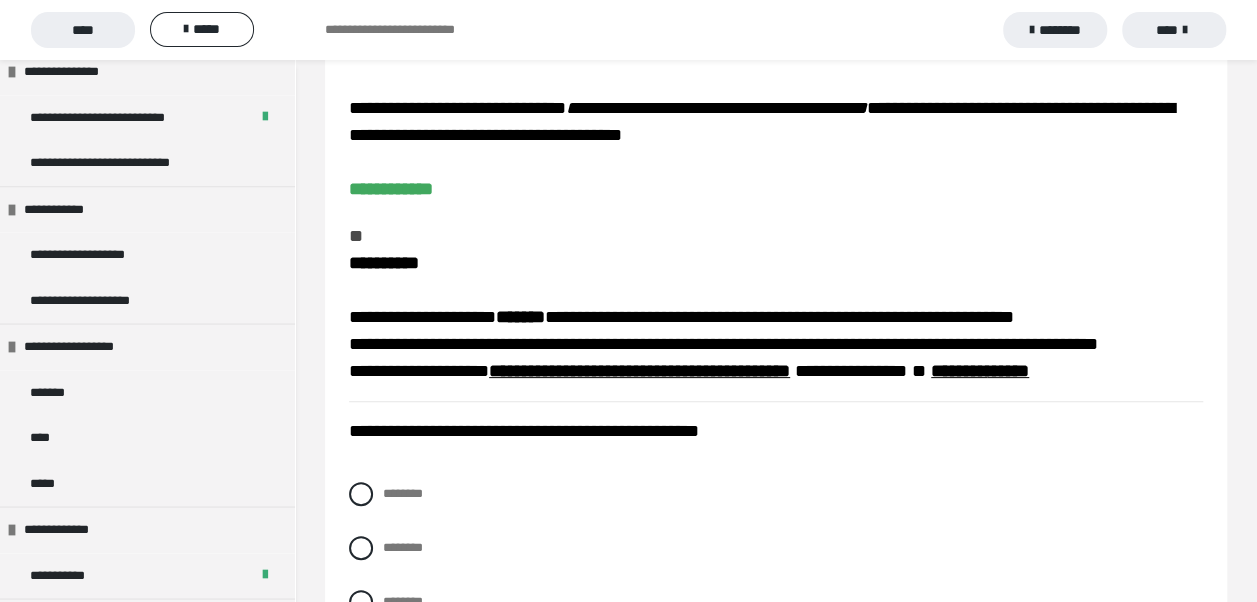 click on "**********" at bounding box center (776, 347) 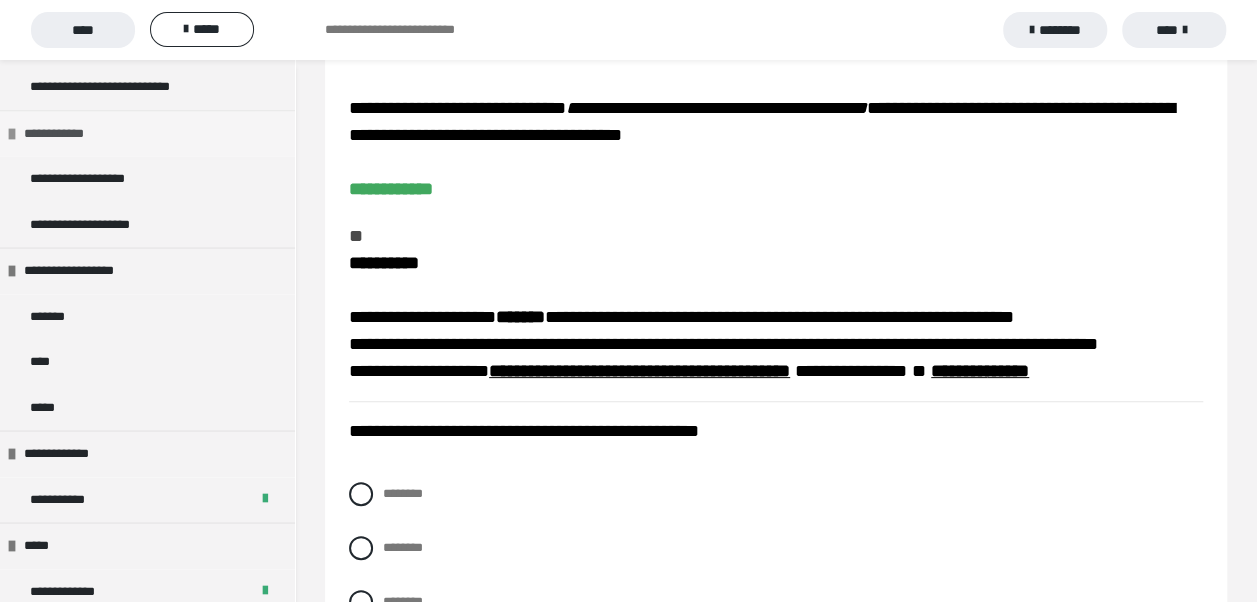 scroll, scrollTop: 1300, scrollLeft: 0, axis: vertical 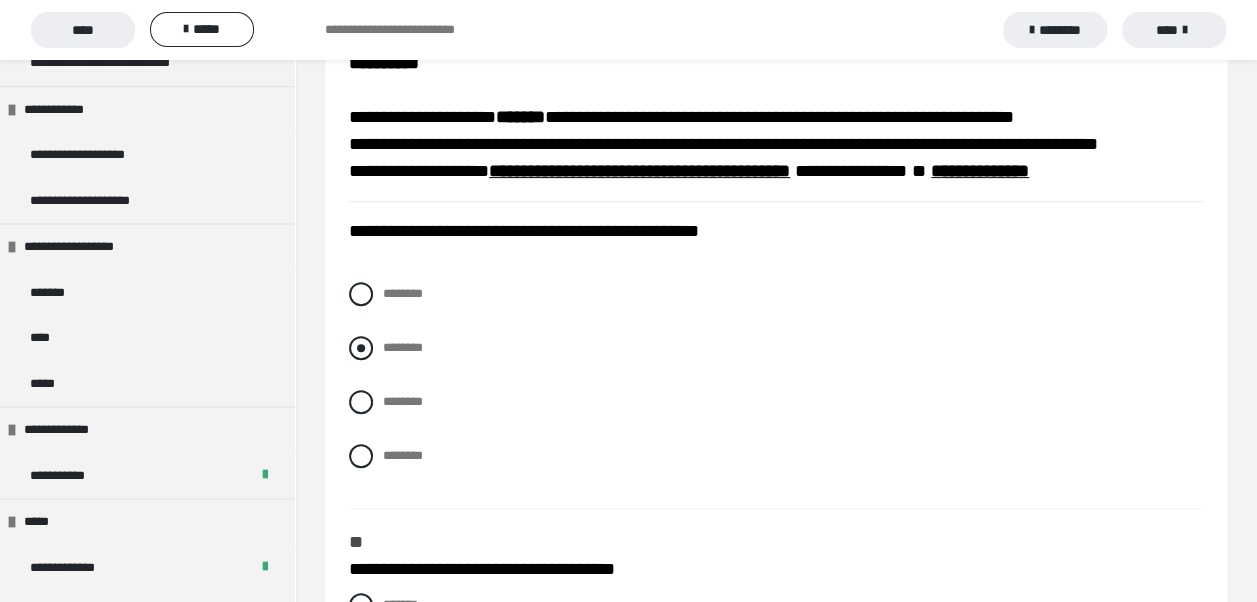 click at bounding box center (361, 348) 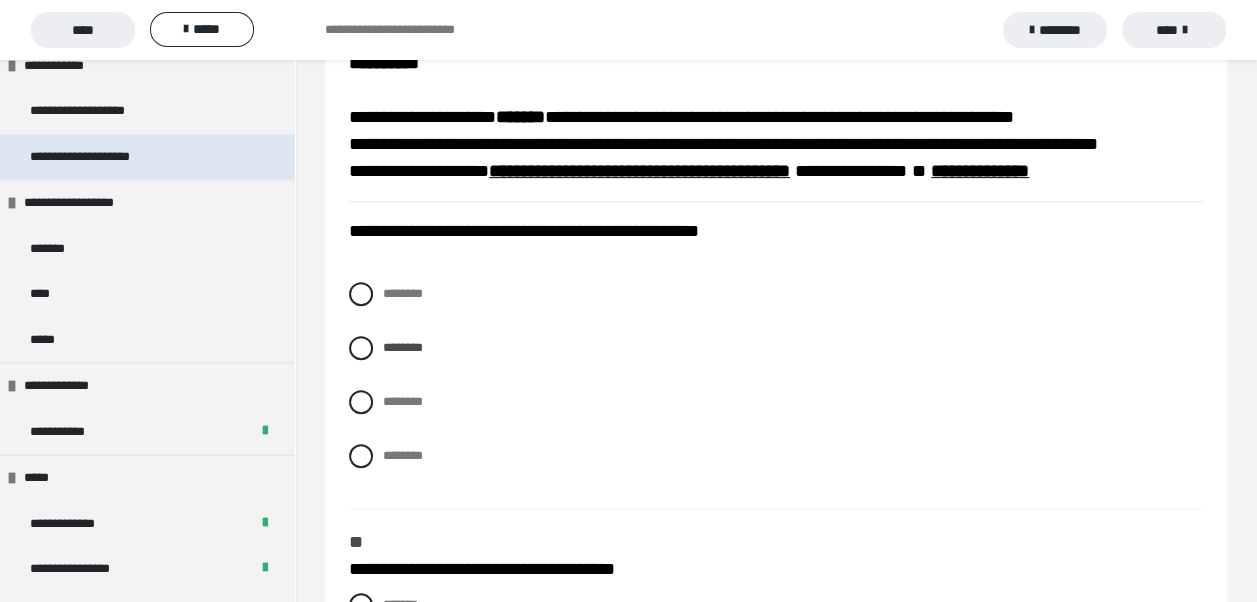 scroll, scrollTop: 1382, scrollLeft: 0, axis: vertical 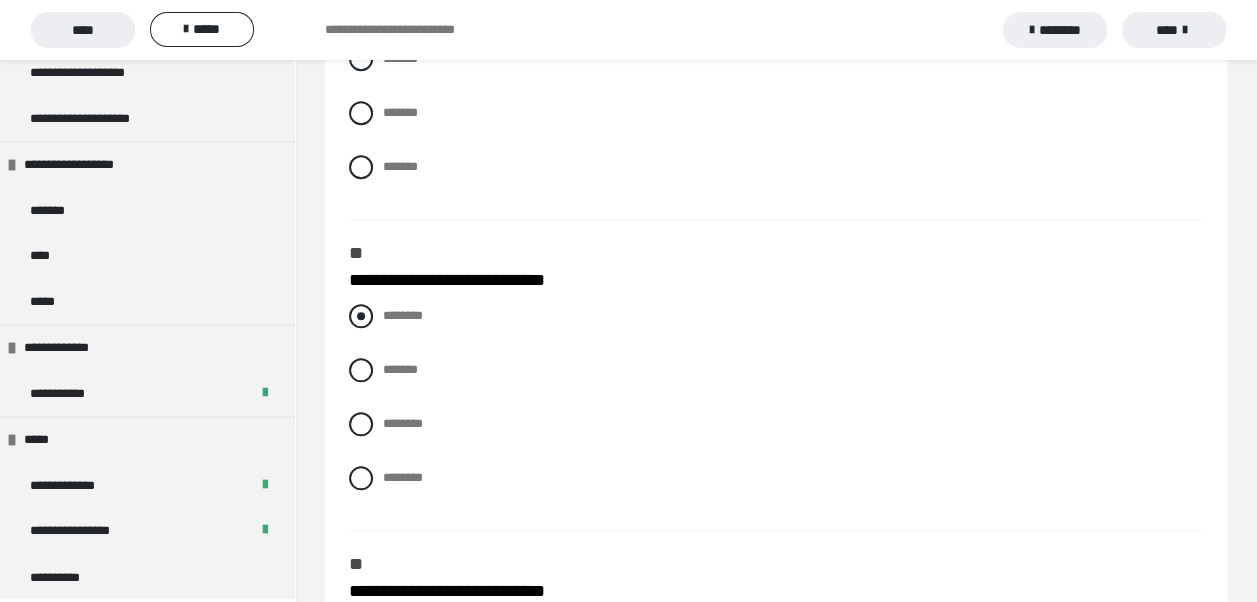 click at bounding box center (361, 316) 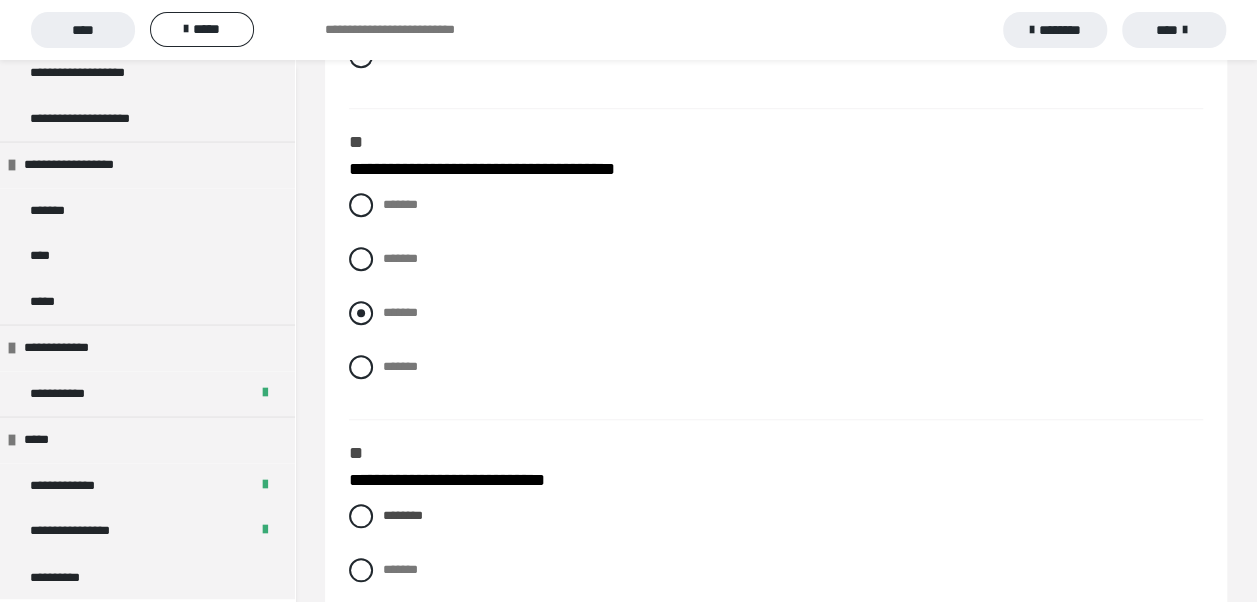 scroll, scrollTop: 600, scrollLeft: 0, axis: vertical 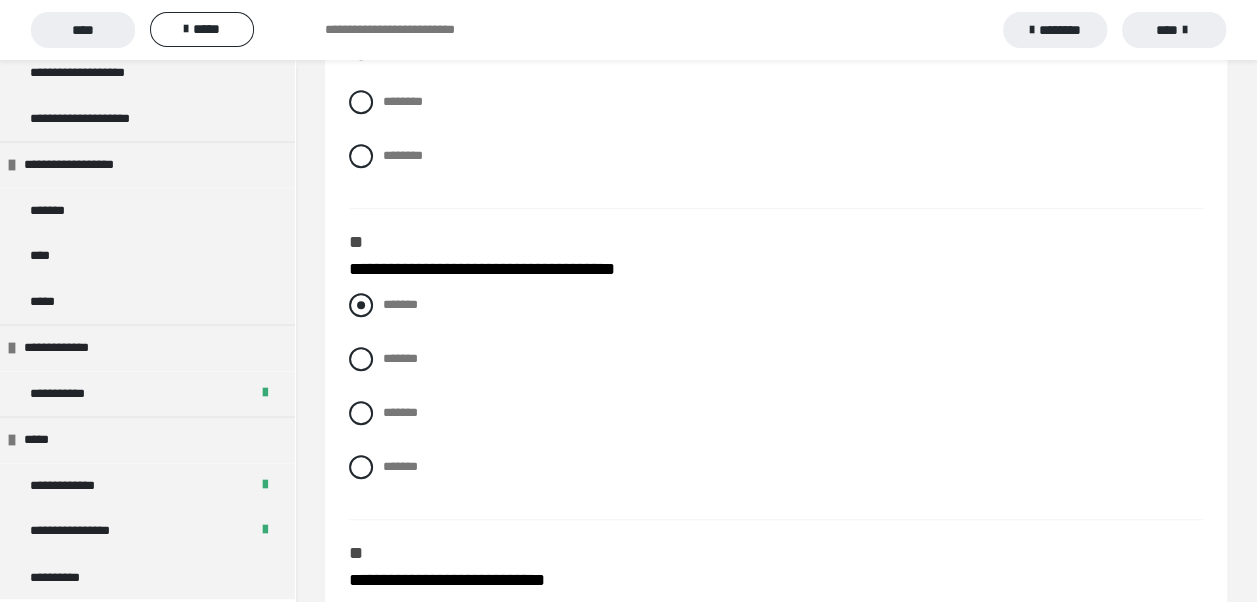 click at bounding box center [361, 305] 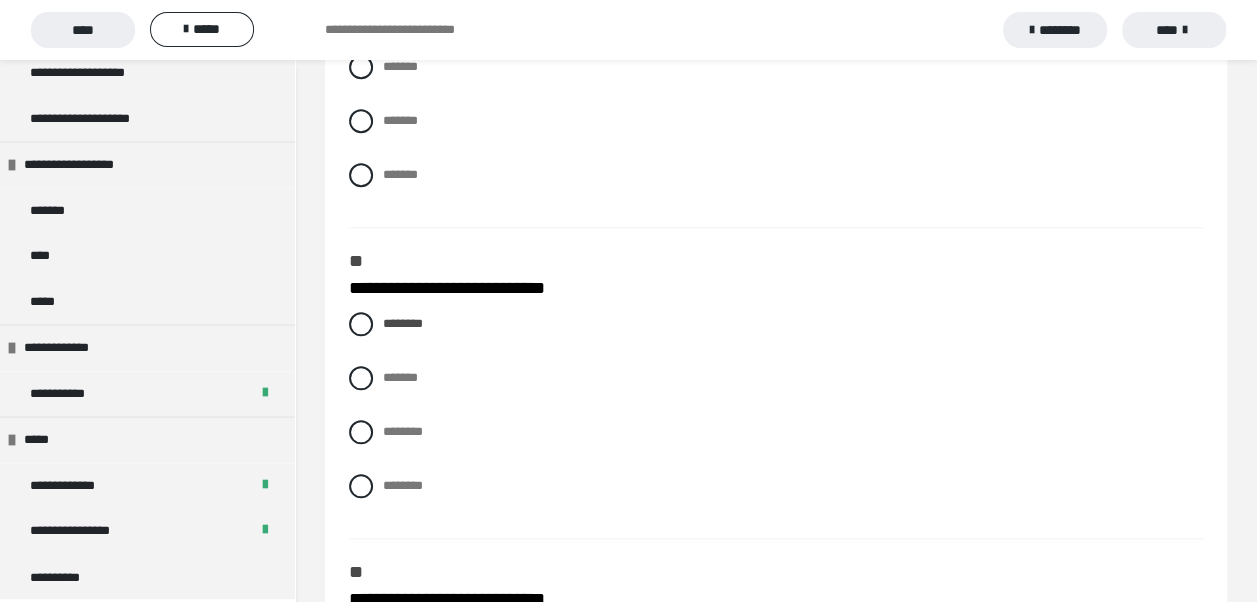scroll, scrollTop: 700, scrollLeft: 0, axis: vertical 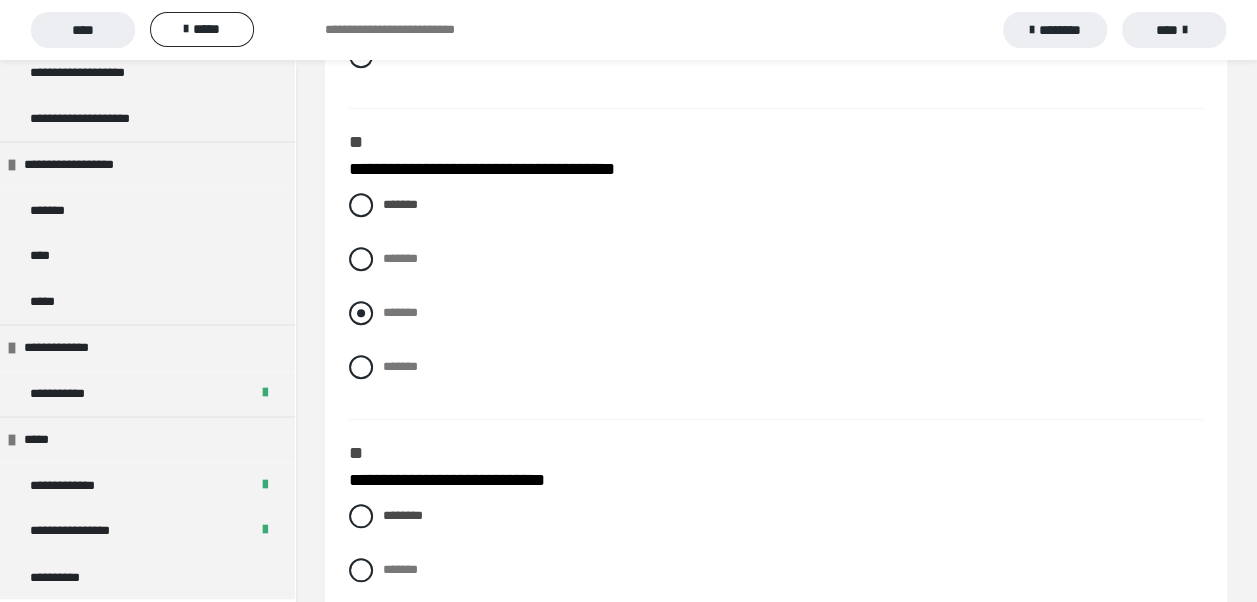 click at bounding box center (361, 313) 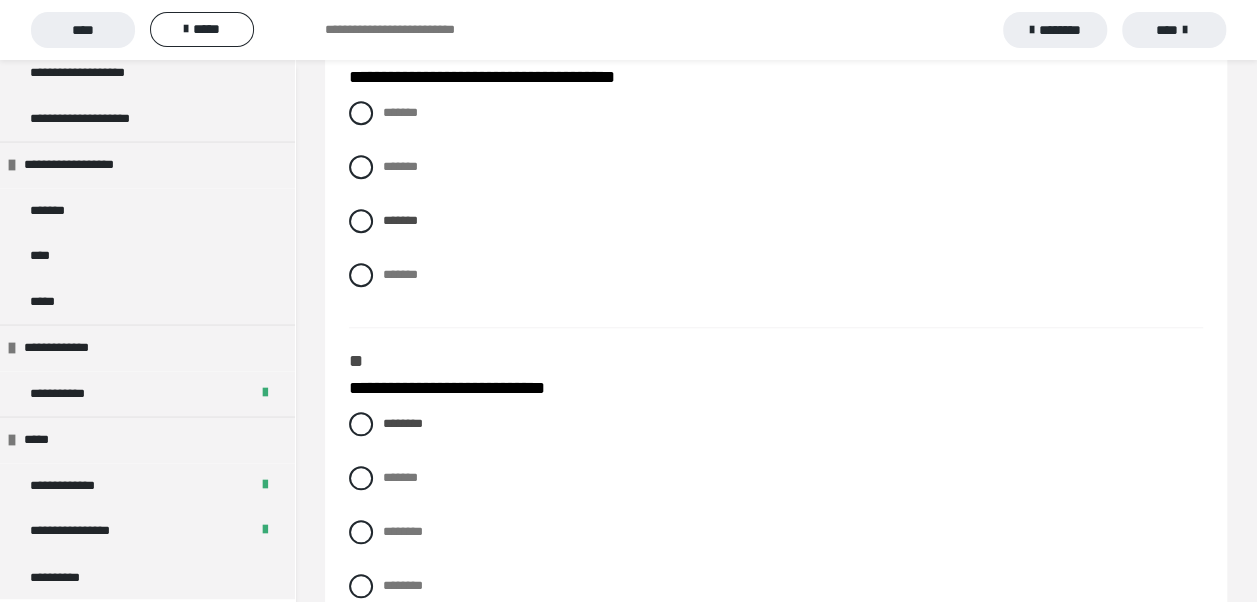scroll, scrollTop: 900, scrollLeft: 0, axis: vertical 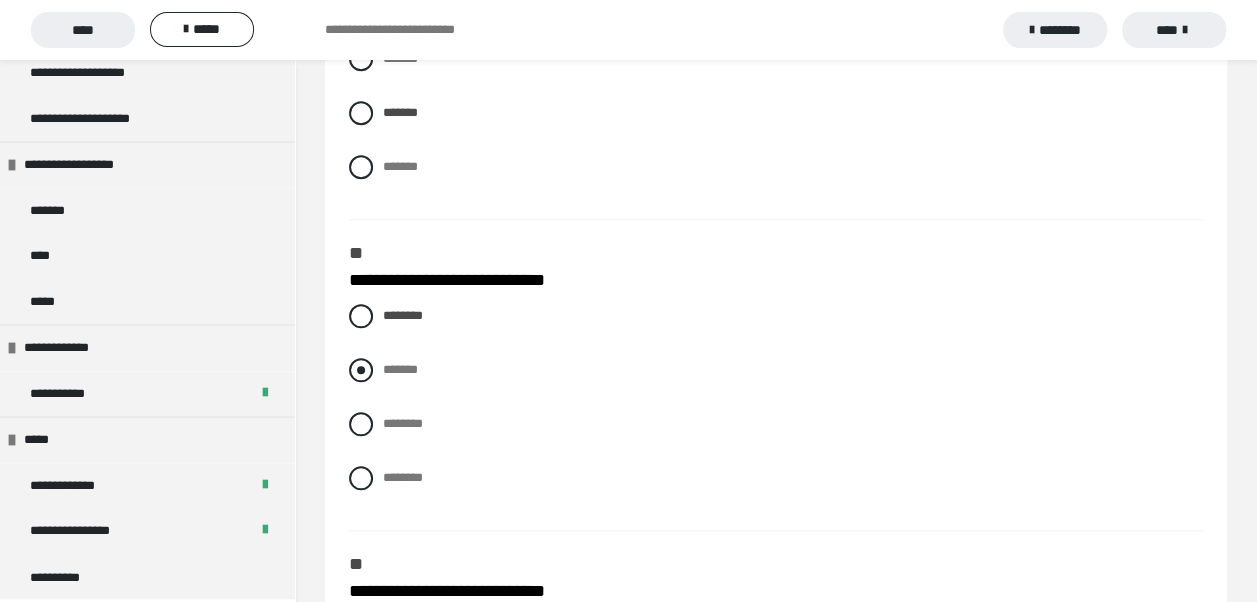 click at bounding box center [361, 370] 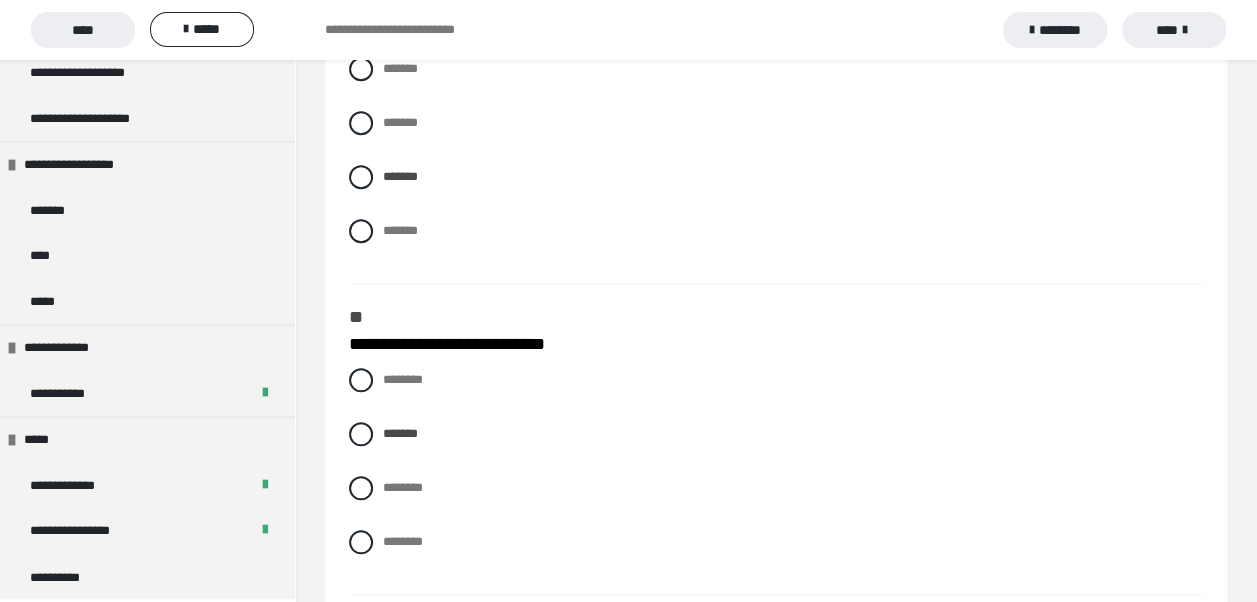 scroll, scrollTop: 900, scrollLeft: 0, axis: vertical 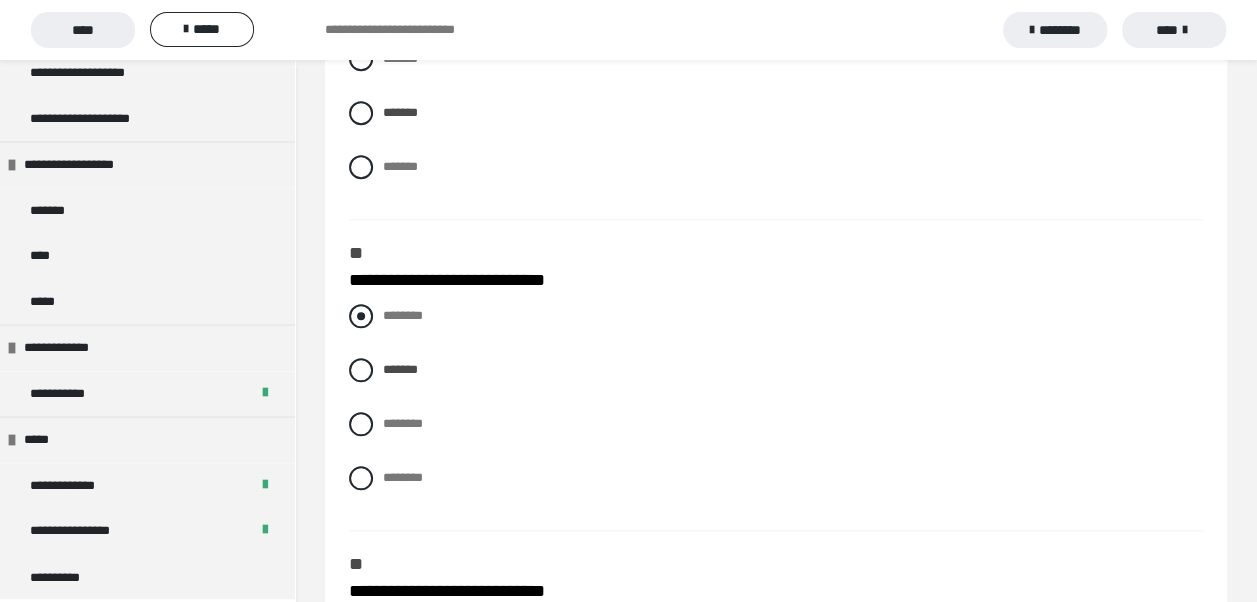 click at bounding box center (361, 316) 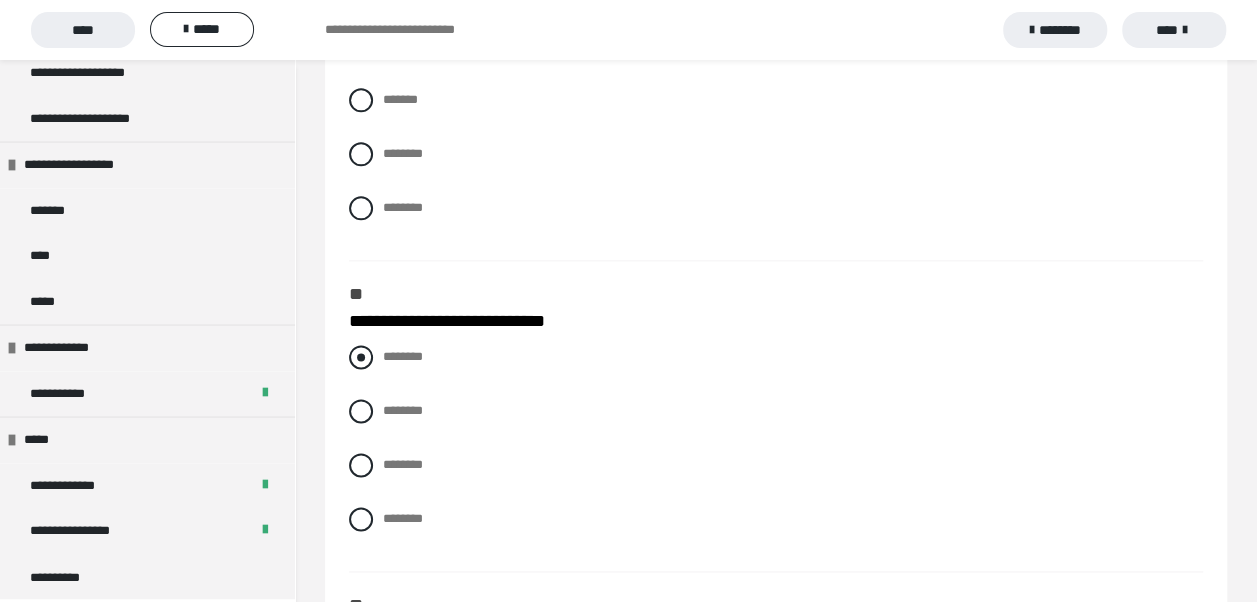 scroll, scrollTop: 1200, scrollLeft: 0, axis: vertical 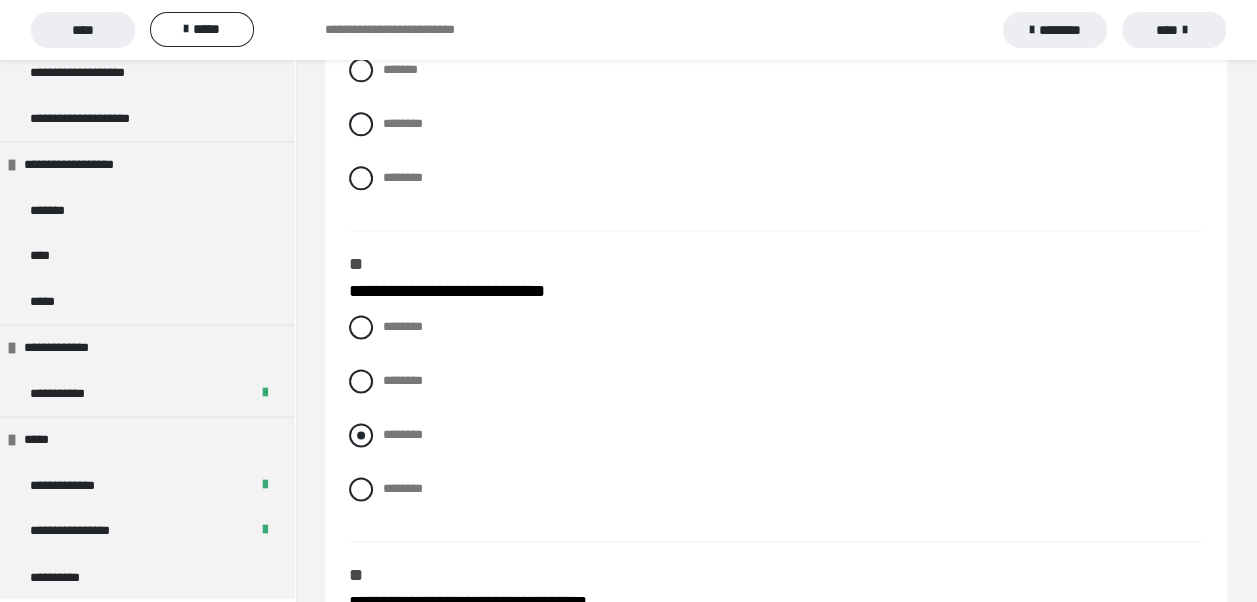 click at bounding box center (361, 435) 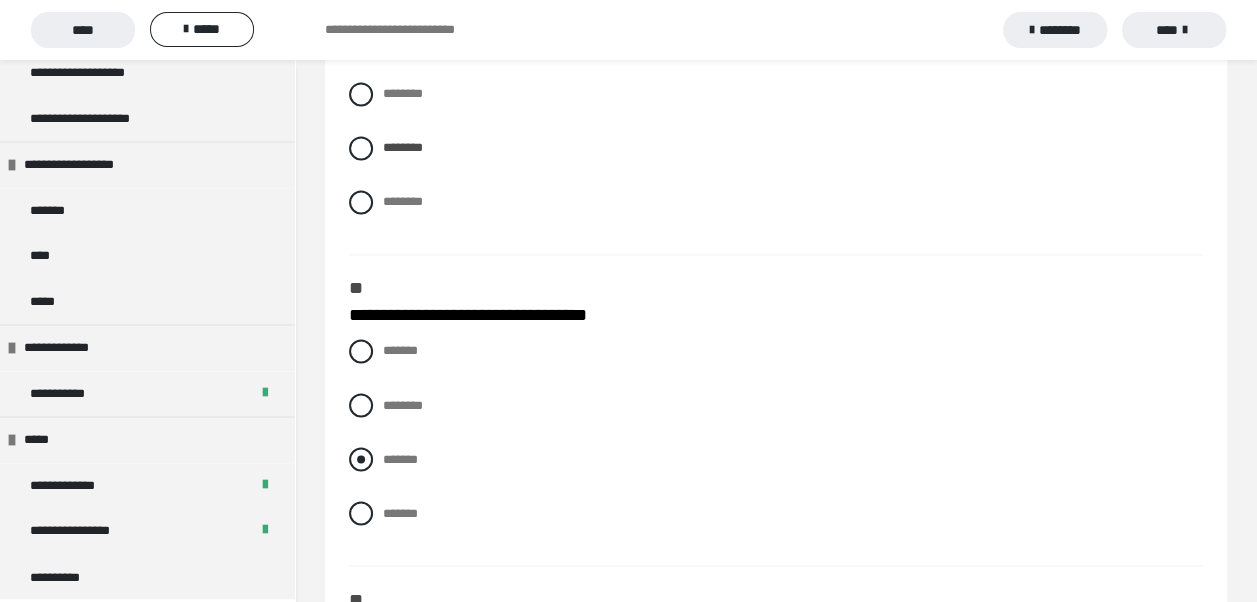 scroll, scrollTop: 1500, scrollLeft: 0, axis: vertical 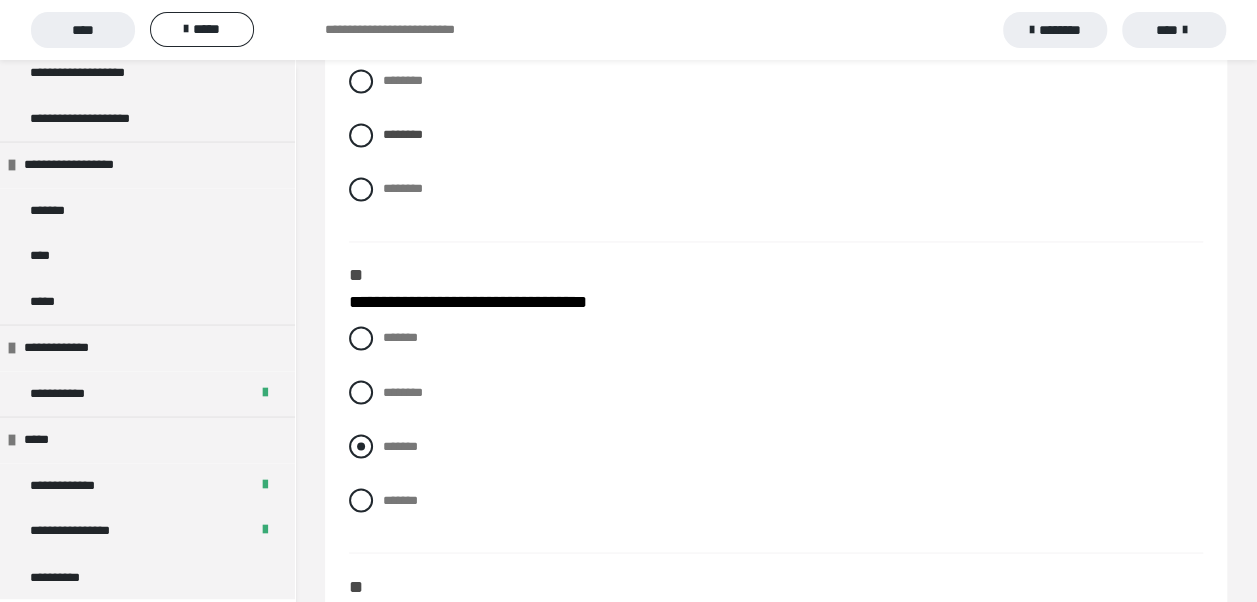 click at bounding box center (361, 446) 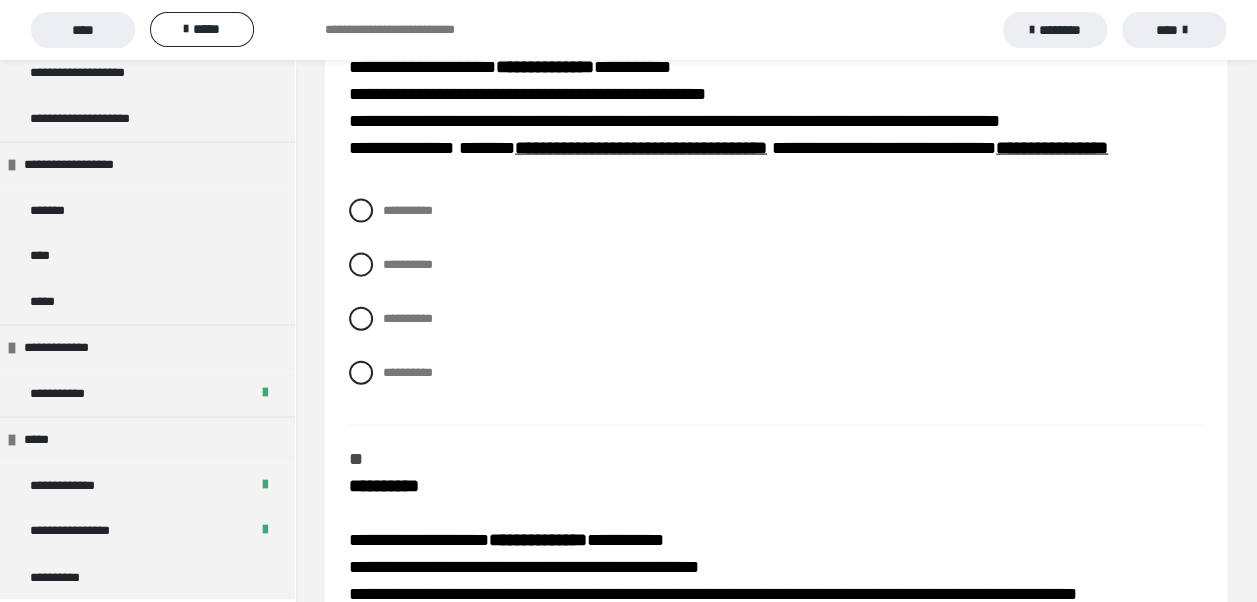 scroll, scrollTop: 2000, scrollLeft: 0, axis: vertical 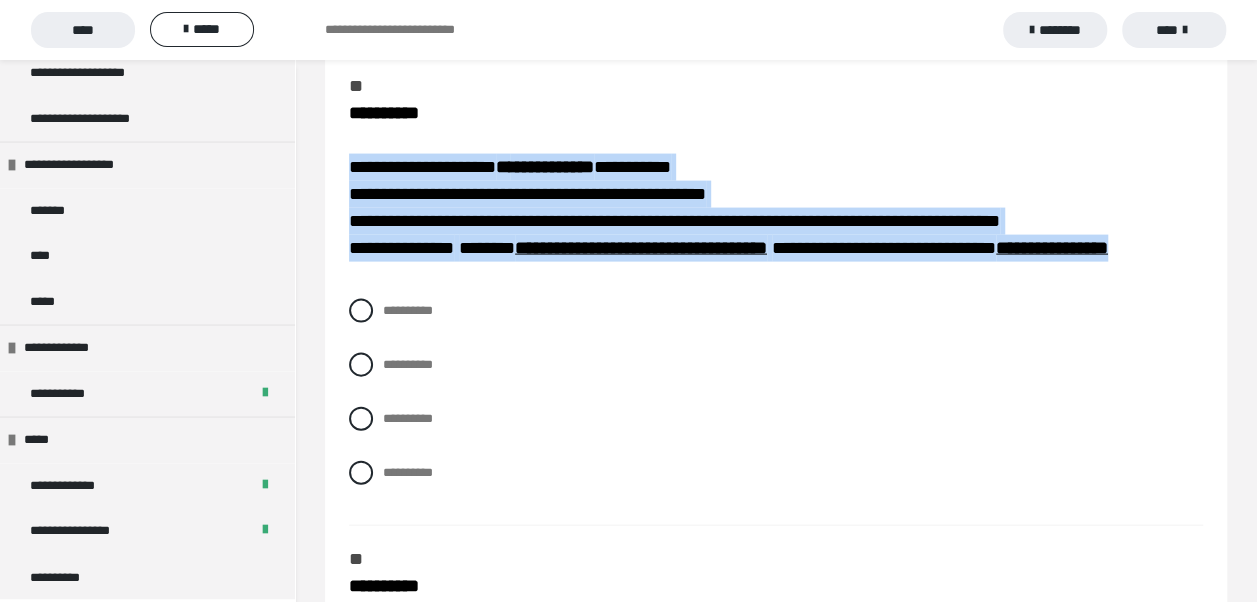 drag, startPoint x: 348, startPoint y: 156, endPoint x: 566, endPoint y: 260, distance: 241.53674 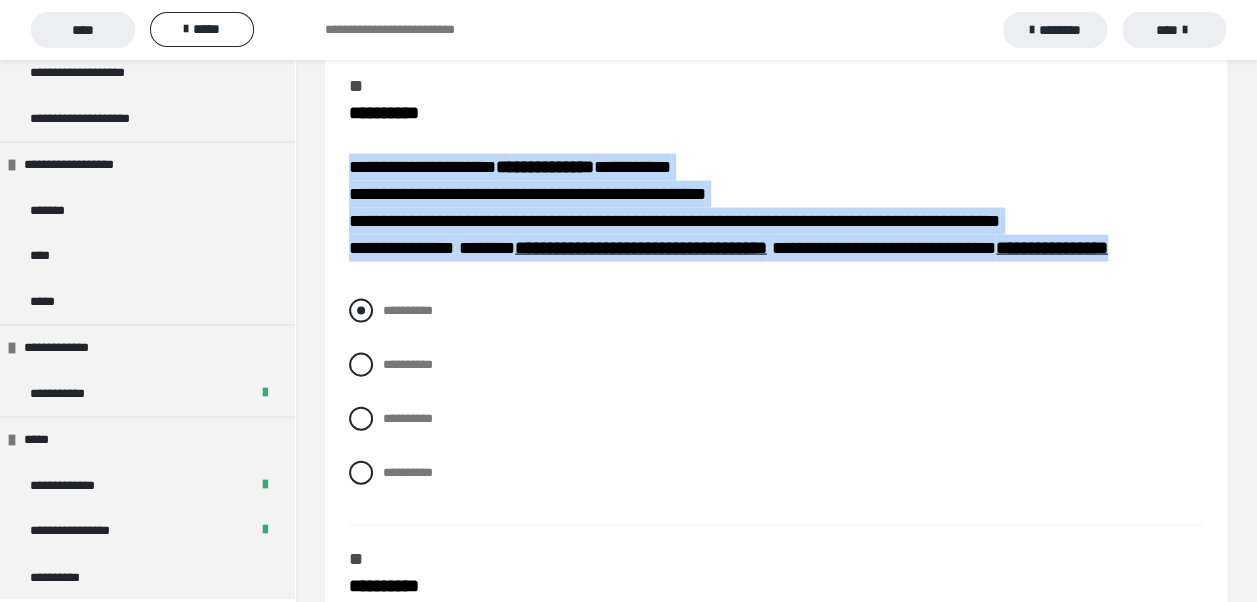 click on "**********" at bounding box center (776, 311) 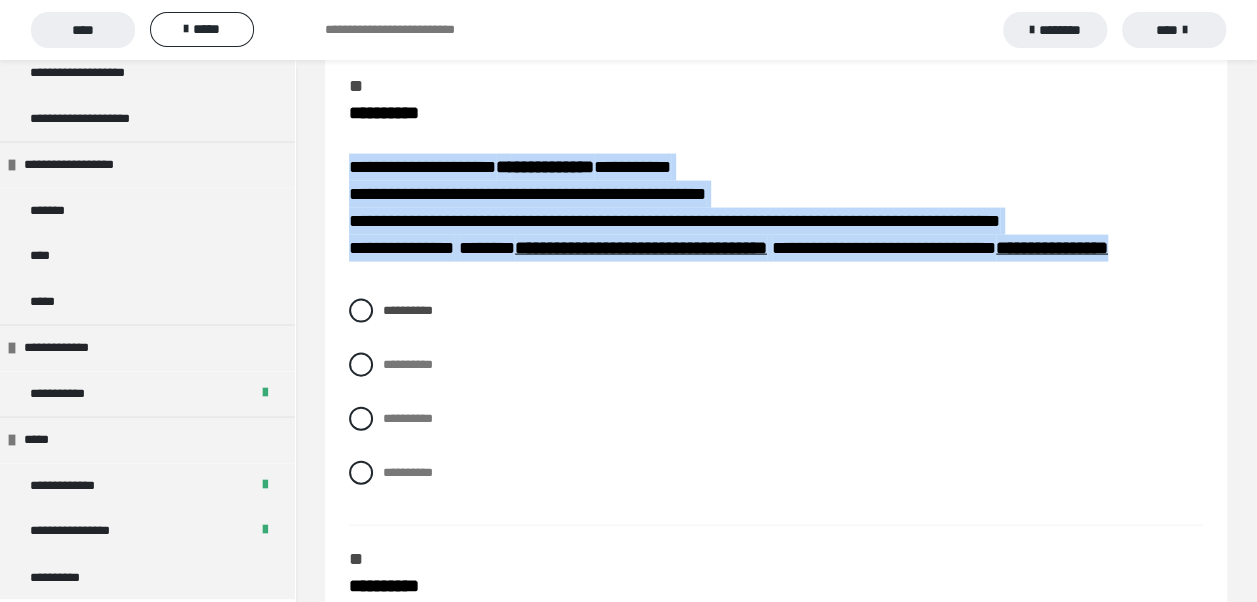 click on "**********" at bounding box center [776, 181] 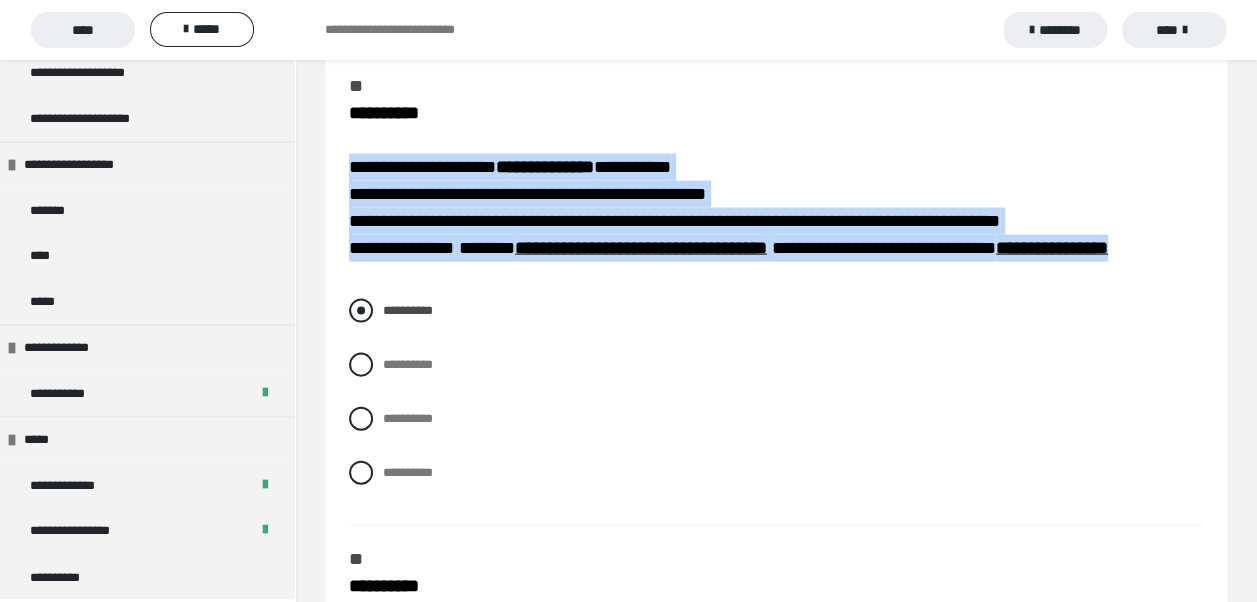 drag, startPoint x: 485, startPoint y: 271, endPoint x: 456, endPoint y: 320, distance: 56.938564 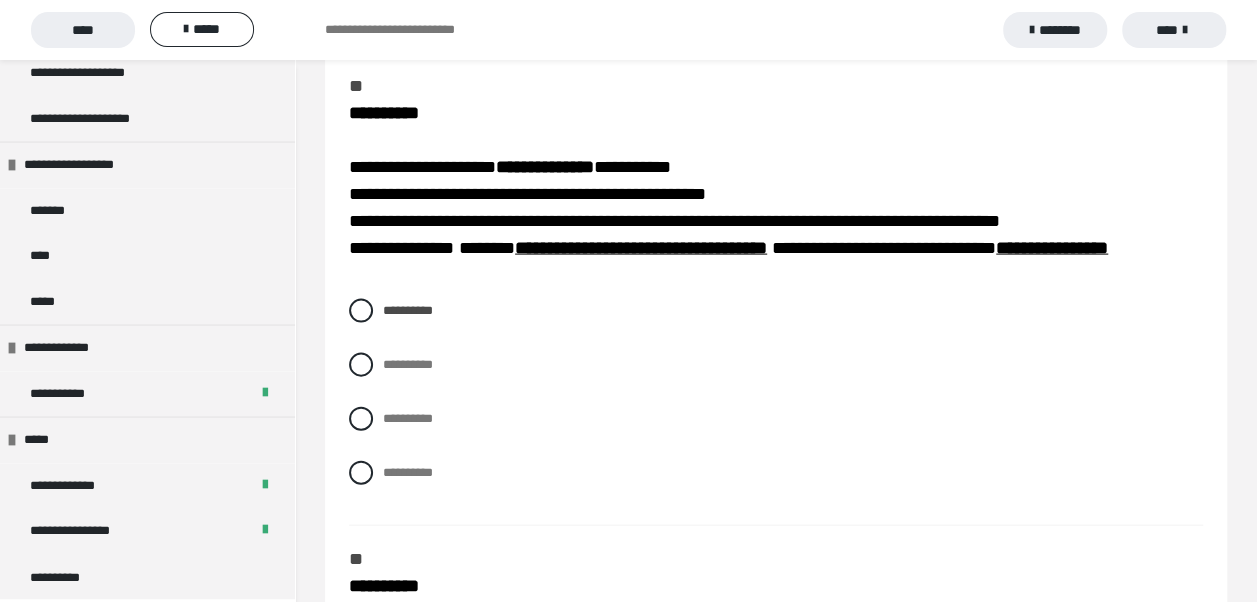 click on "**********" at bounding box center (776, 407) 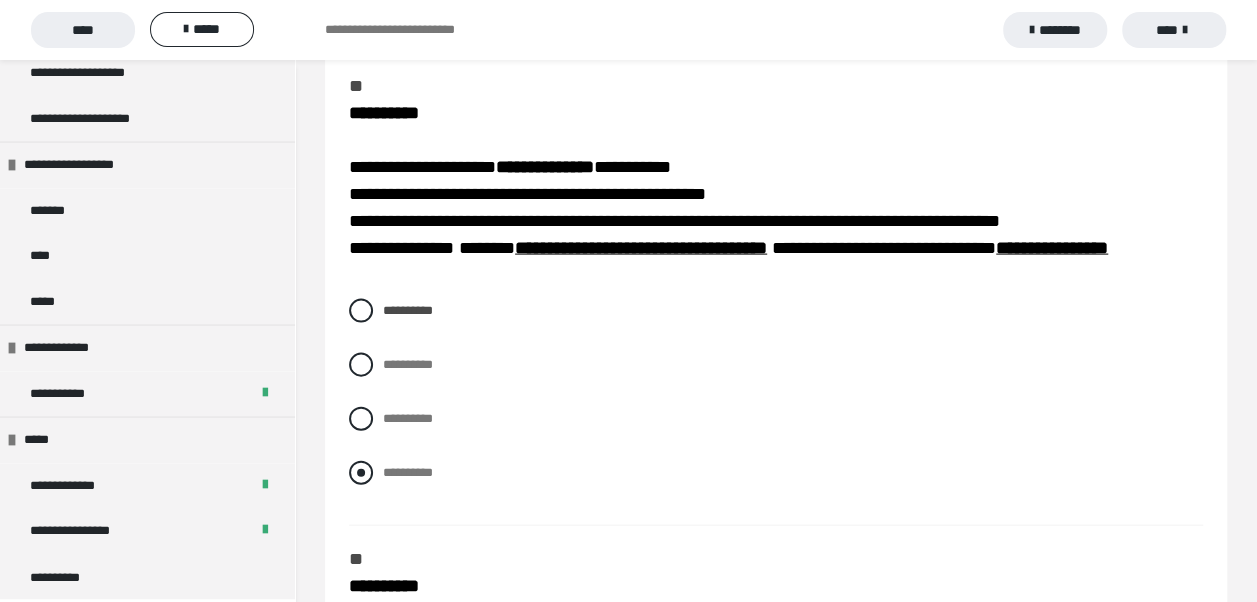 click at bounding box center [361, 473] 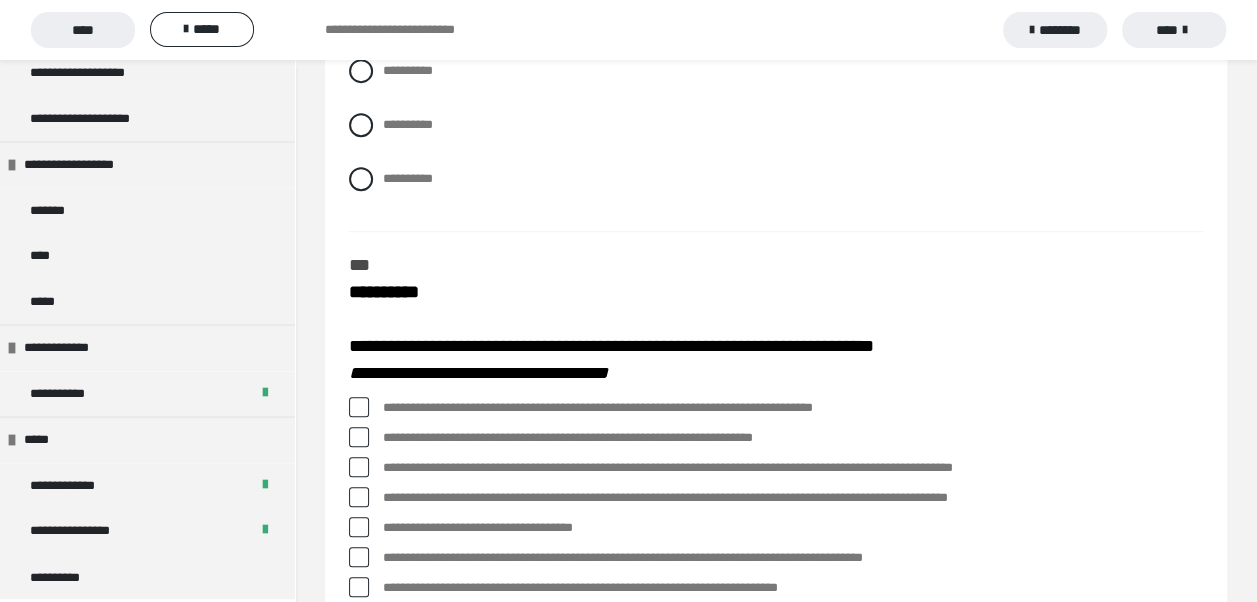 scroll, scrollTop: 4388, scrollLeft: 0, axis: vertical 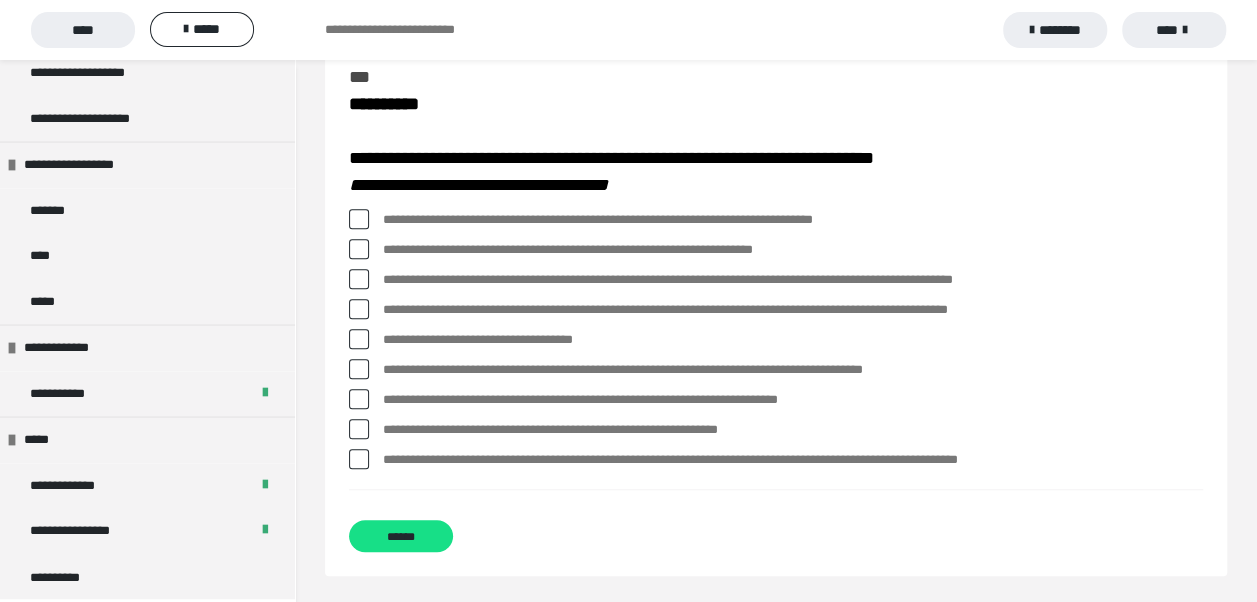 click at bounding box center [359, 219] 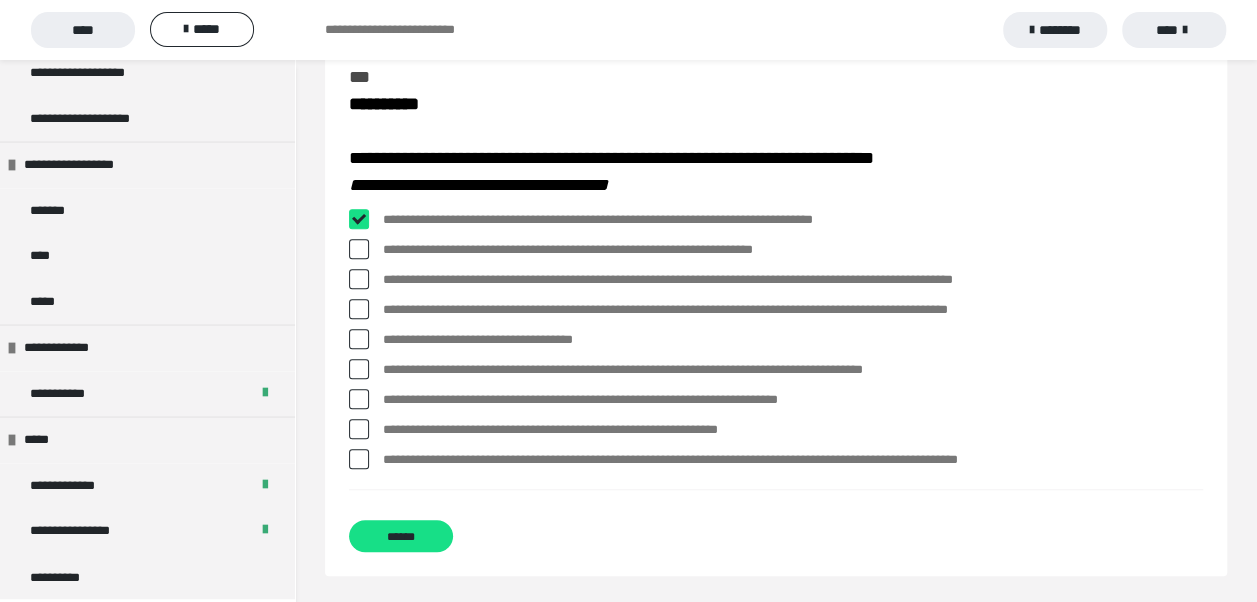 checkbox on "****" 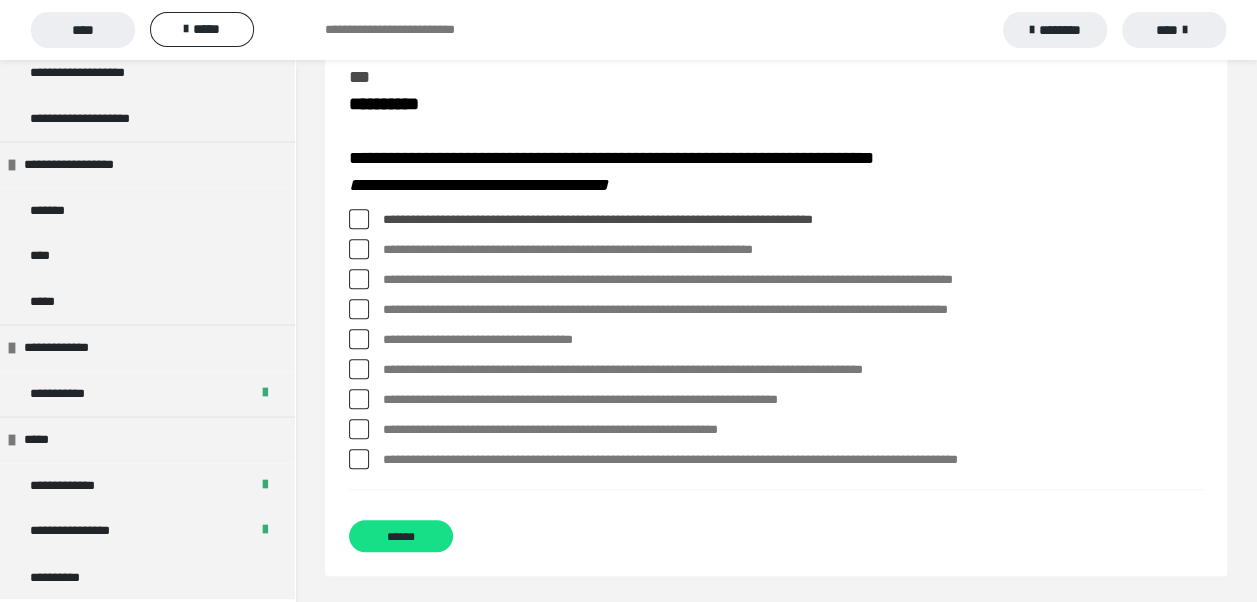click at bounding box center (359, 279) 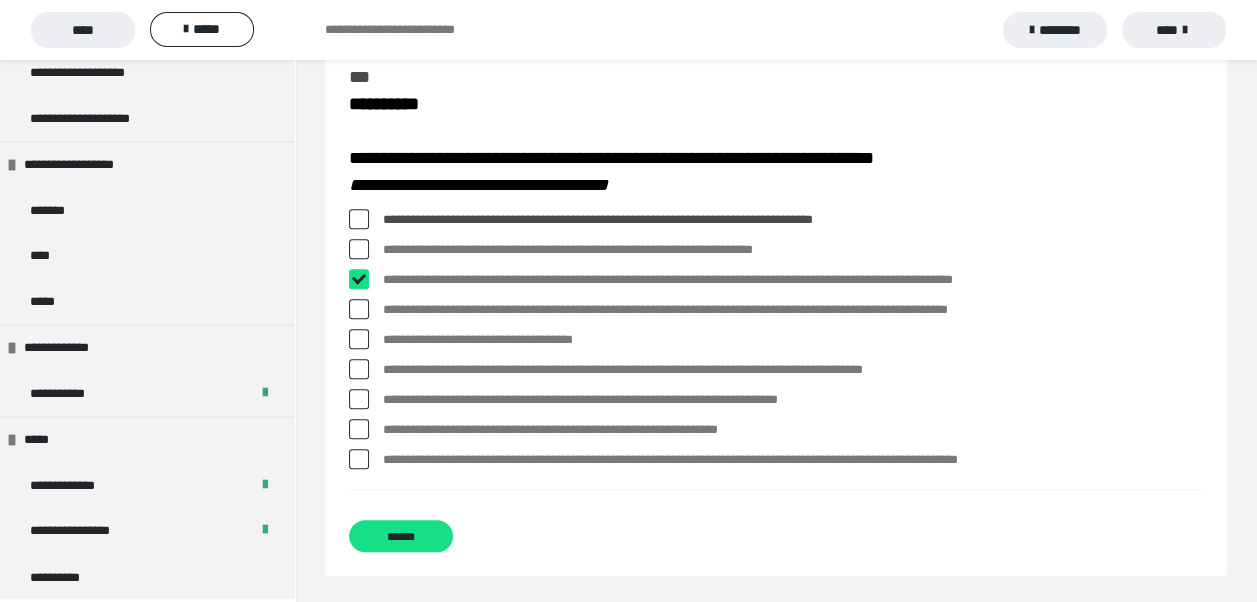 checkbox on "****" 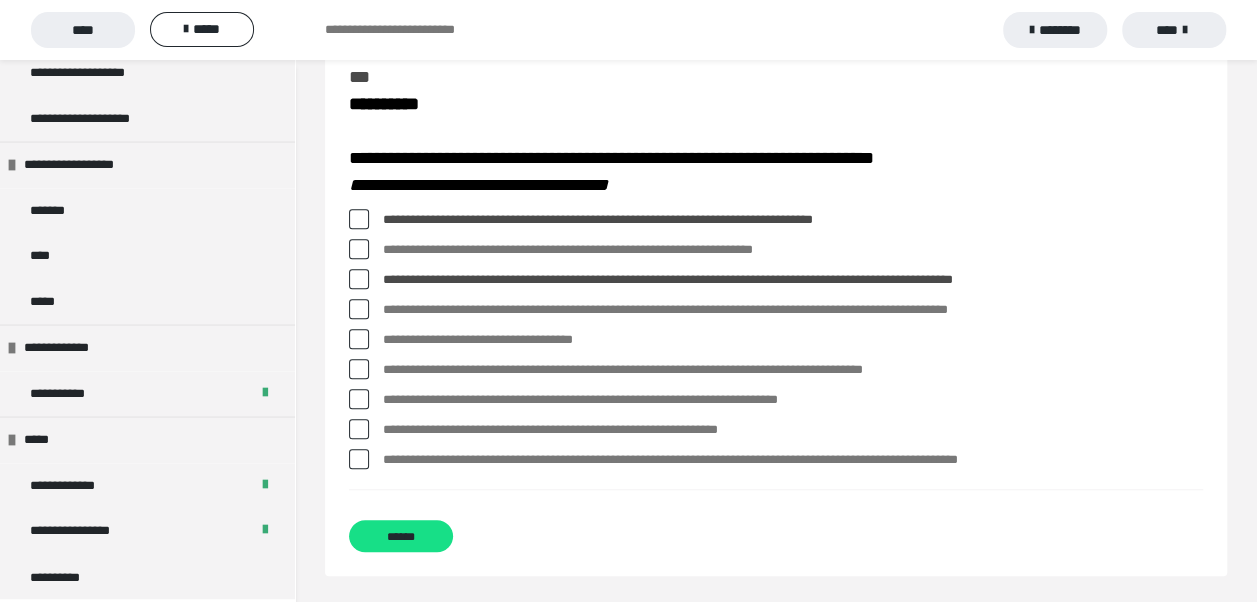 click at bounding box center (359, 399) 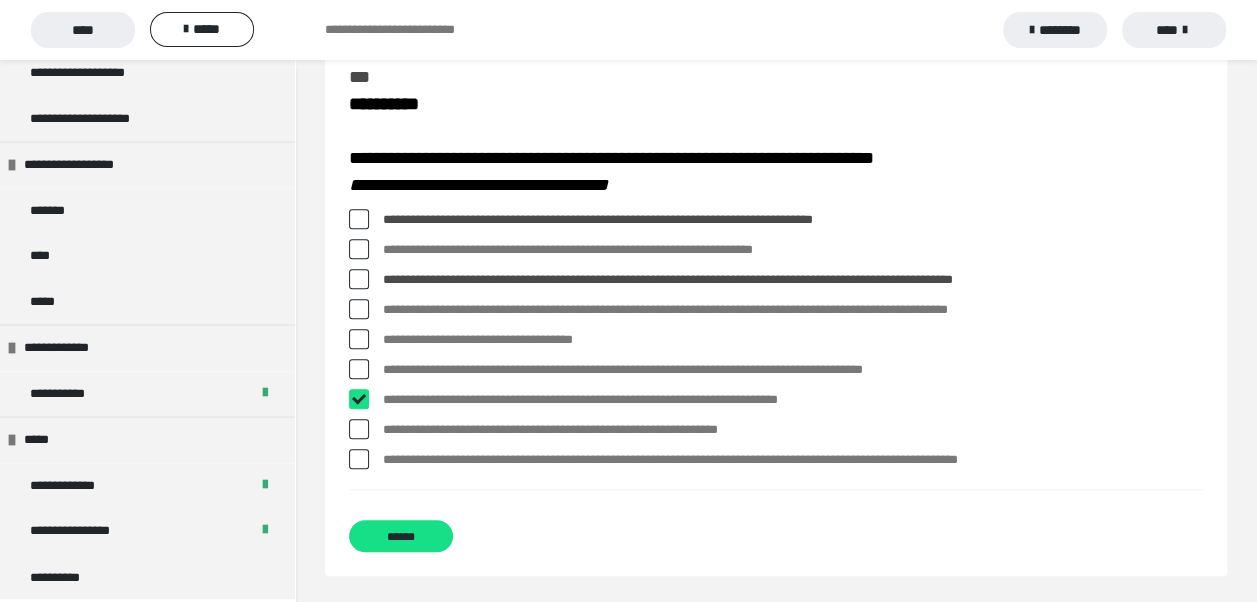 checkbox on "****" 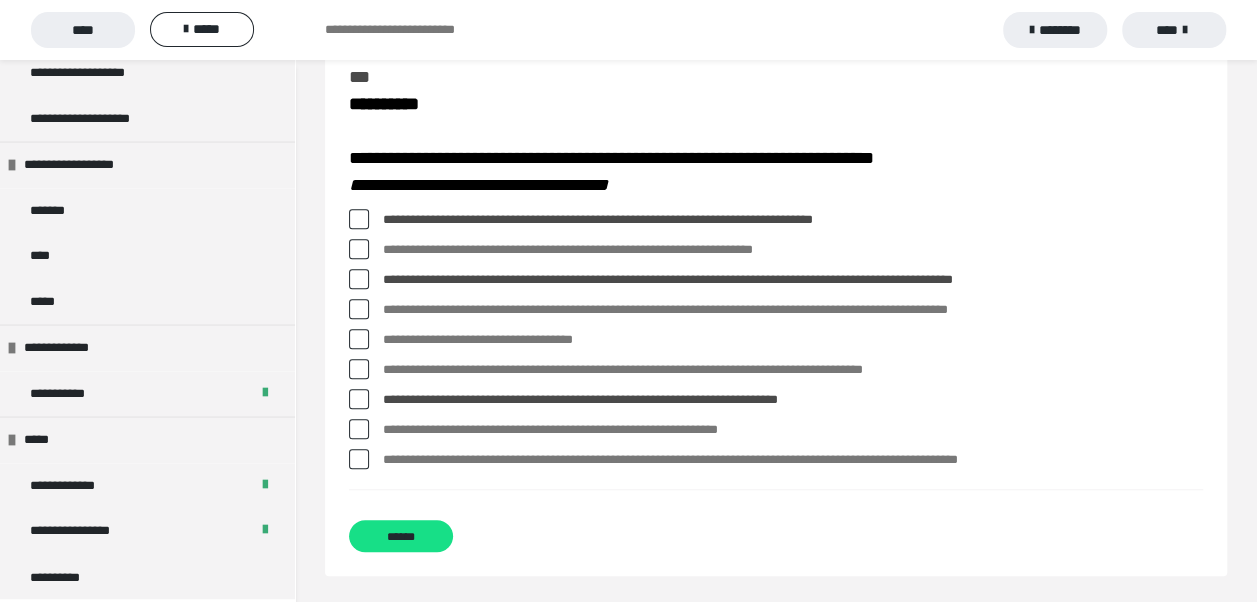 click at bounding box center (359, 249) 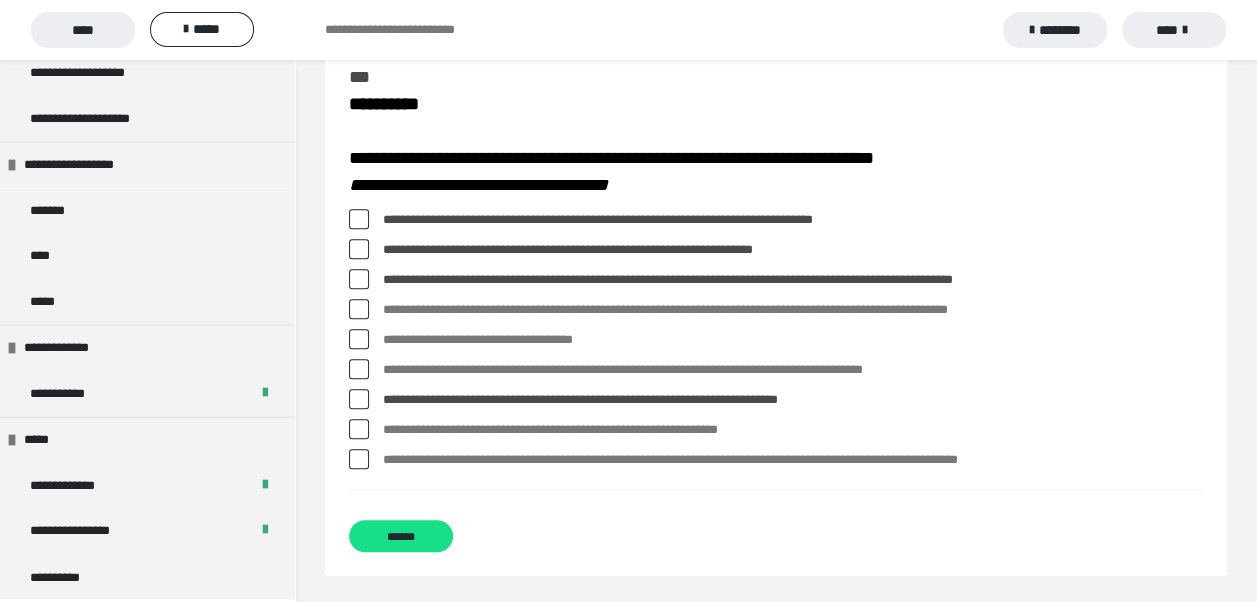 click at bounding box center (359, 249) 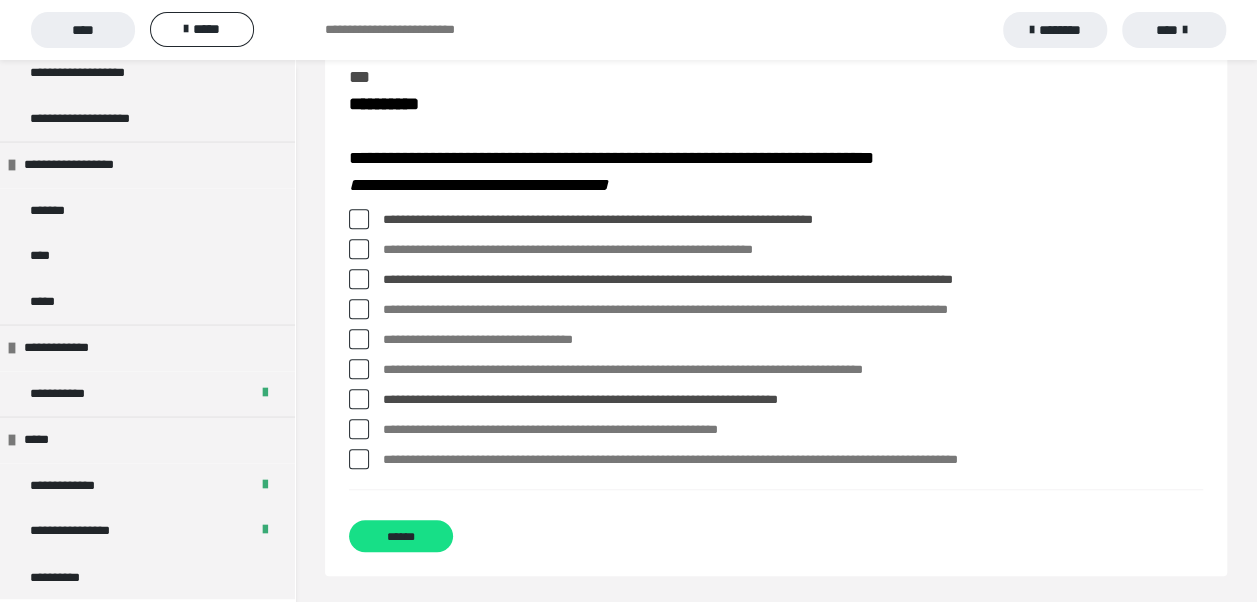 click at bounding box center (359, 249) 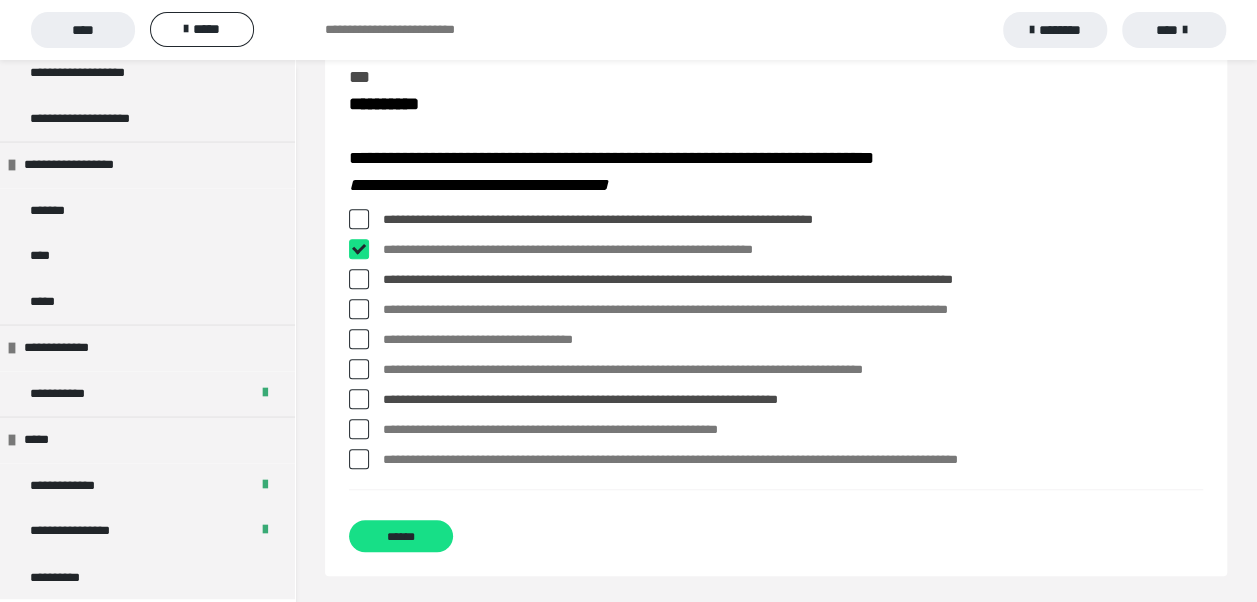 checkbox on "****" 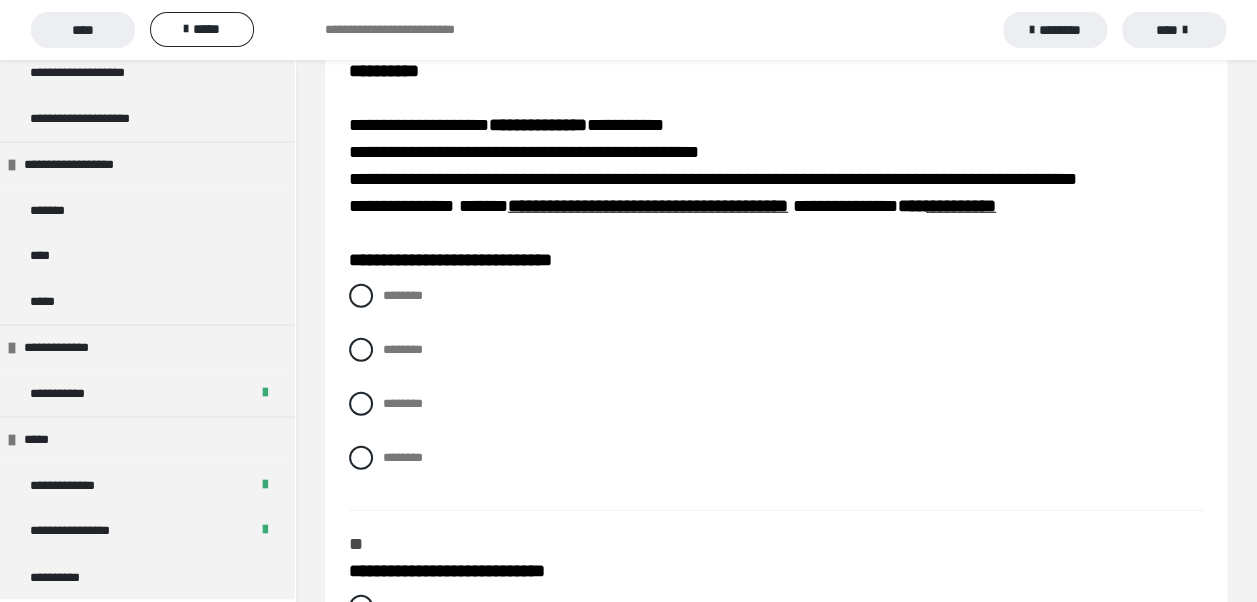 scroll, scrollTop: 2488, scrollLeft: 0, axis: vertical 